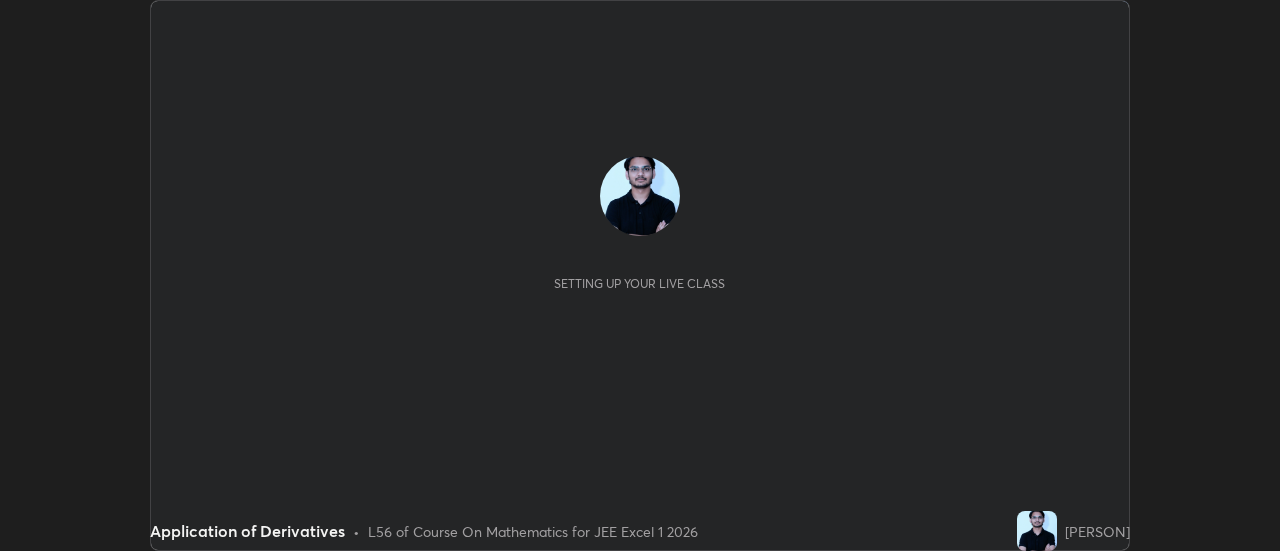 scroll, scrollTop: 0, scrollLeft: 0, axis: both 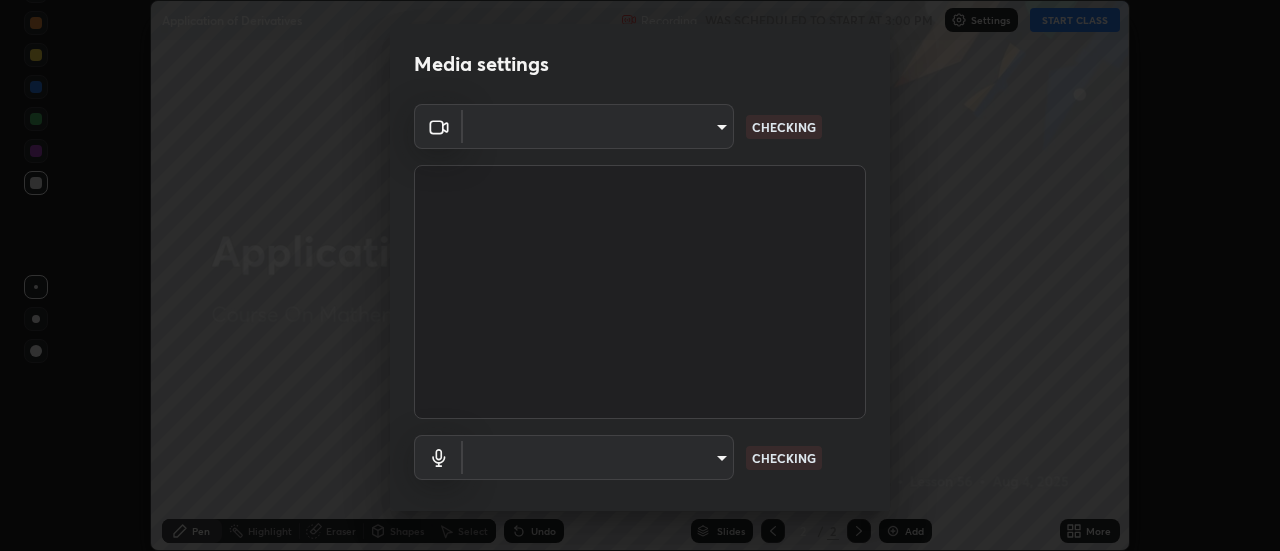 type on "[HASH]" 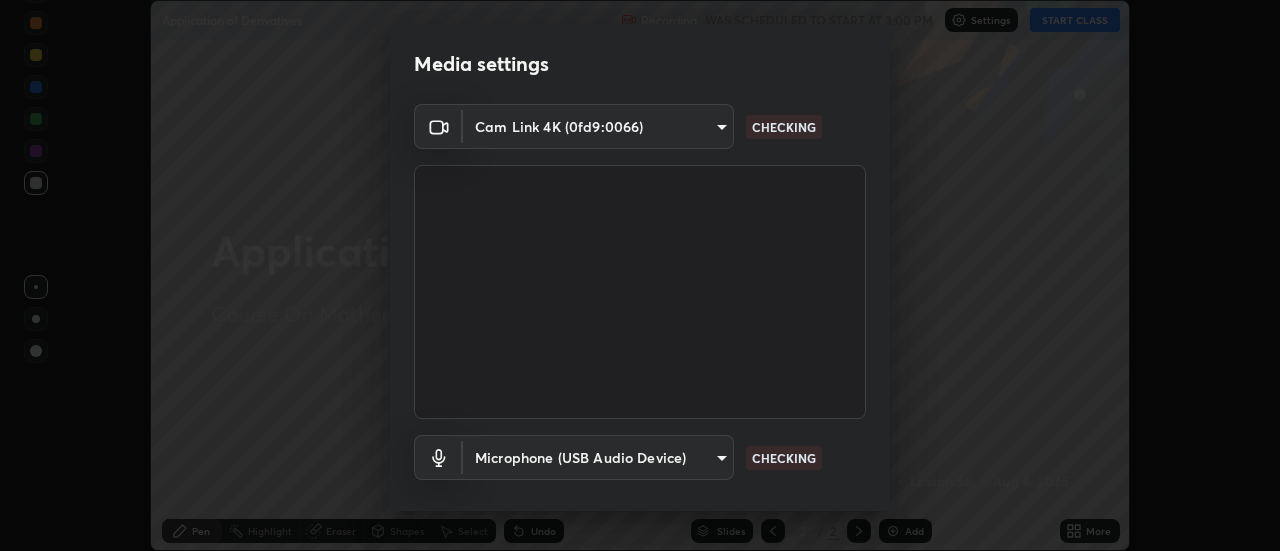 click on "Erase all Application of Derivatives Recording WAS SCHEDULED TO START AT  3:00 PM Settings START CLASS Setting up your live class Application of Derivatives • L56 of Course On Mathematics for JEE Excel 1 2026 Manvendra Lodha Pen Highlight Eraser Shapes Select Undo Slides 2 / 2 Add More No doubts shared Encourage your learners to ask a doubt for better clarity Report an issue Reason for reporting Buffering Chat not working Audio - Video sync issue Educator video quality low ​ Attach an image Report Media settings Cam Link 4K (0fd9:0066) c5ed04fab0462d49a1ad3b4b8777cdbb7dc1a14ad55b47a40411d41dbe2fc924 CHECKING Microphone (USB Audio Device) 4b9a29ee804bc9de1373164bb39139aacafb2ce99027e15b8d8f2ca0a6931f50 CHECKING 1 / 5 Next" at bounding box center [640, 275] 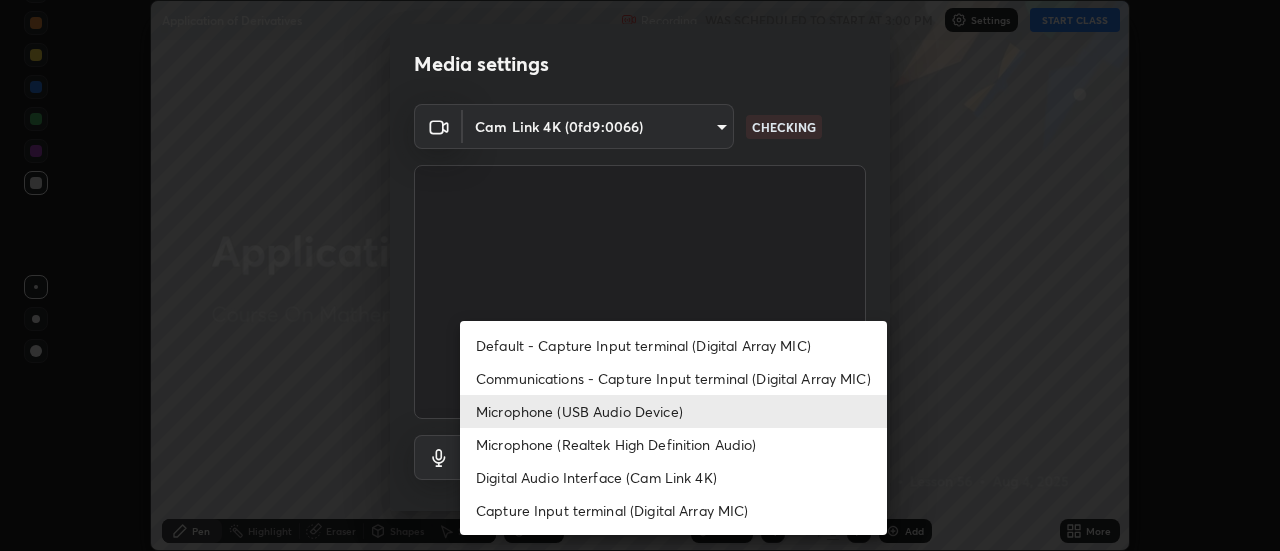 click on "Communications - Capture Input terminal (Digital Array MIC)" at bounding box center [673, 378] 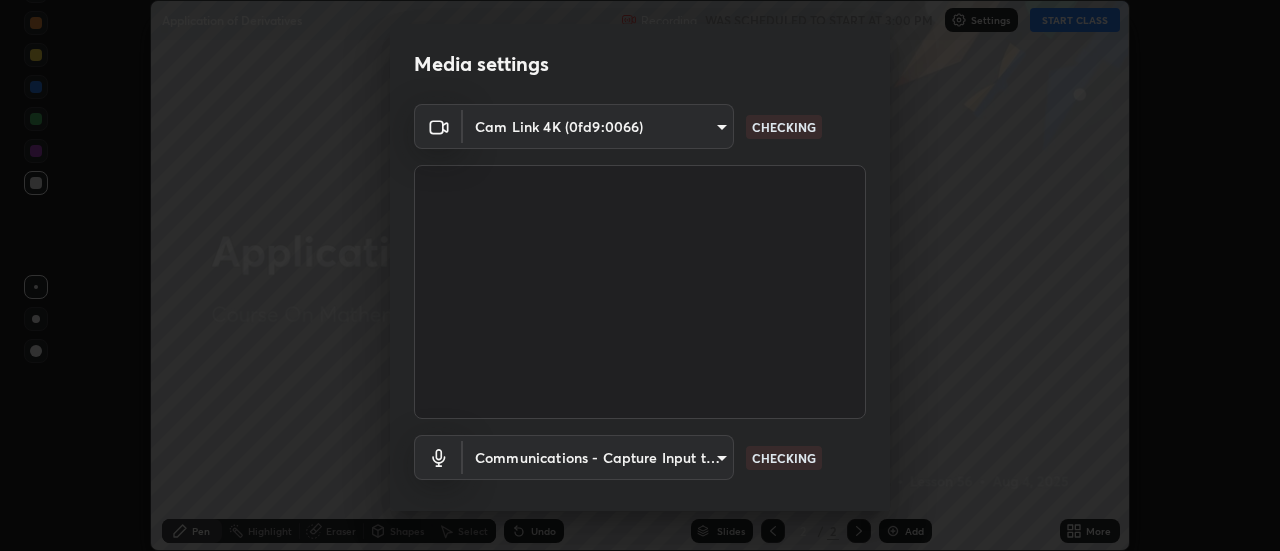 click on "Erase all Application of Derivatives Recording WAS SCHEDULED TO START AT  3:00 PM Settings START CLASS Setting up your live class Application of Derivatives • L56 of Course On Mathematics for JEE Excel 1 2026 Manvendra Lodha Pen Highlight Eraser Shapes Select Undo Slides 2 / 2 Add More No doubts shared Encourage your learners to ask a doubt for better clarity Report an issue Reason for reporting Buffering Chat not working Audio - Video sync issue Educator video quality low ​ Attach an image Report Media settings Cam Link 4K (0fd9:0066) c5ed04fab0462d49a1ad3b4b8777cdbb7dc1a14ad55b47a40411d41dbe2fc924 CHECKING Communications - Capture Input terminal (Digital Array MIC) communications CHECKING 1 / 5 Next" at bounding box center [640, 275] 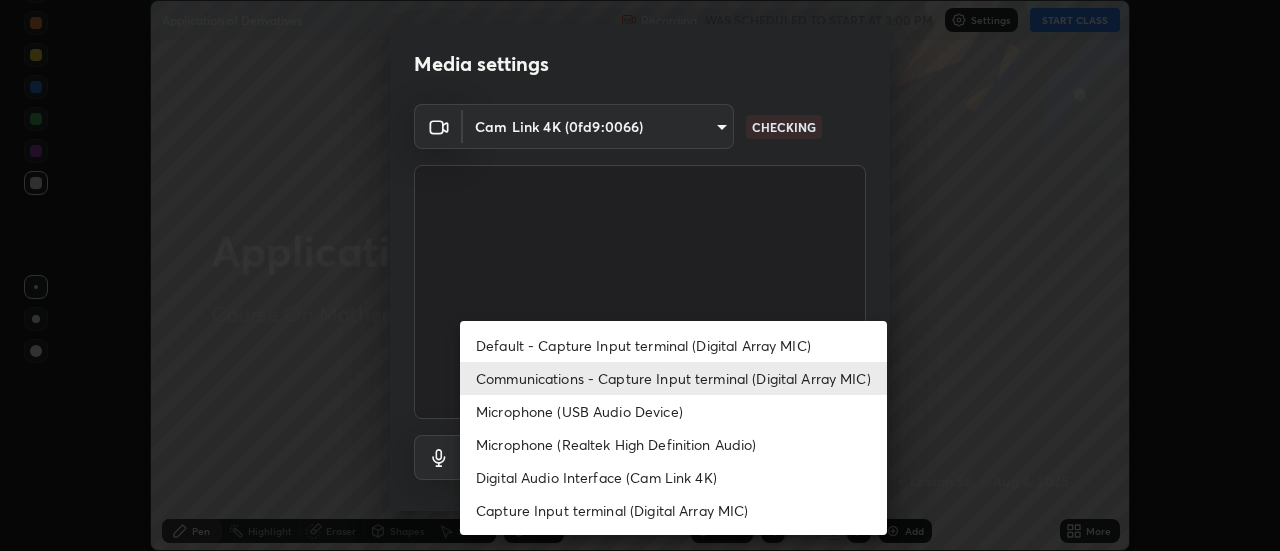 click on "Microphone (USB Audio Device)" at bounding box center (673, 411) 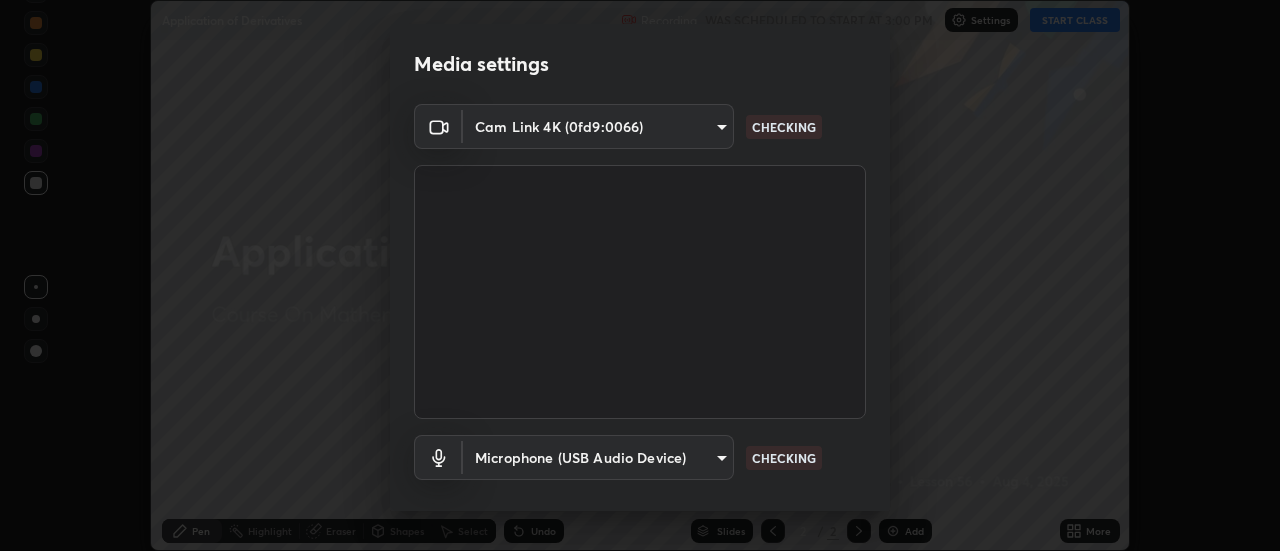 scroll, scrollTop: 105, scrollLeft: 0, axis: vertical 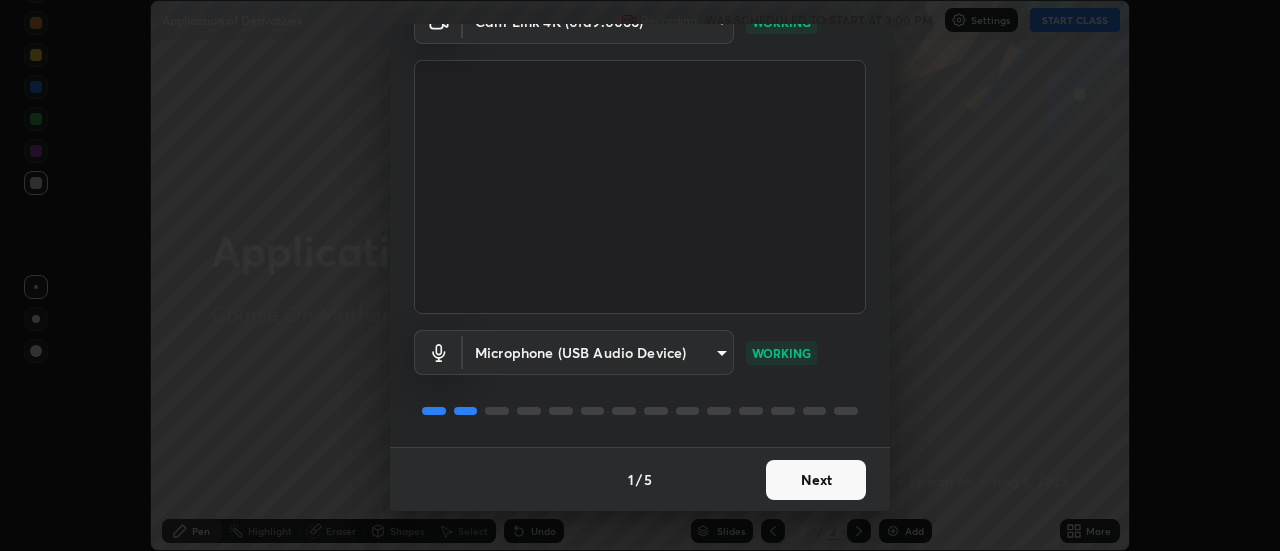 click on "Next" at bounding box center (816, 480) 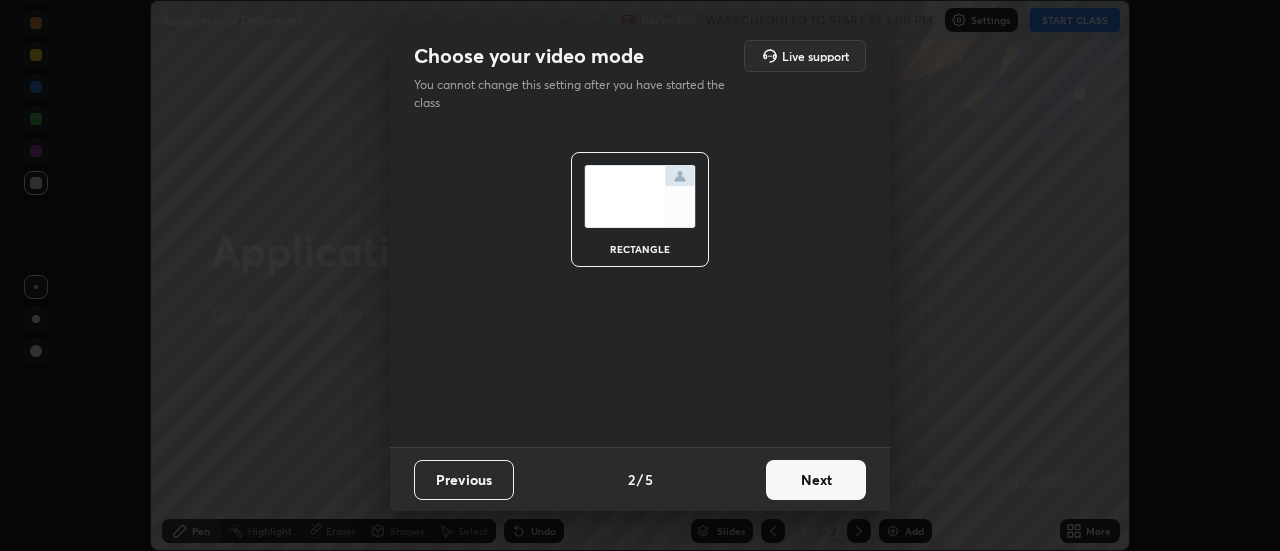 scroll, scrollTop: 0, scrollLeft: 0, axis: both 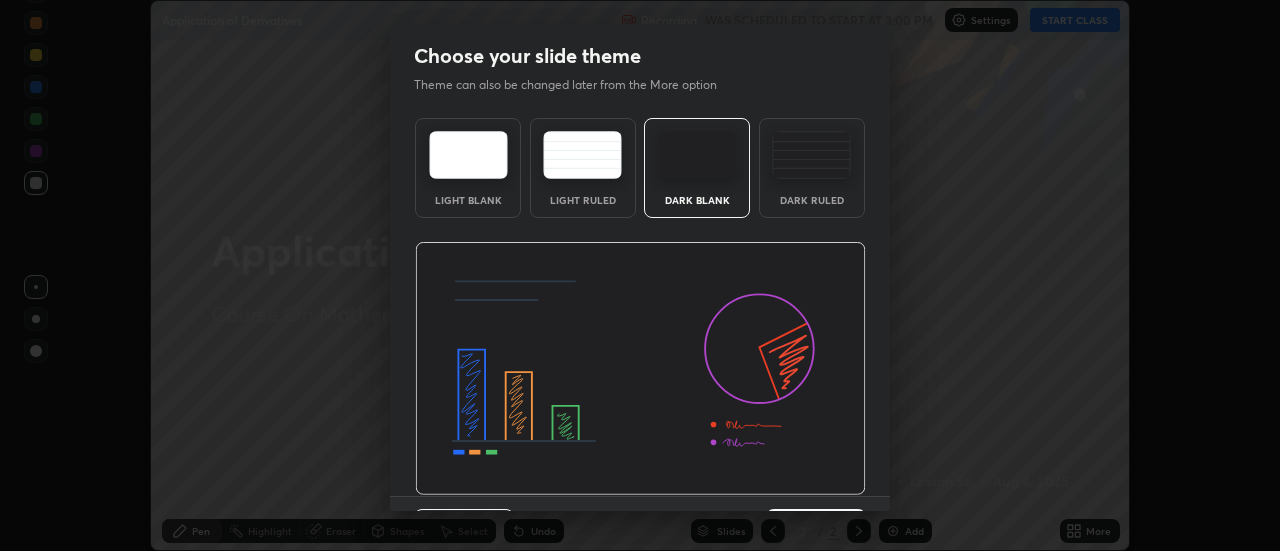 click at bounding box center (640, 369) 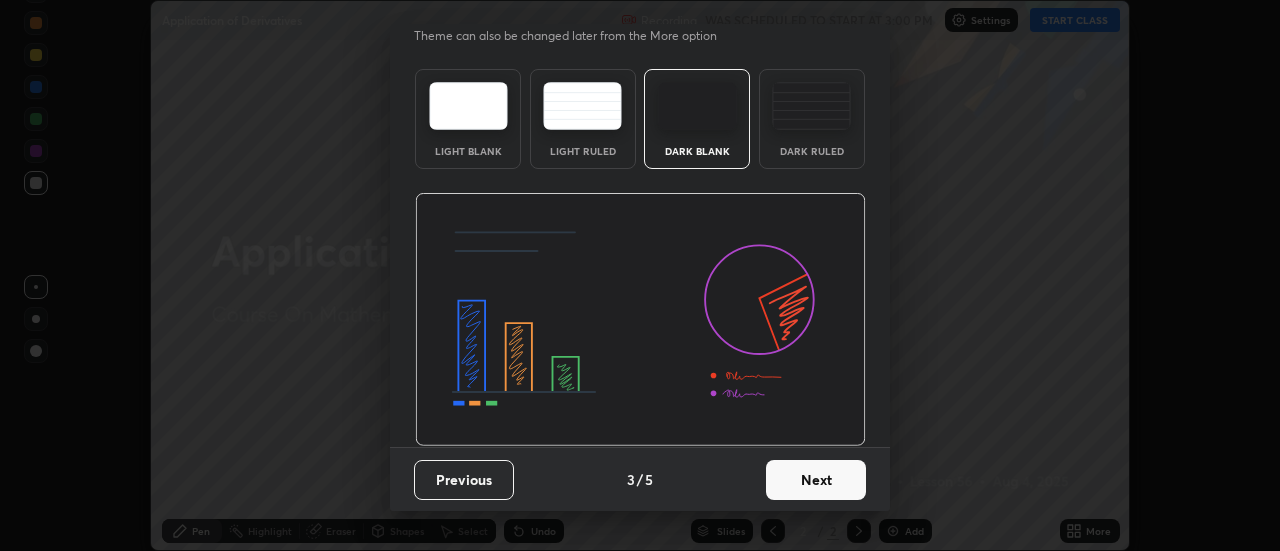click on "Next" at bounding box center (816, 480) 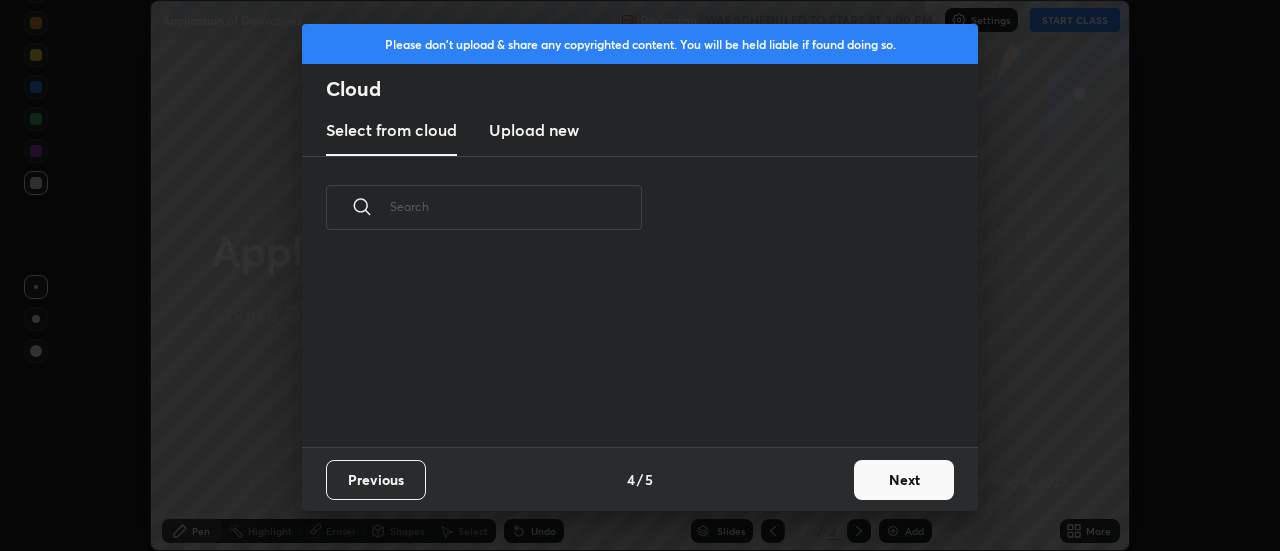 click on "Previous 4 / 5 Next" at bounding box center (640, 479) 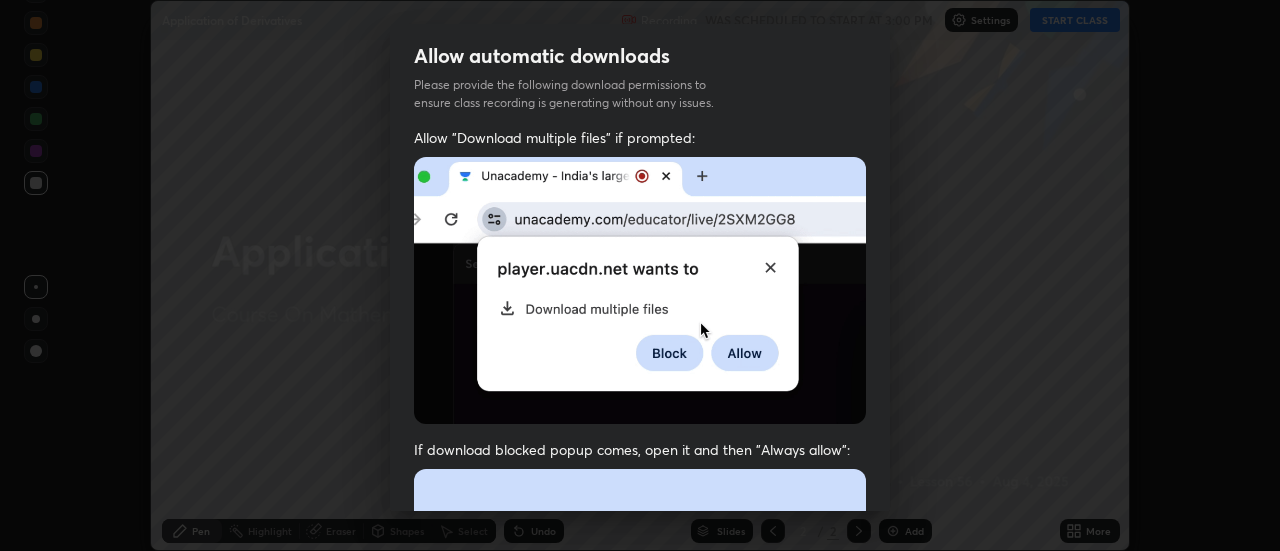 click on "Previous 5 / 5 Done" at bounding box center [640, 1002] 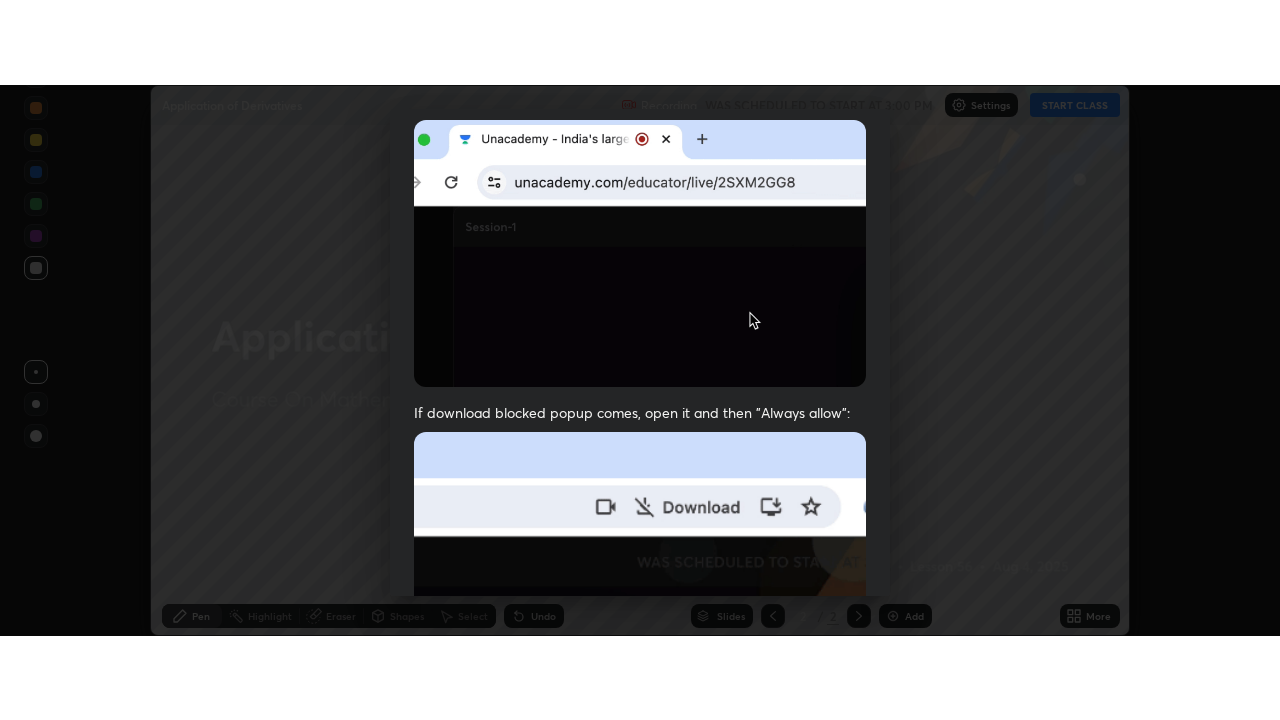 scroll, scrollTop: 513, scrollLeft: 0, axis: vertical 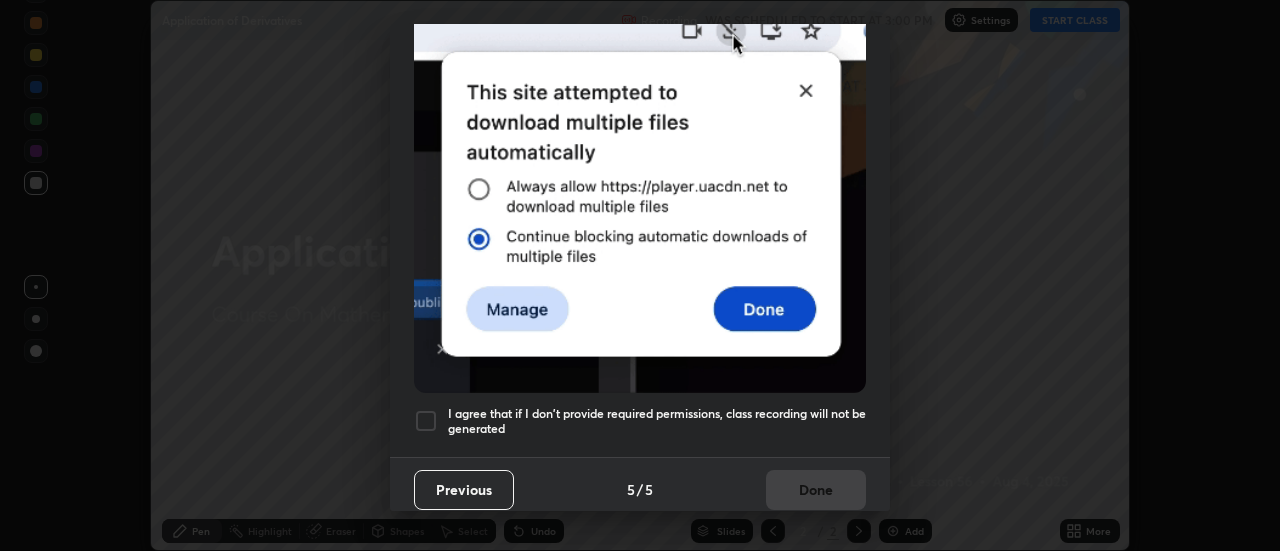 click on "I agree that if I don't provide required permissions, class recording will not be generated" at bounding box center [657, 421] 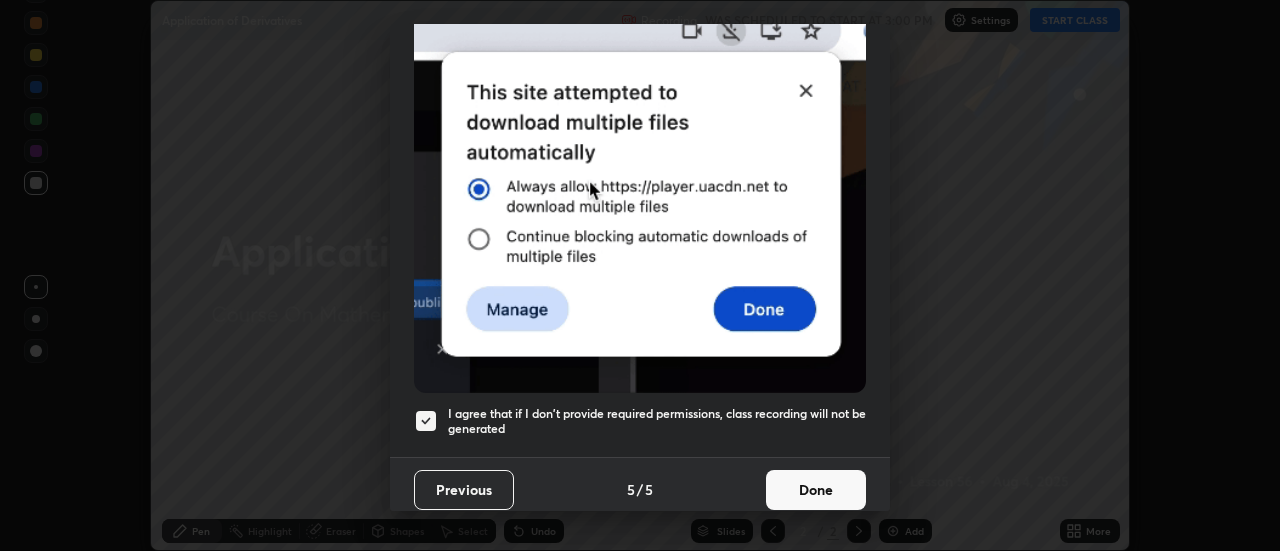 click on "Done" at bounding box center (816, 490) 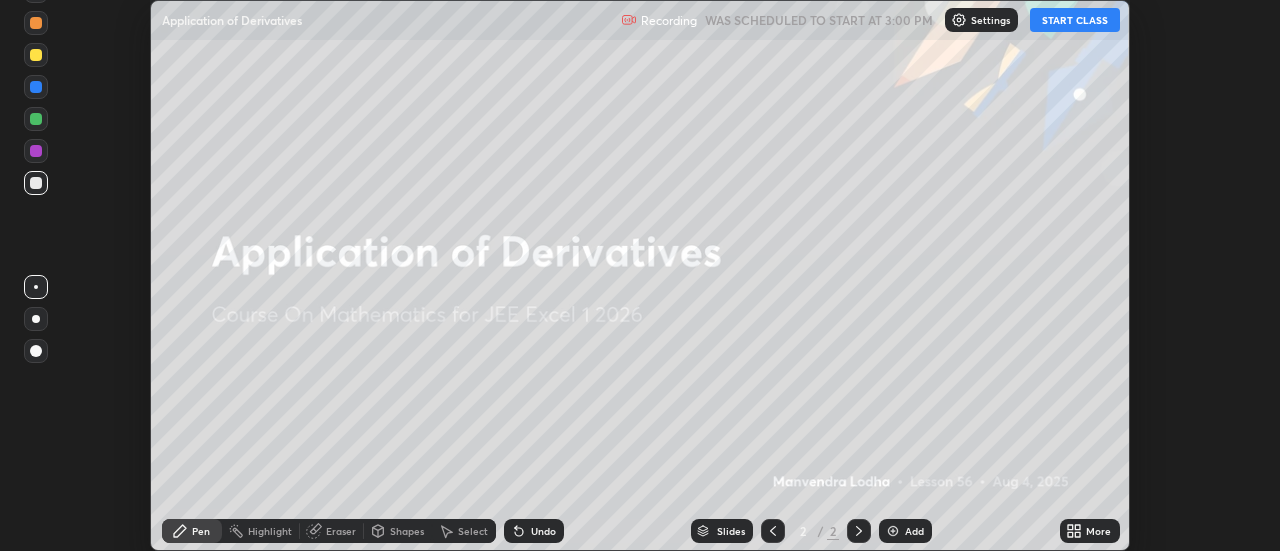 click 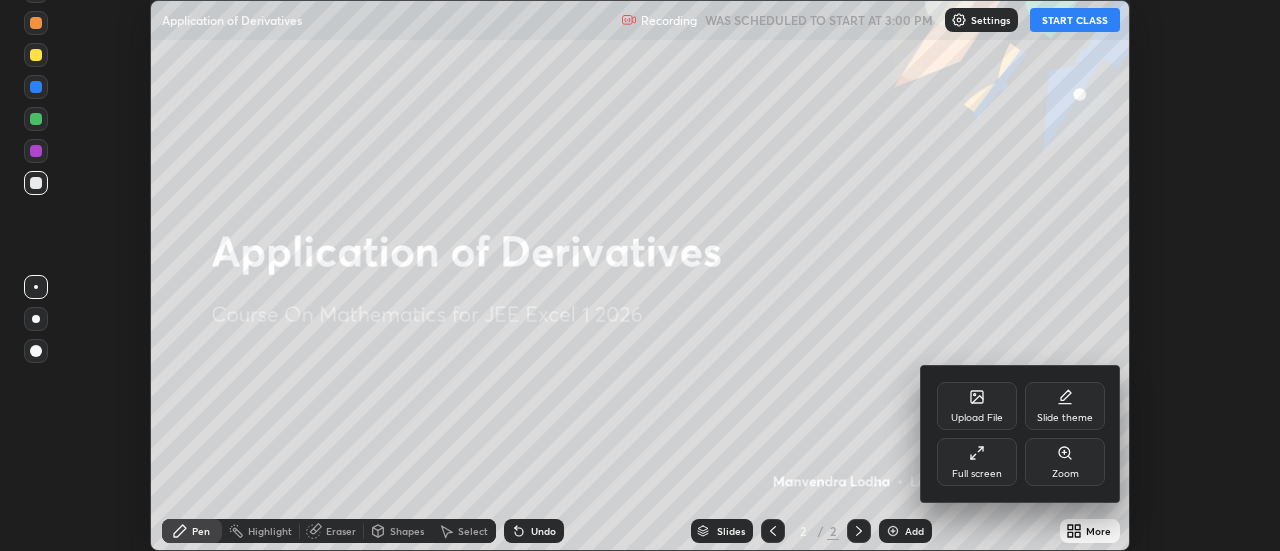 click on "Full screen" at bounding box center [977, 462] 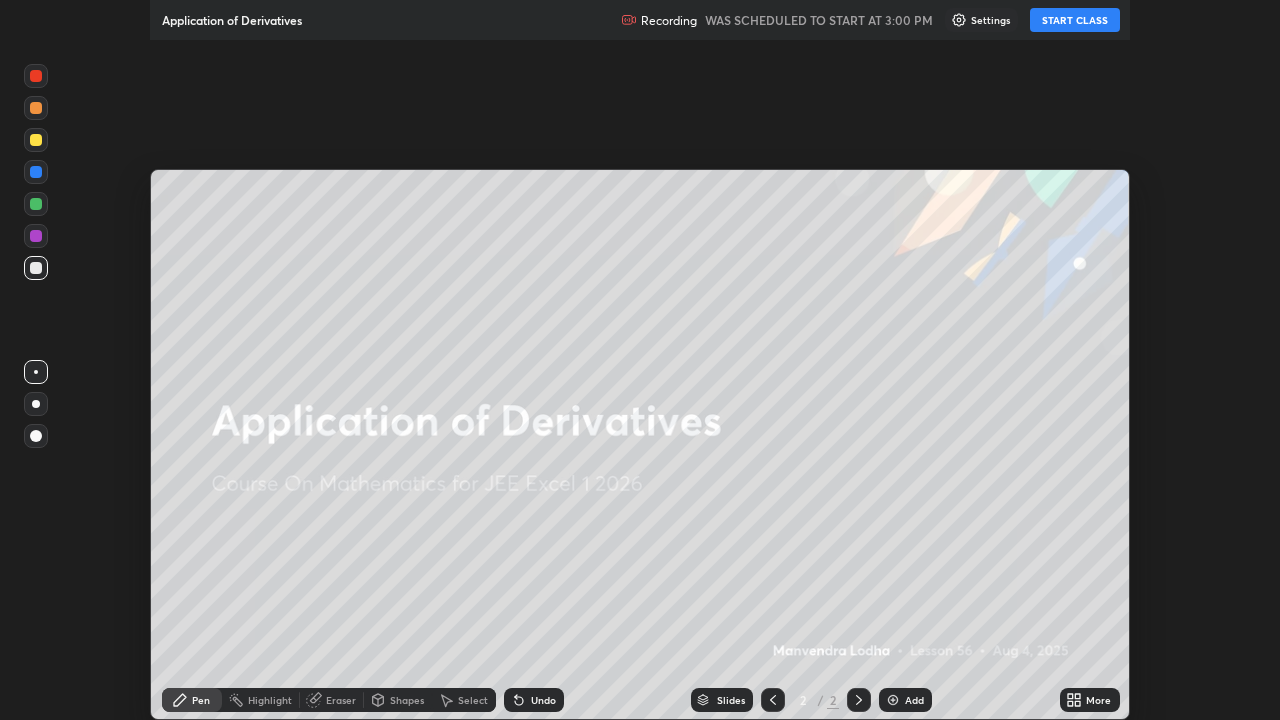 scroll, scrollTop: 99280, scrollLeft: 98720, axis: both 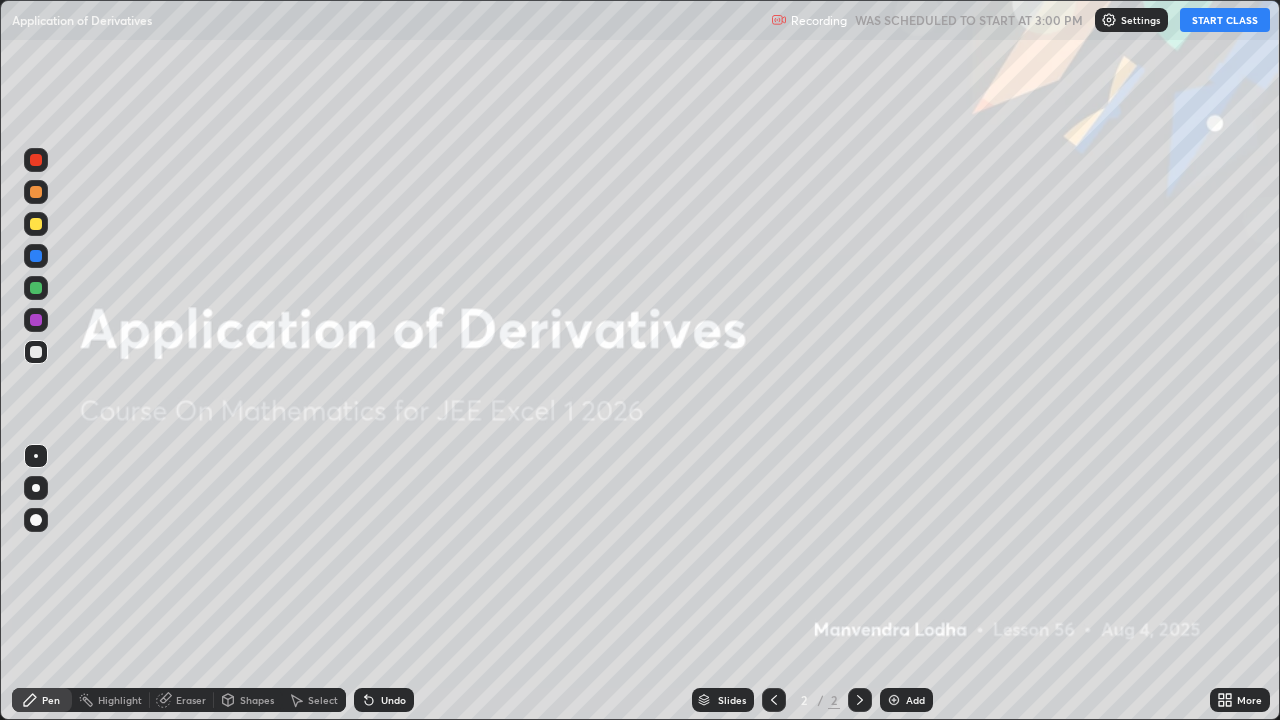 click on "START CLASS" at bounding box center (1225, 20) 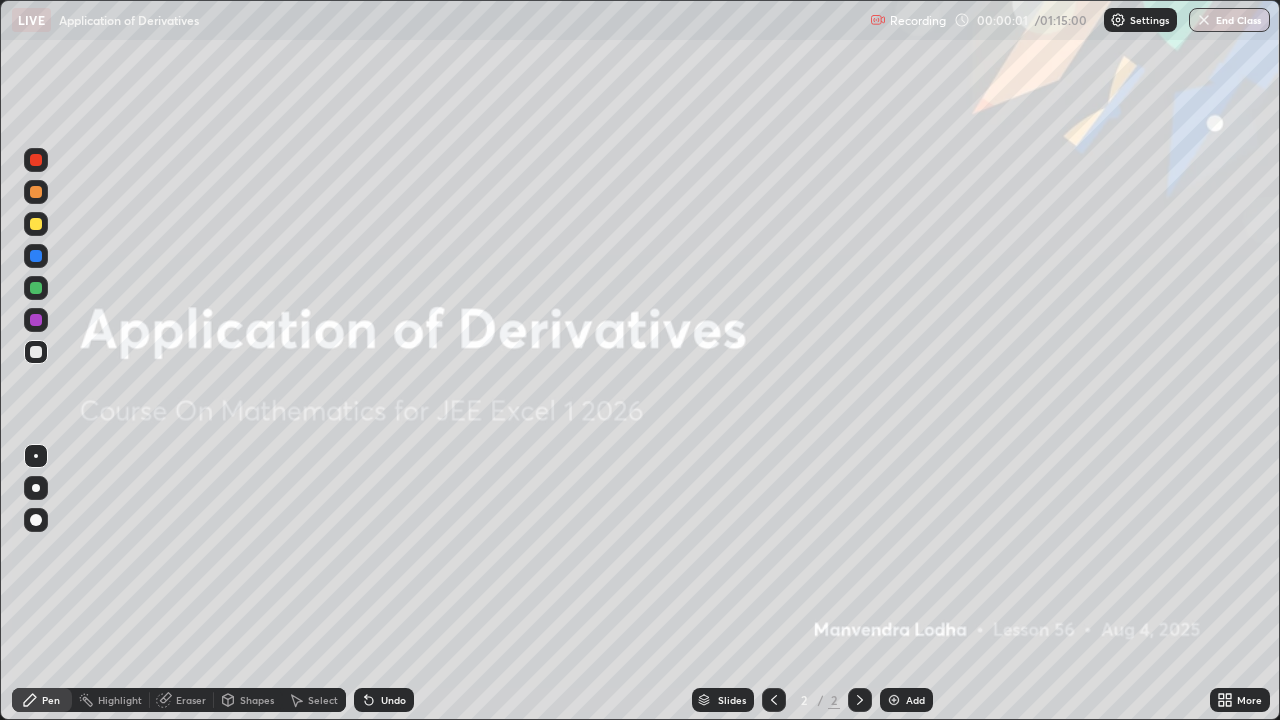 click on "Add" at bounding box center [906, 700] 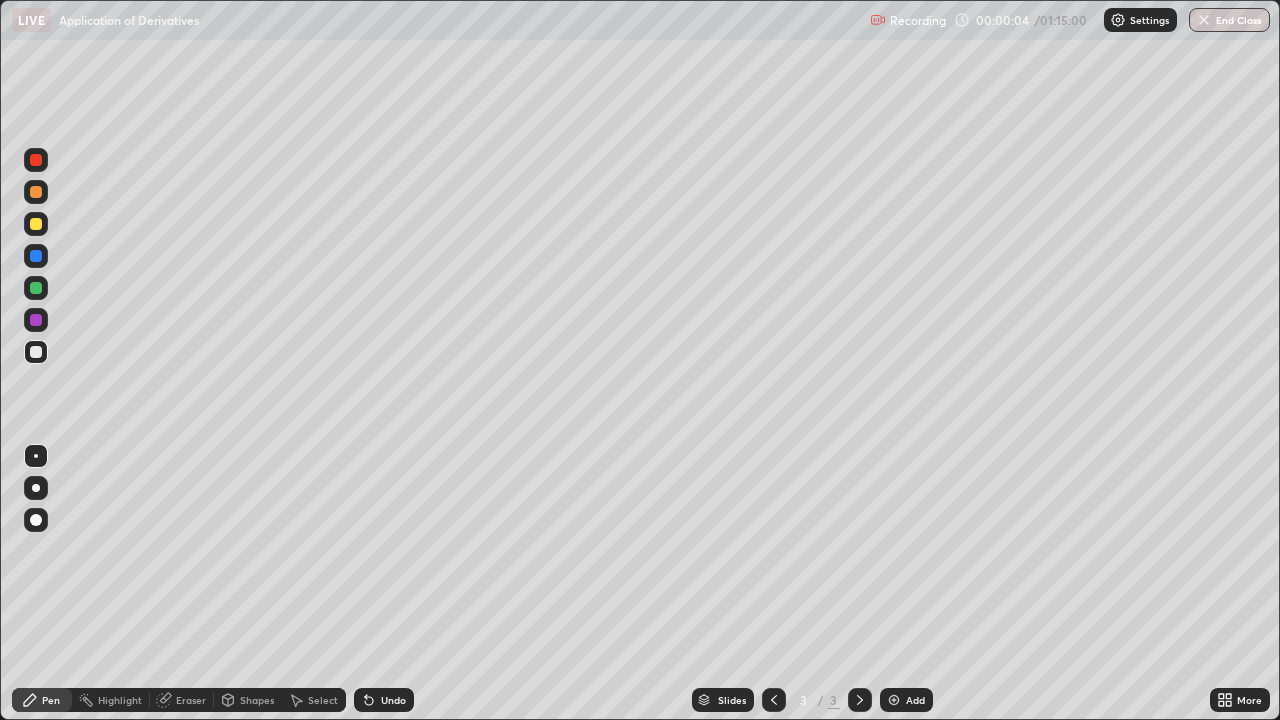 click at bounding box center (36, 224) 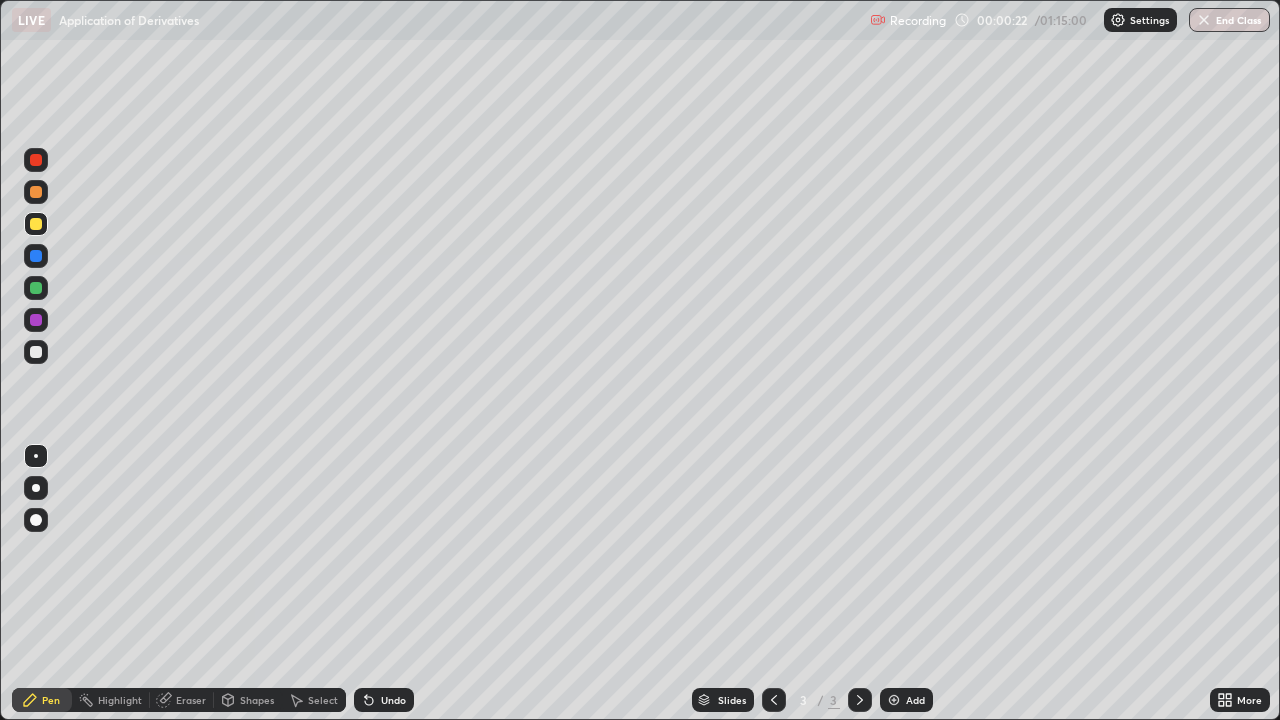 click at bounding box center [36, 352] 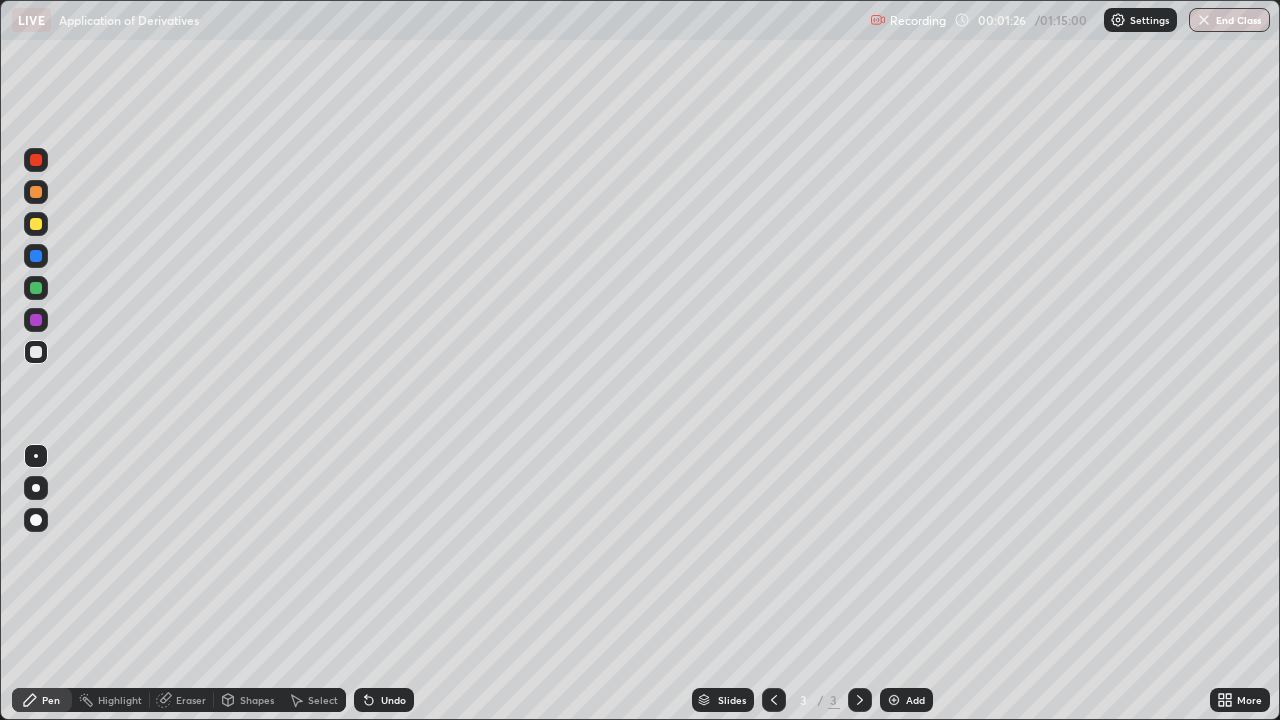 click at bounding box center [36, 288] 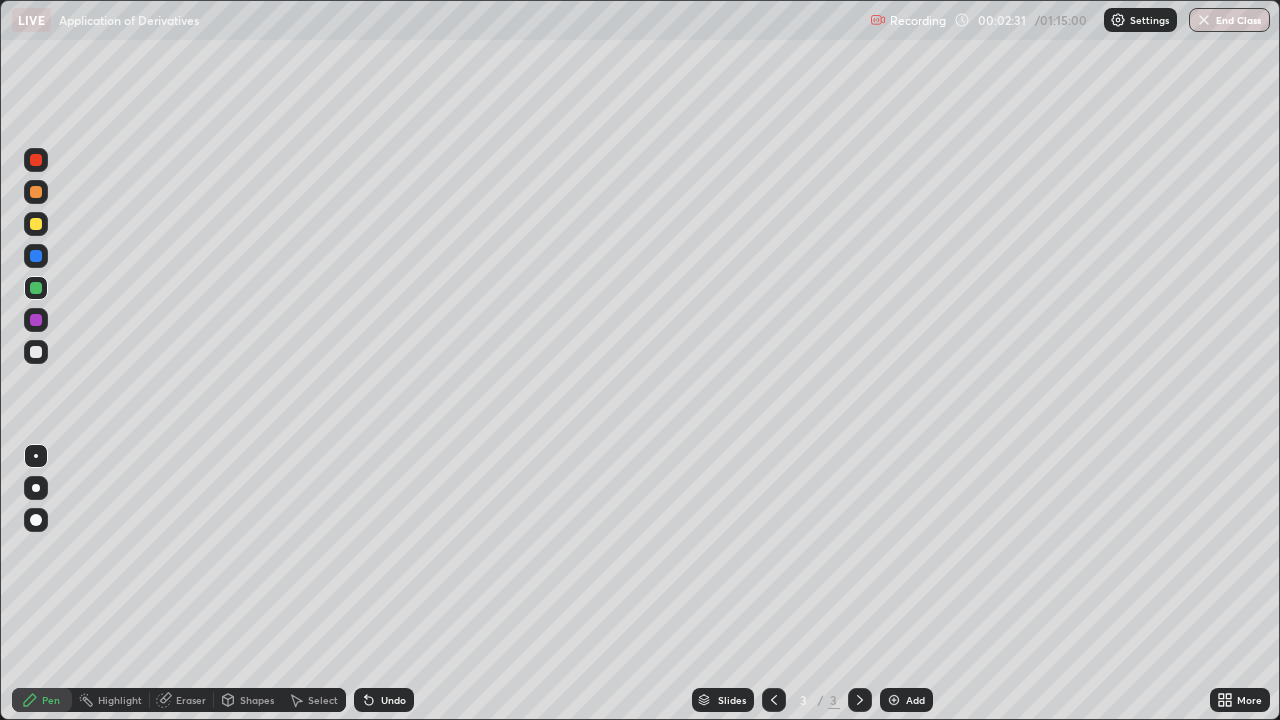 click at bounding box center [36, 352] 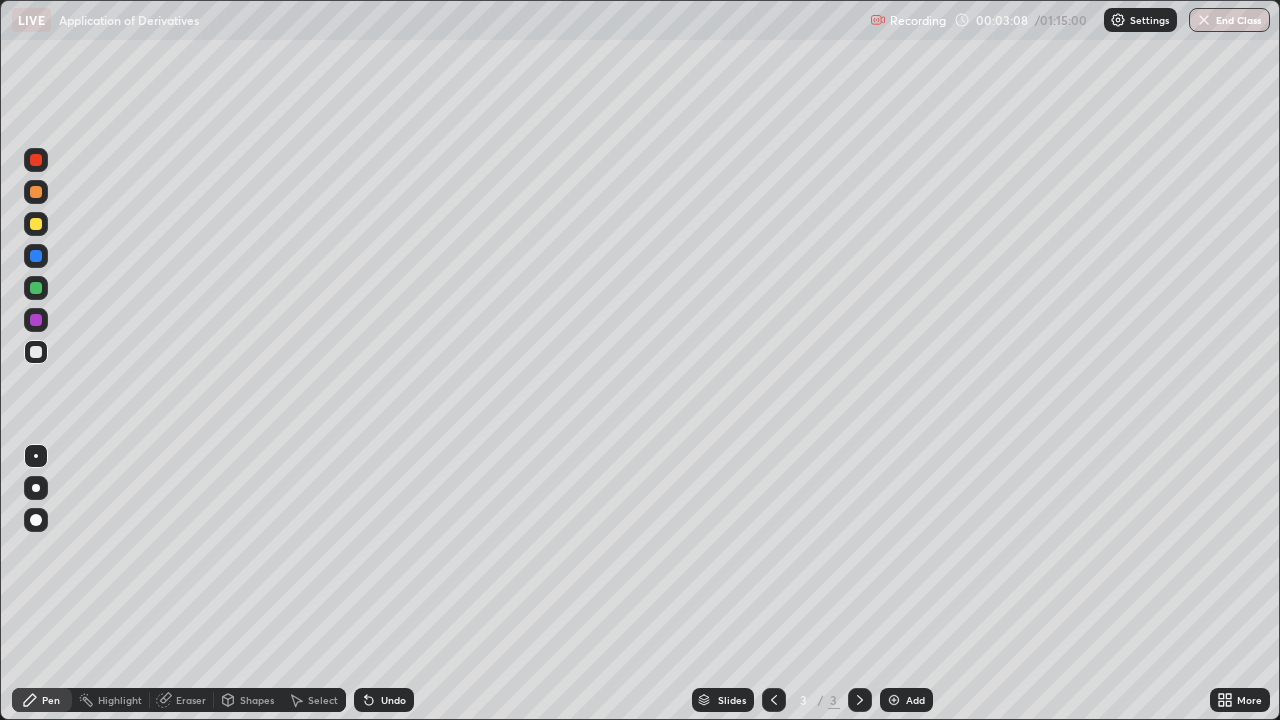 click at bounding box center (36, 352) 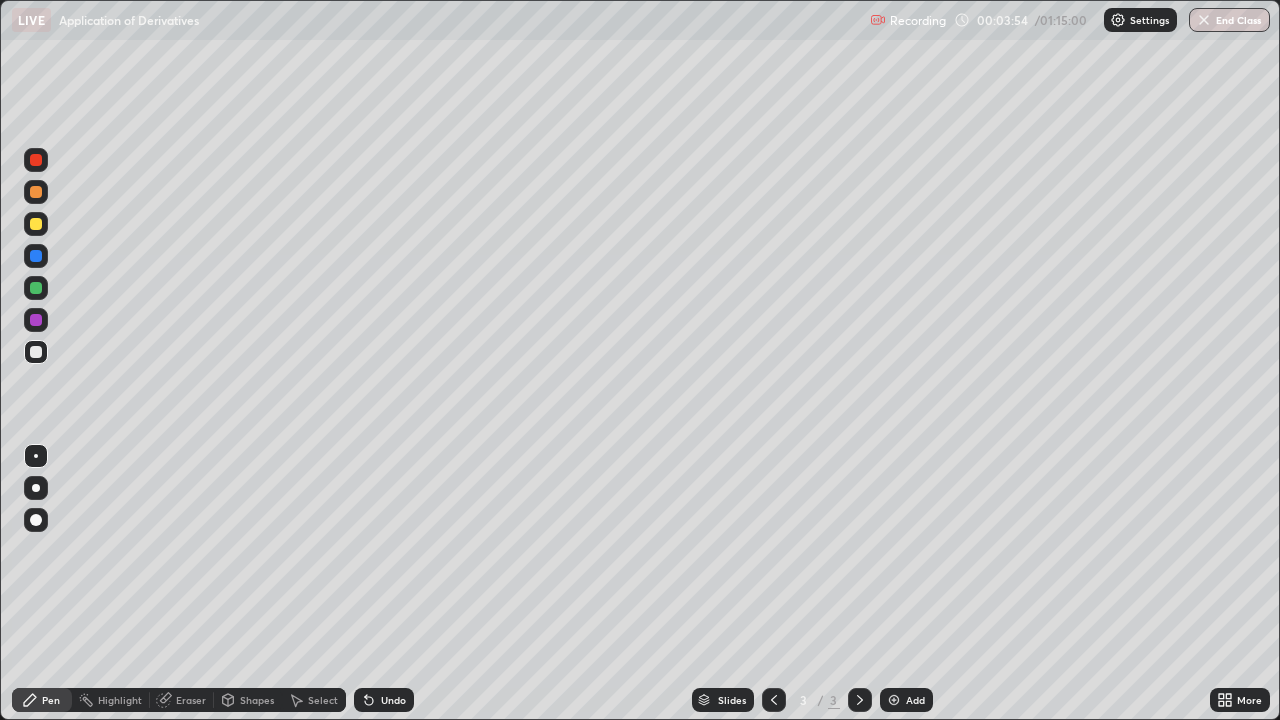 click at bounding box center [36, 288] 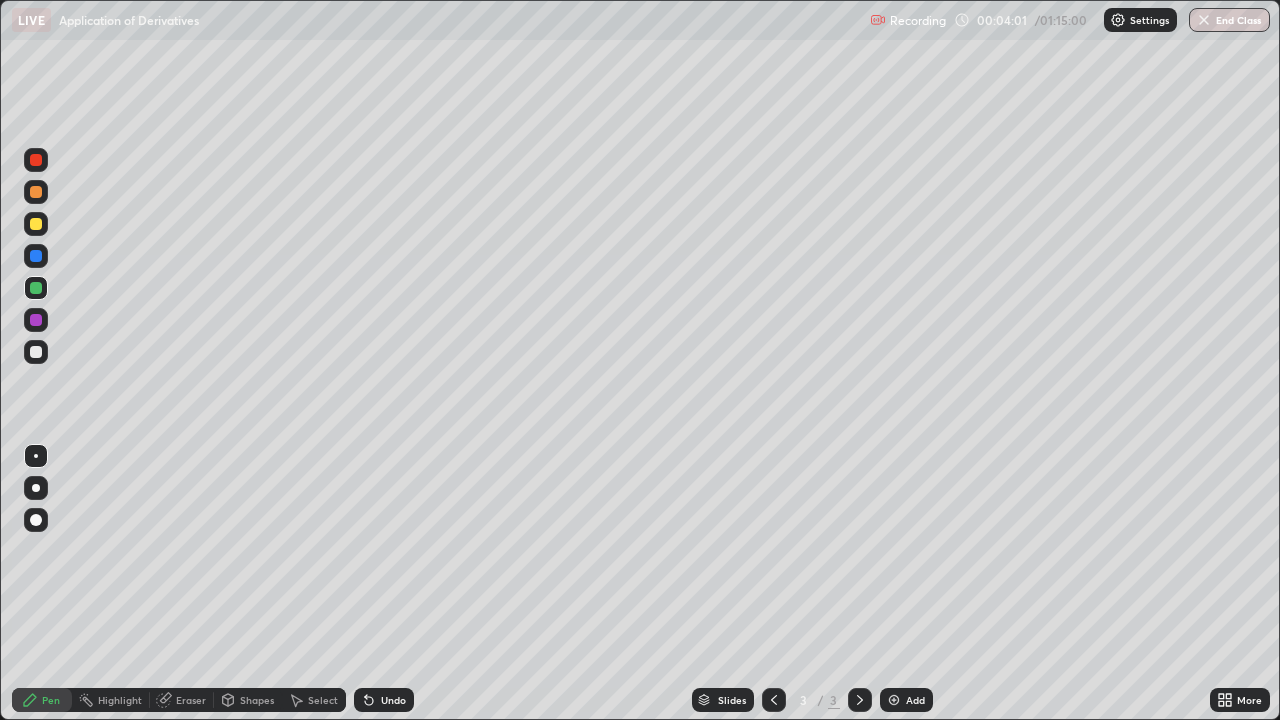 click on "Undo" at bounding box center (393, 700) 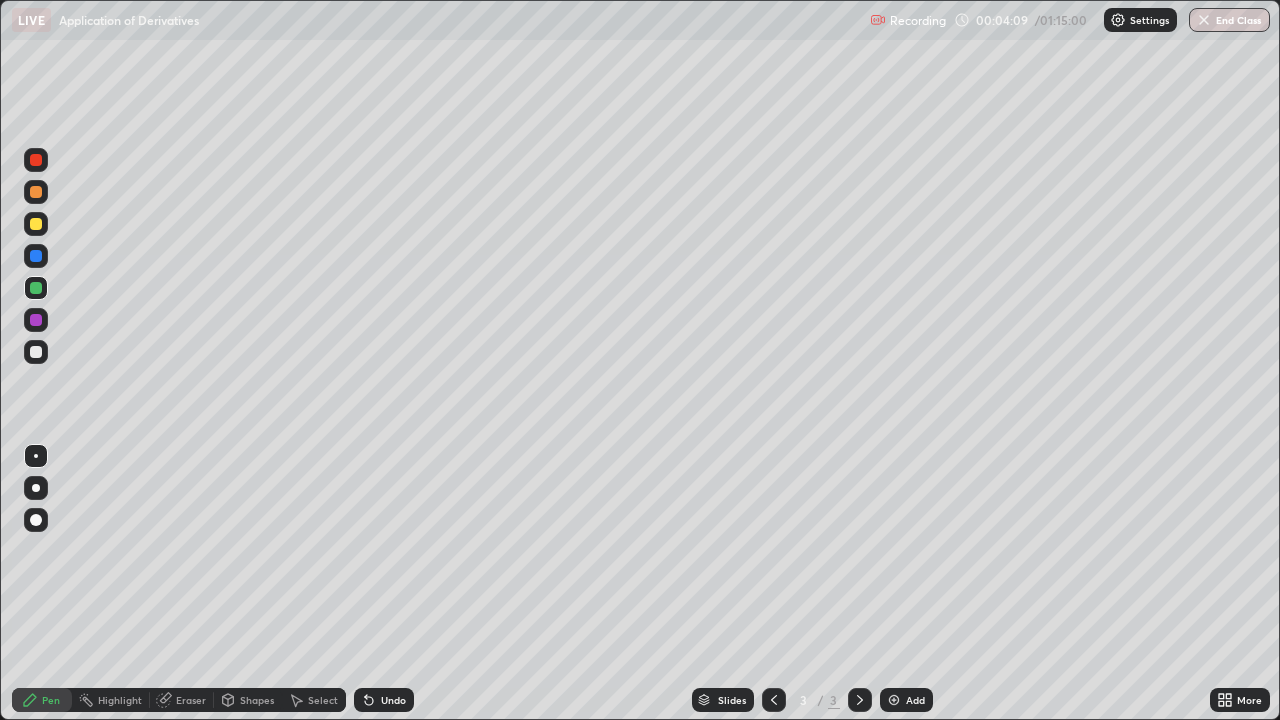 click 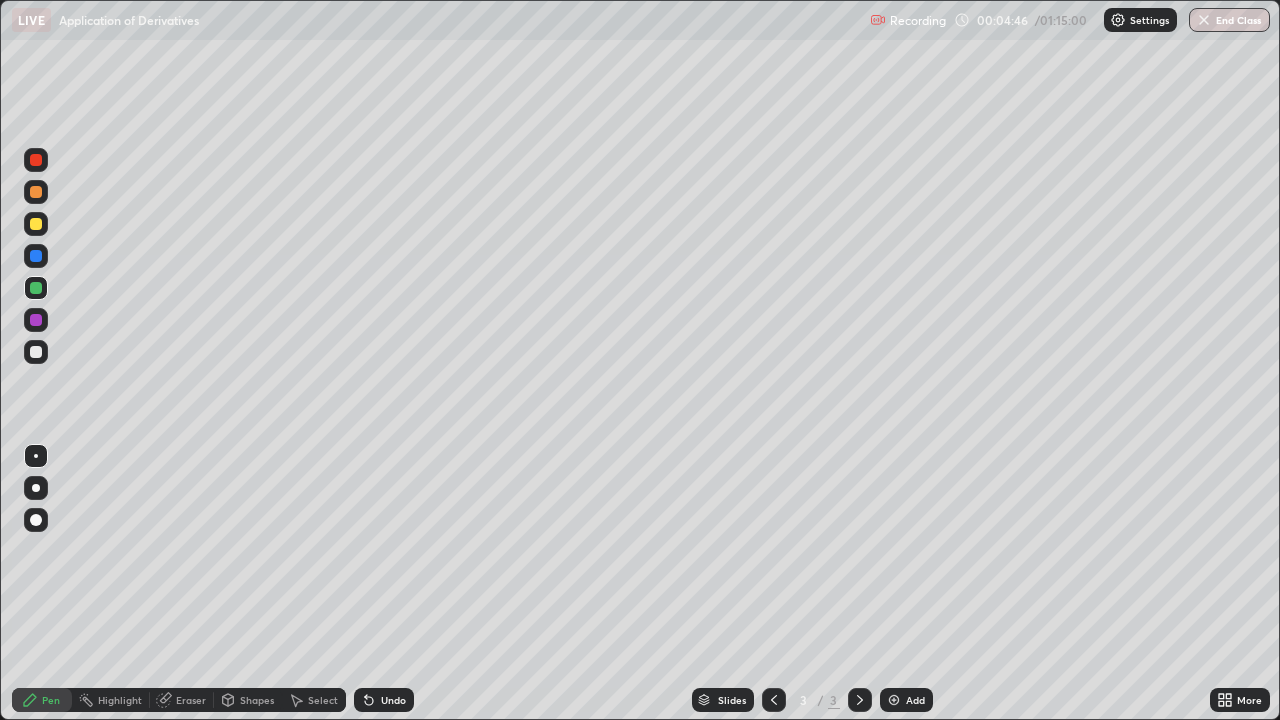 click at bounding box center (36, 352) 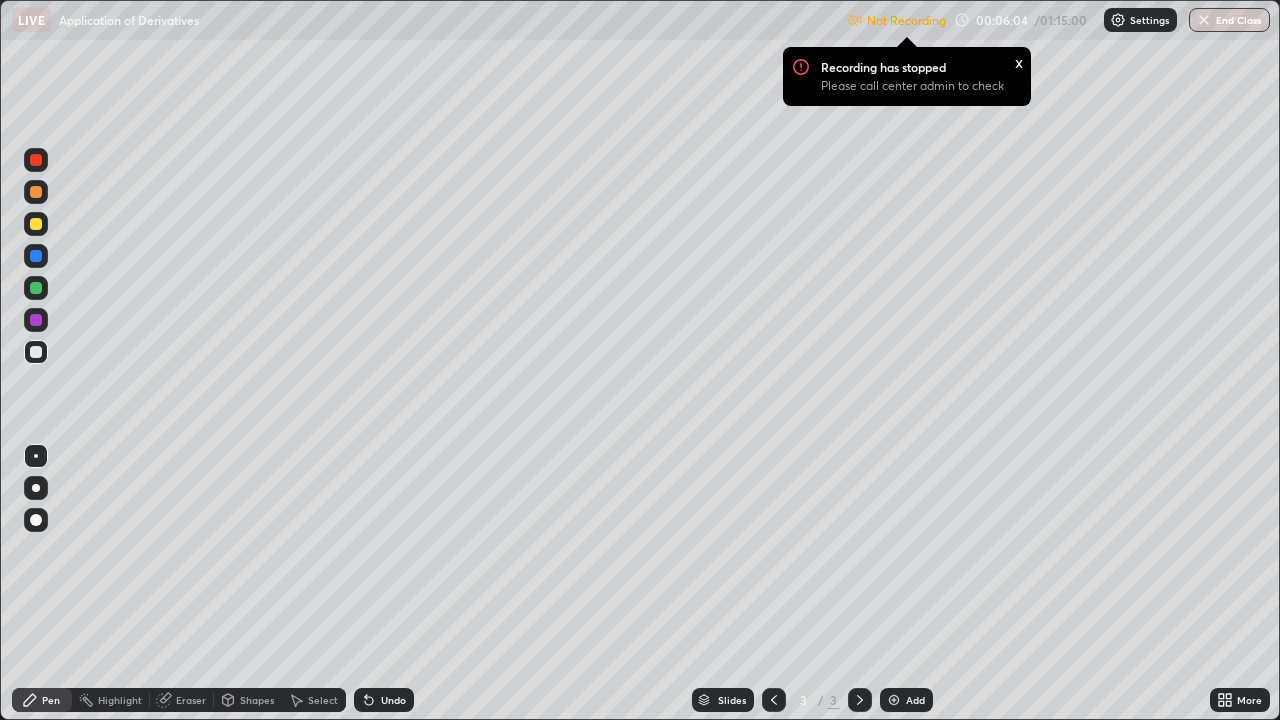 click at bounding box center [36, 288] 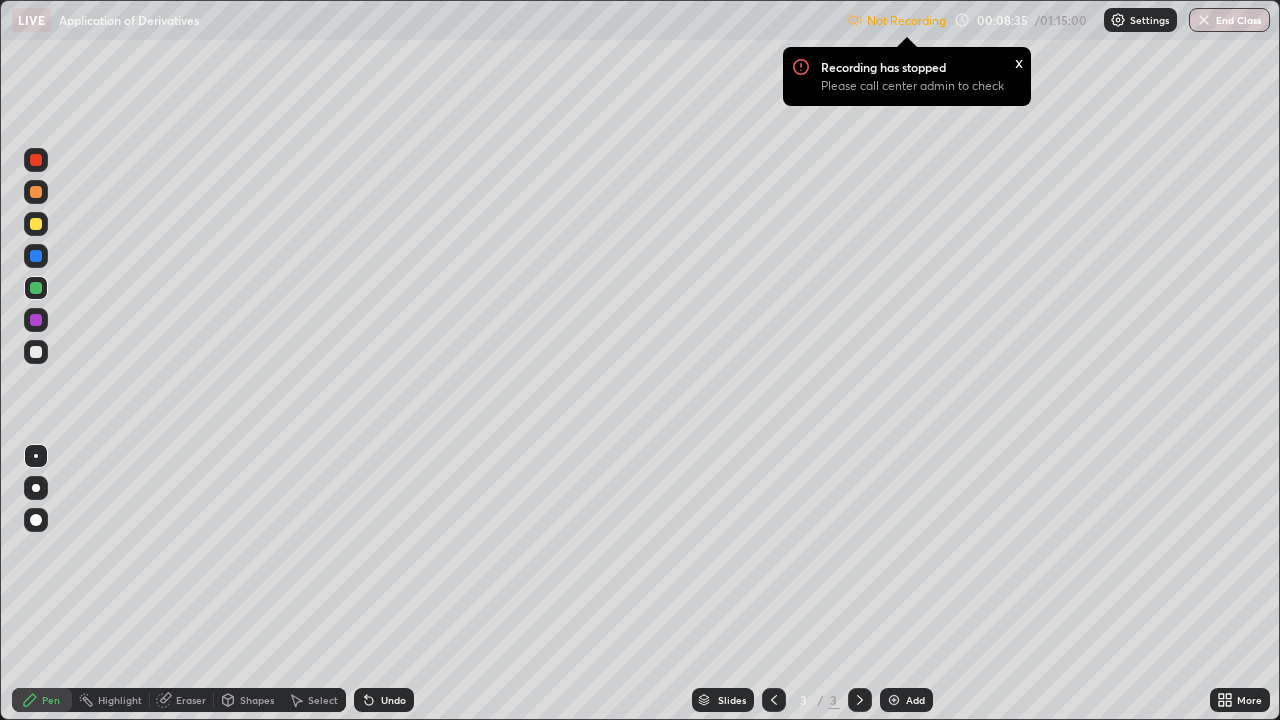 click on "More" at bounding box center [1249, 700] 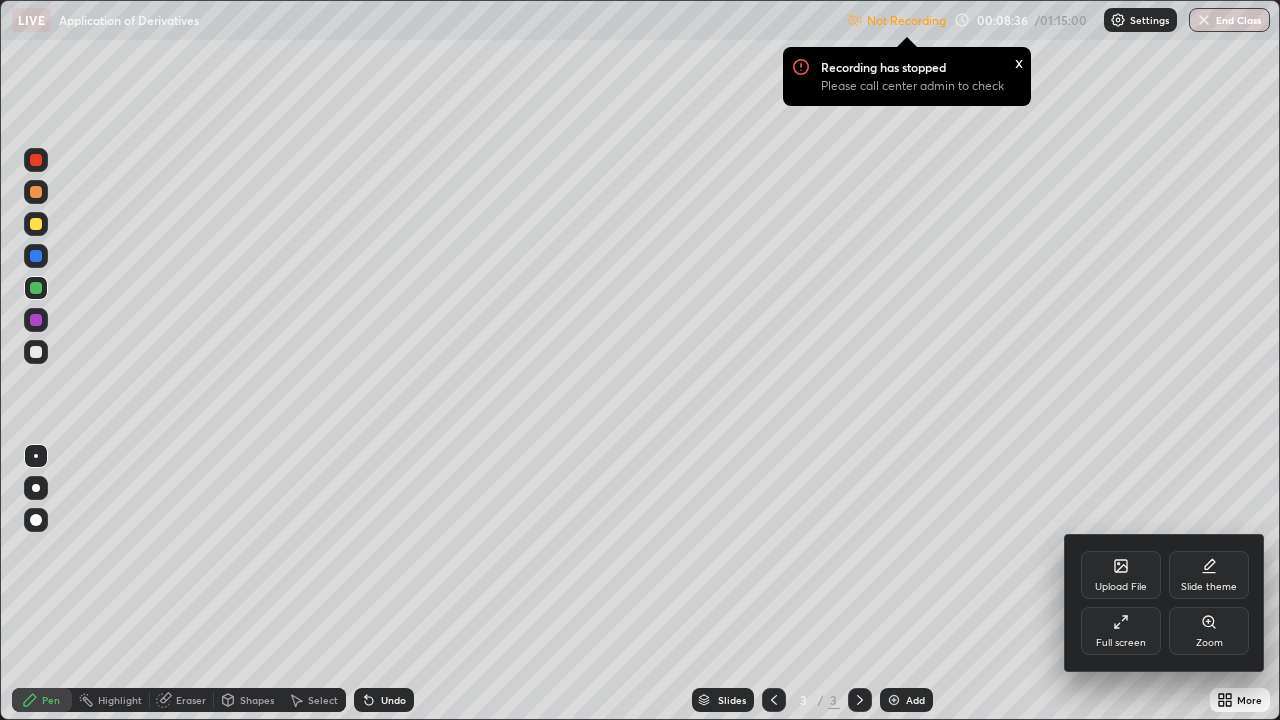 click on "Full screen" at bounding box center [1121, 643] 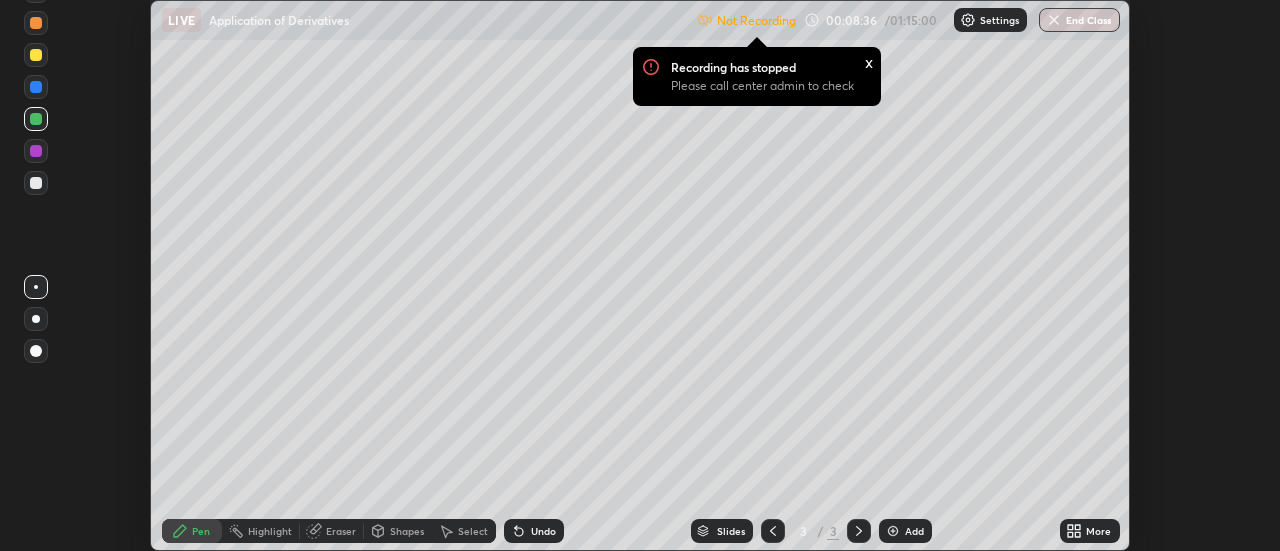 scroll, scrollTop: 551, scrollLeft: 1280, axis: both 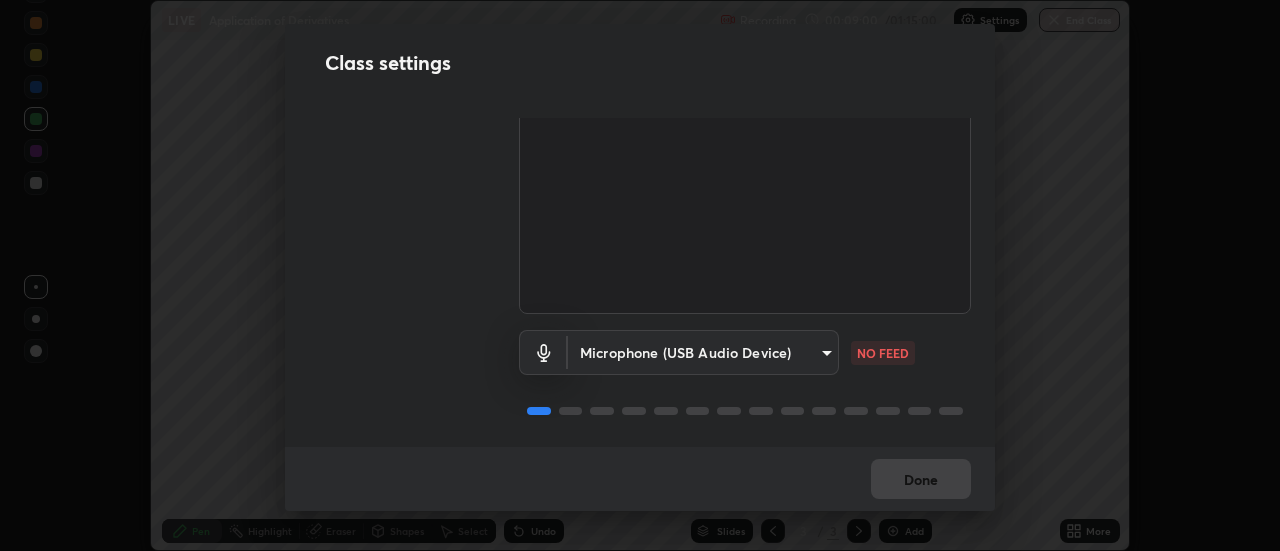 click on "Erase all LIVE Application of Derivatives Recording 00:09:00 /  01:15:00 Settings End Class Setting up your live class Application of Derivatives • L56 of Course On Mathematics for JEE Excel 1 2026 [FIRST] [LAST] Pen Highlight Eraser Shapes Select Undo Slides 3 / 3 Add More No doubts shared Encourage your learners to ask a doubt for better clarity Report an issue Reason for reporting Buffering Chat not working Audio - Video sync issue Educator video quality low ​ Attach an image Report Class settings Audio & Video Cam Link 4K (0fd9:0066) [HASH] WORKING Microphone (USB Audio Device) [HASH] NO FEED Done" at bounding box center (640, 275) 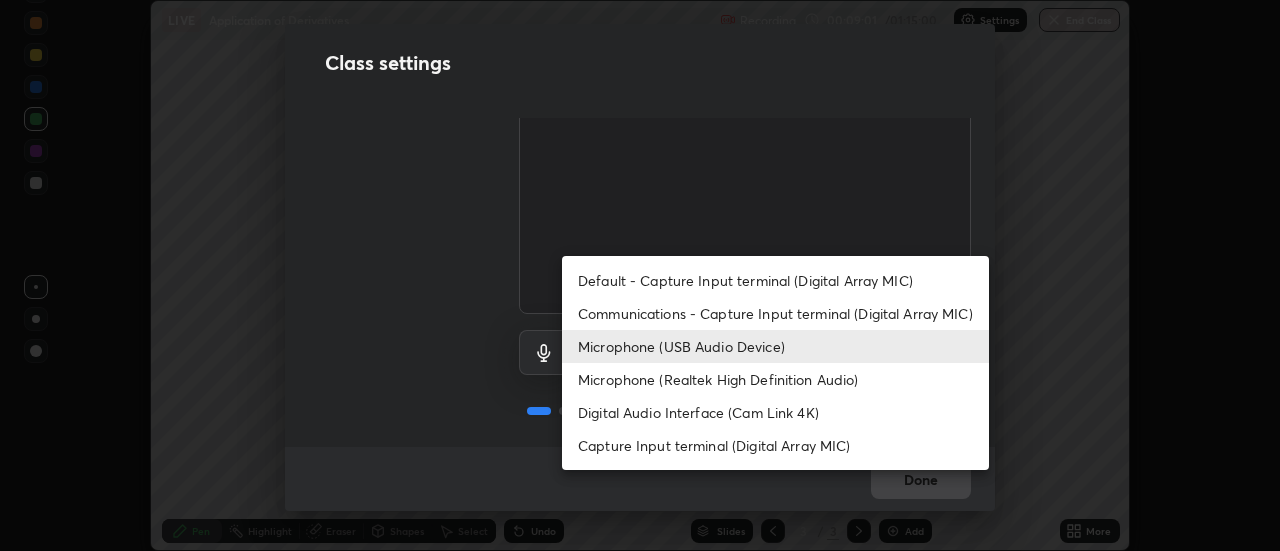 click on "Communications - Capture Input terminal (Digital Array MIC)" at bounding box center [775, 313] 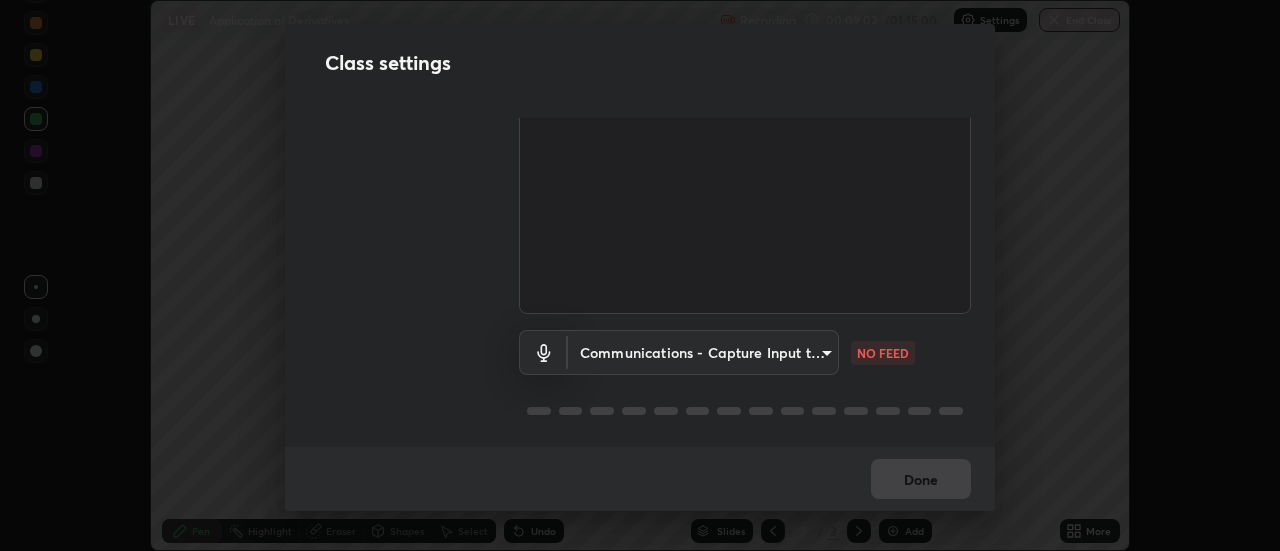 click on "Erase all LIVE Application of Derivatives Recording 00:09:02 /  01:15:00 Settings End Class Setting up your live class Application of Derivatives • L56 of Course On Mathematics for JEE Excel 1 2026 [FIRST] [LAST] Pen Highlight Eraser Shapes Select Undo Slides 3 / 3 Add More No doubts shared Encourage your learners to ask a doubt for better clarity Report an issue Reason for reporting Buffering Chat not working Audio - Video sync issue Educator video quality low ​ Attach an image Report Class settings Audio & Video Cam Link 4K (0fd9:0066) [HASH] WORKING Communications - Capture Input terminal (Digital Array MIC) communications NO FEED Done Default - Capture Input terminal (Digital Array MIC) Communications - Capture Input terminal (Digital Array MIC) Microphone (USB Audio Device) Microphone (Realtek High Definition Audio) Digital Audio Interface (Cam Link 4K) Capture Input terminal (Digital Array MIC)" at bounding box center [640, 275] 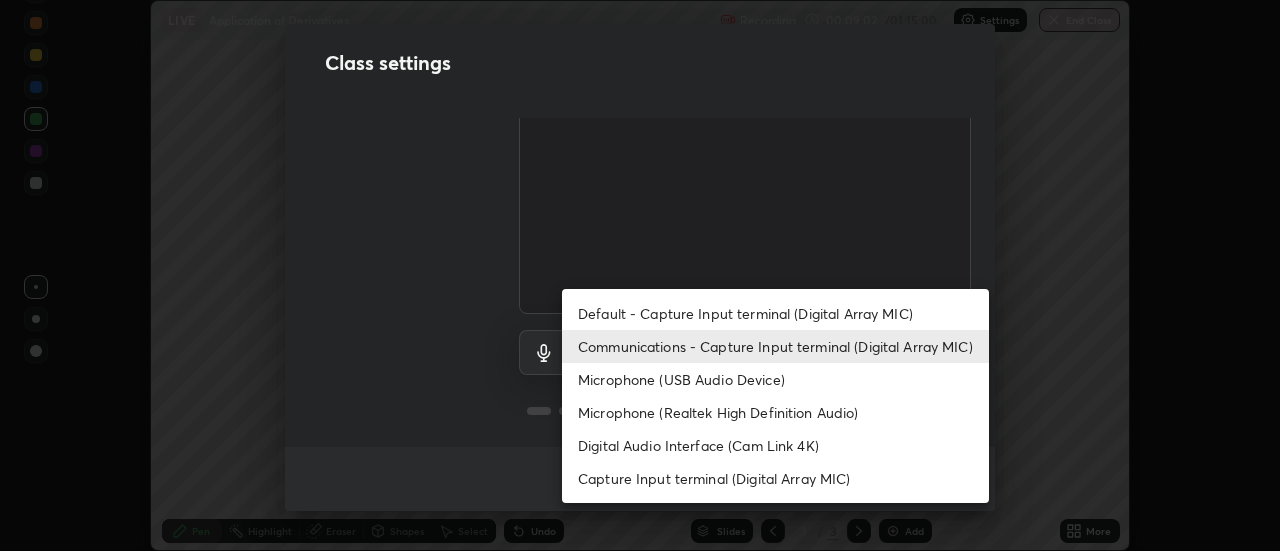 click on "Microphone (USB Audio Device)" at bounding box center [775, 379] 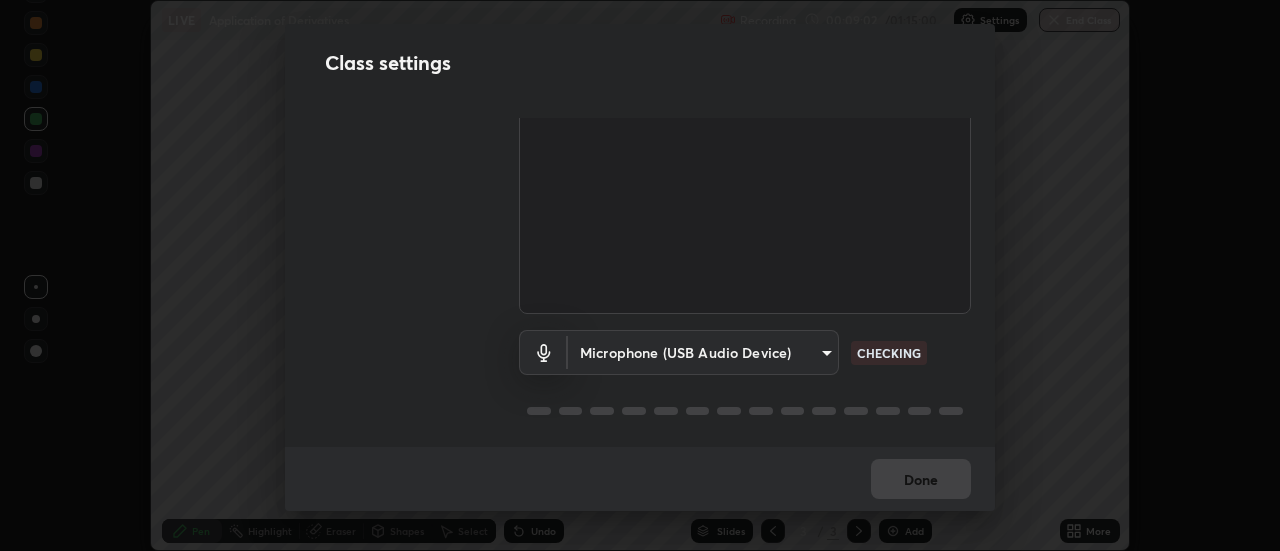 type on "4b9a29ee804bc9de1373164bb39139aacafb2ce99027e15b8d8f2ca0a6931f50" 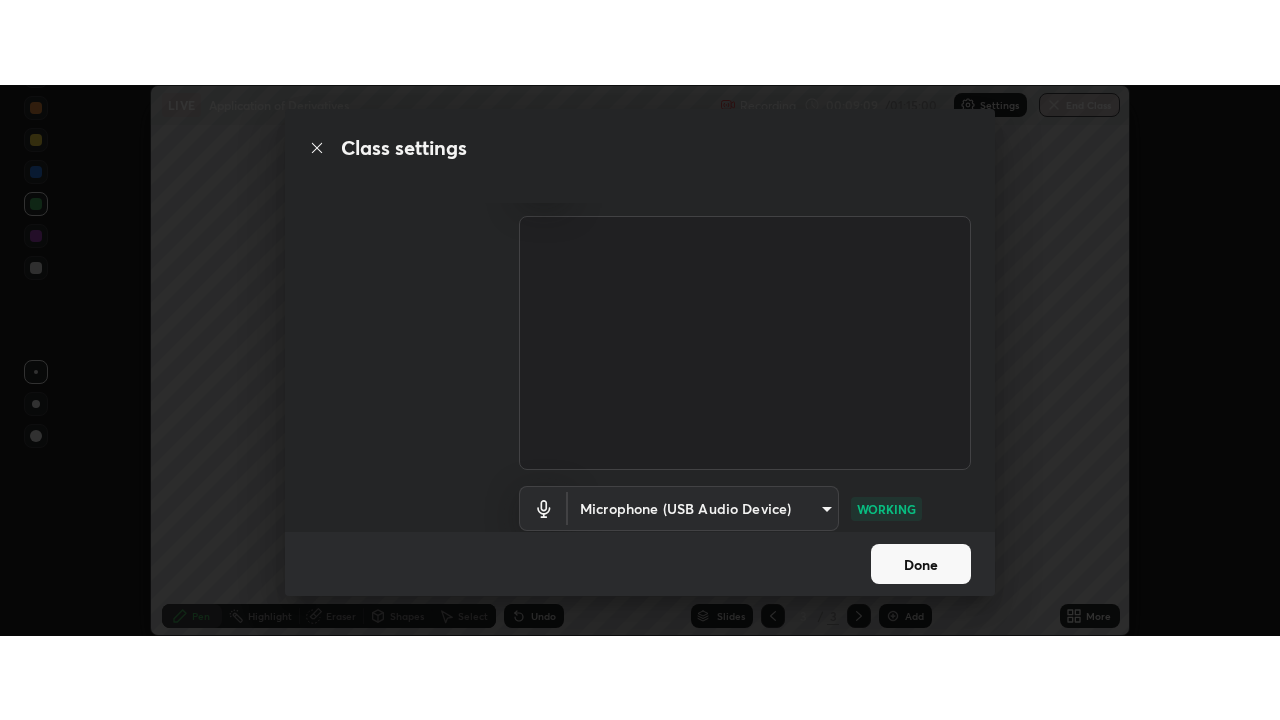scroll, scrollTop: 56, scrollLeft: 0, axis: vertical 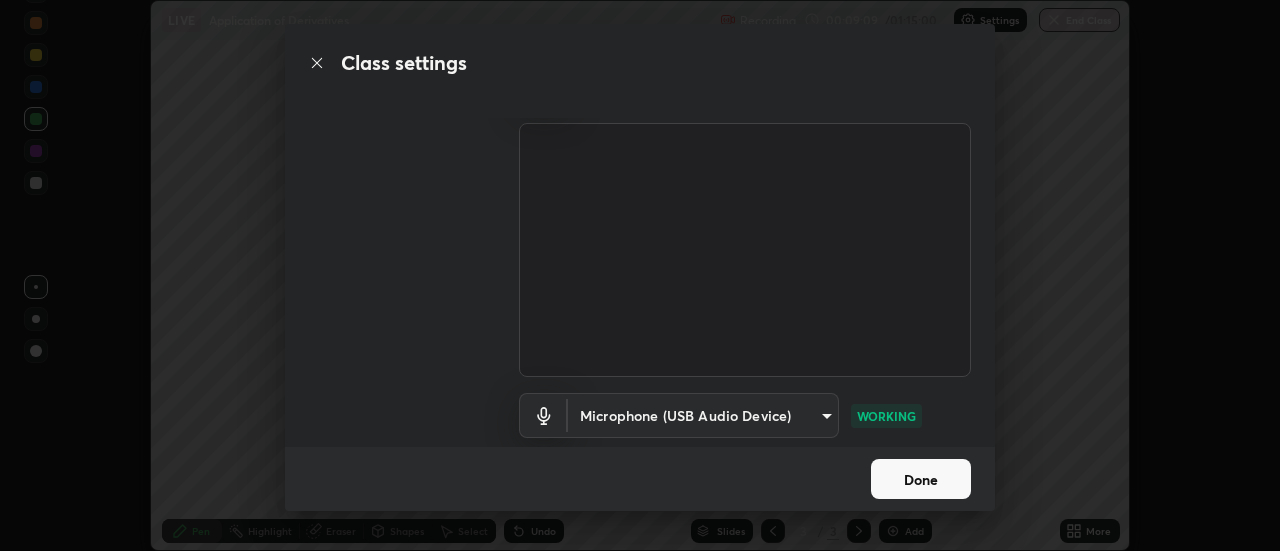 click on "Done" at bounding box center (921, 479) 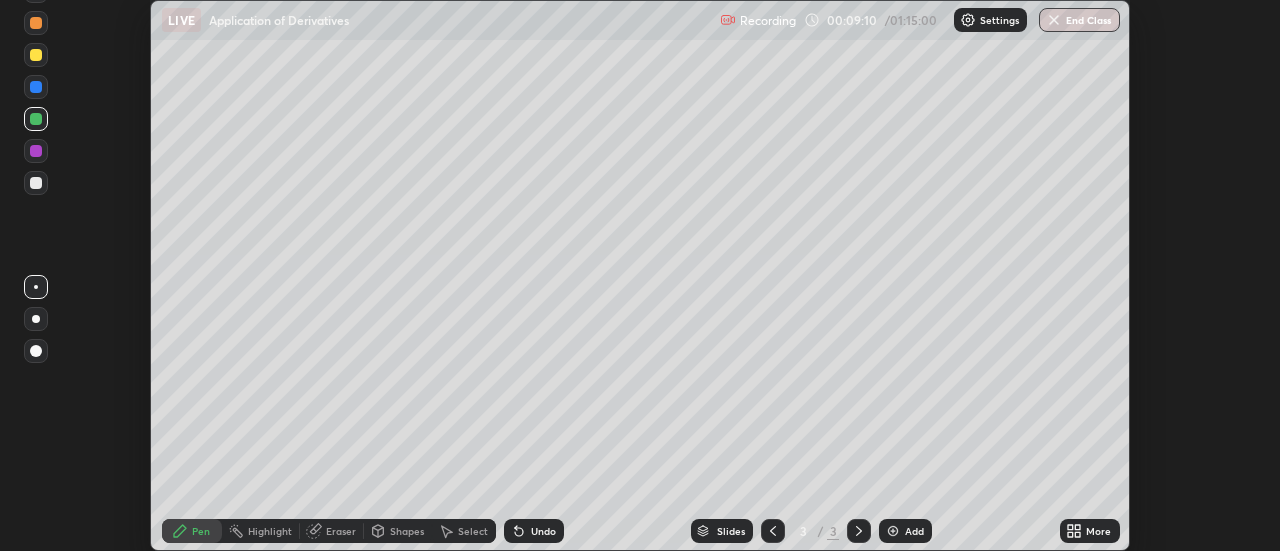 click on "More" at bounding box center (1090, 531) 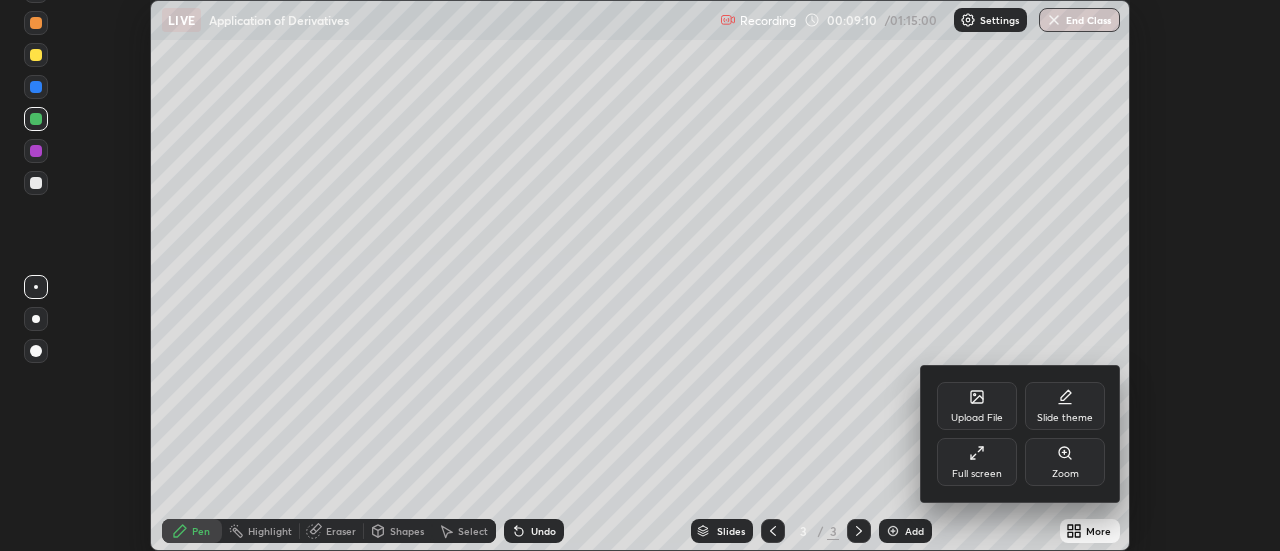 click on "Full screen" at bounding box center [977, 474] 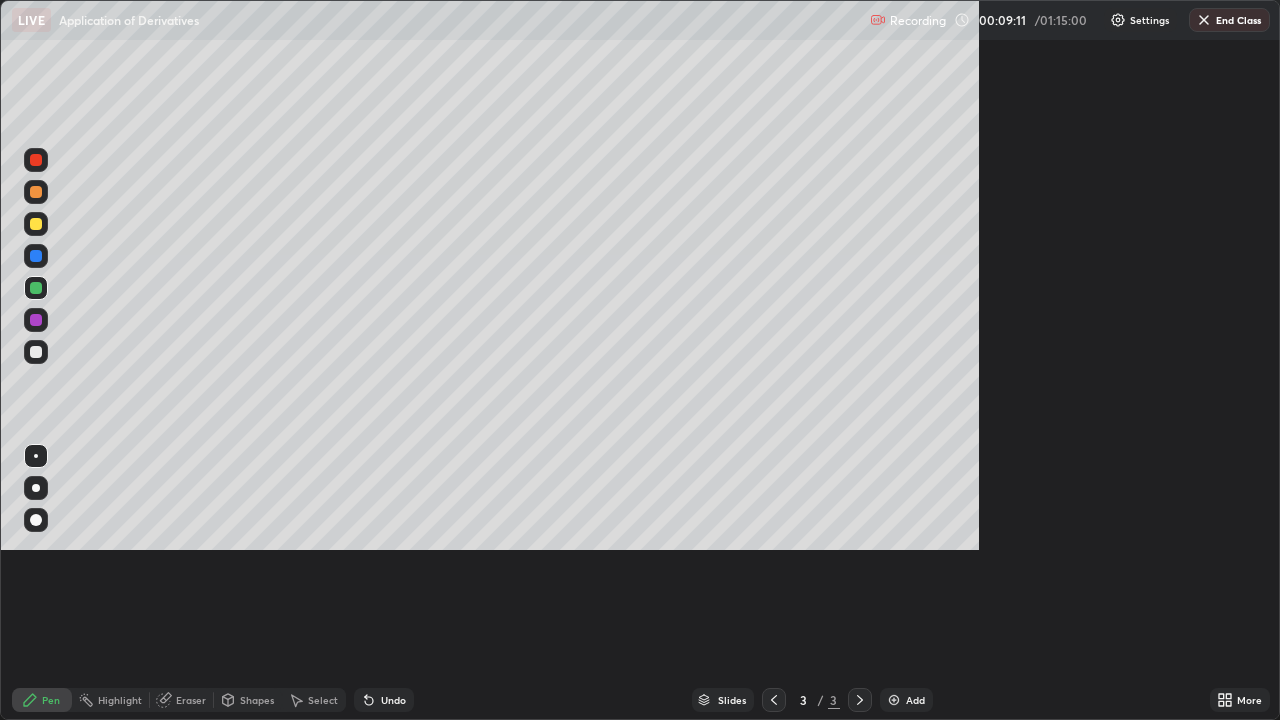 scroll, scrollTop: 99280, scrollLeft: 98720, axis: both 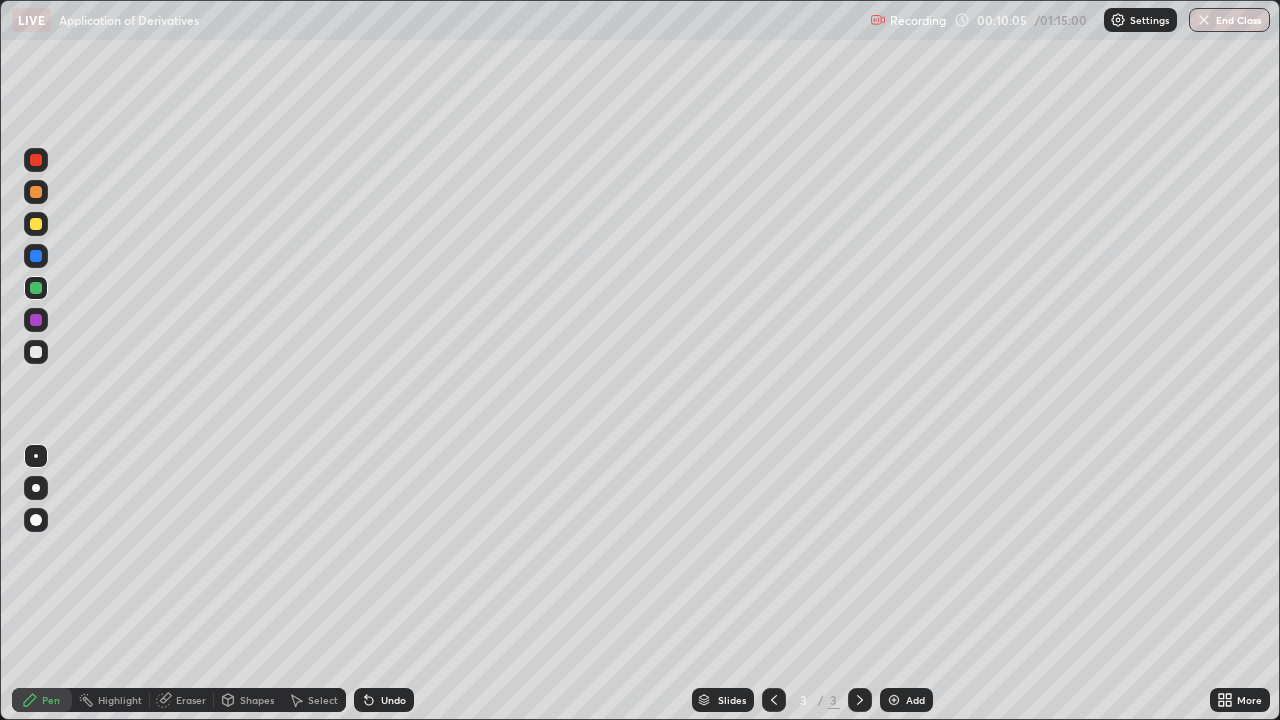 click at bounding box center (894, 700) 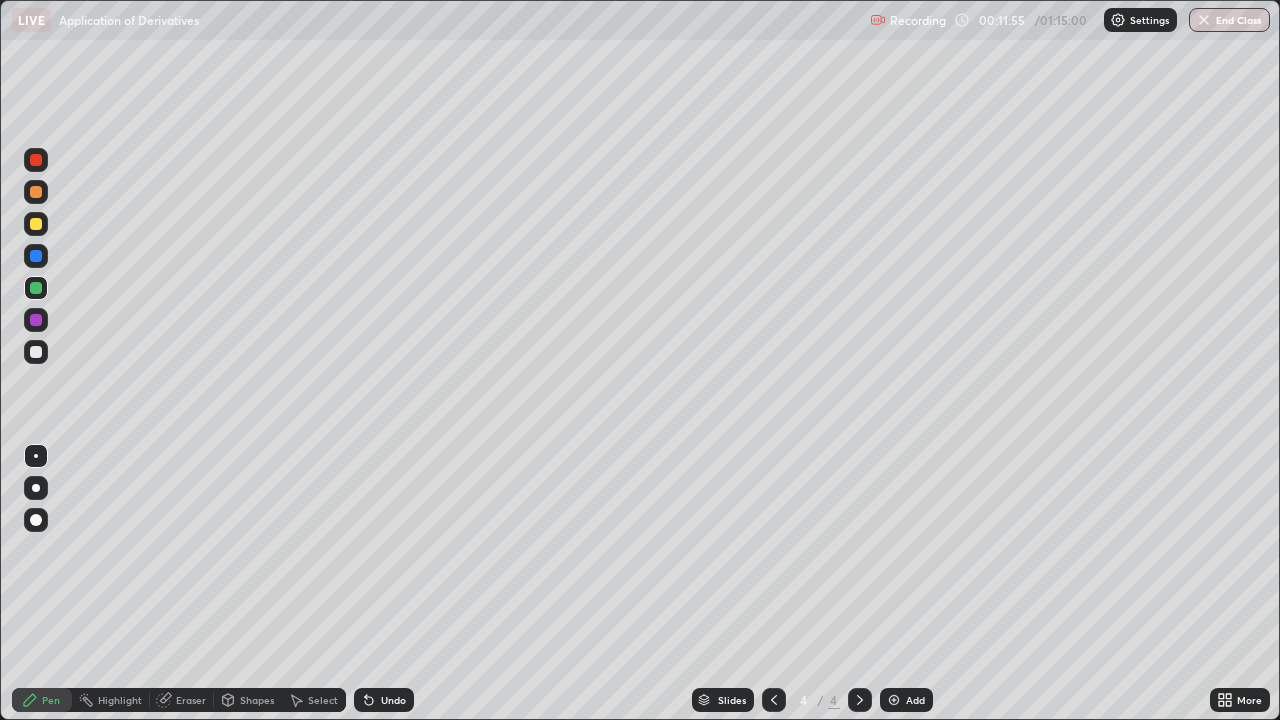 click on "Shapes" at bounding box center (257, 700) 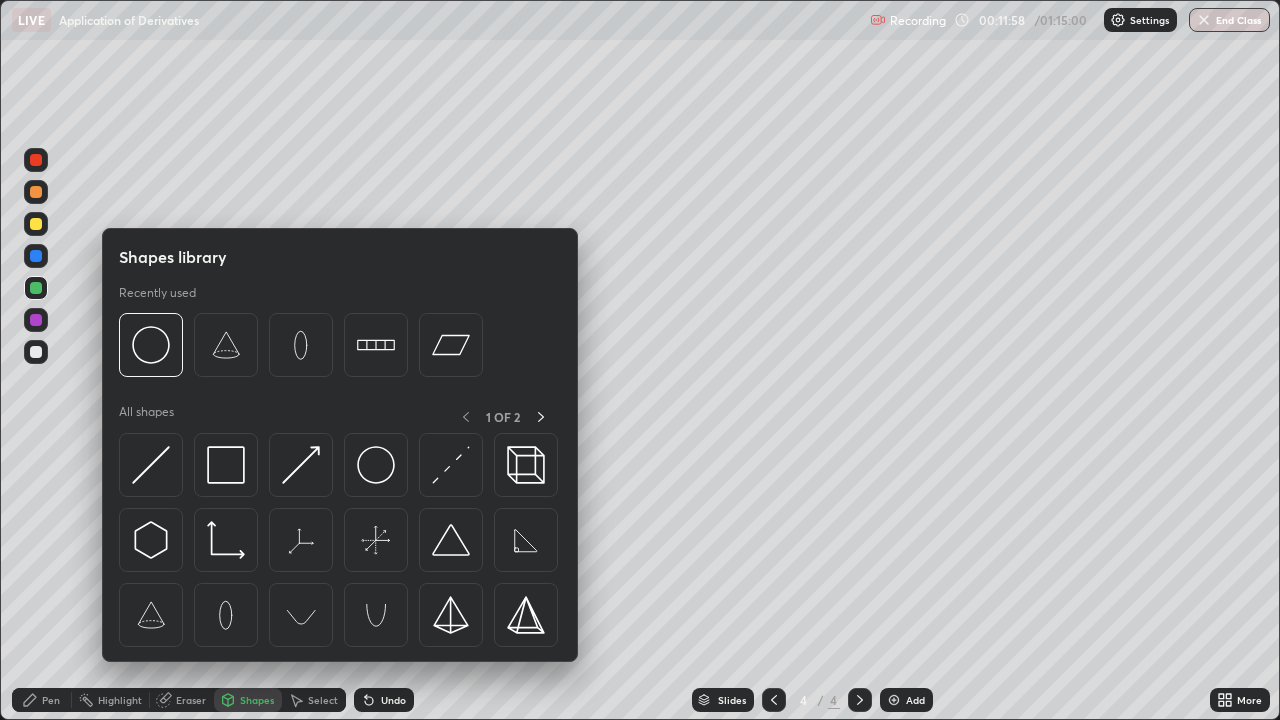click on "Shapes" at bounding box center (257, 700) 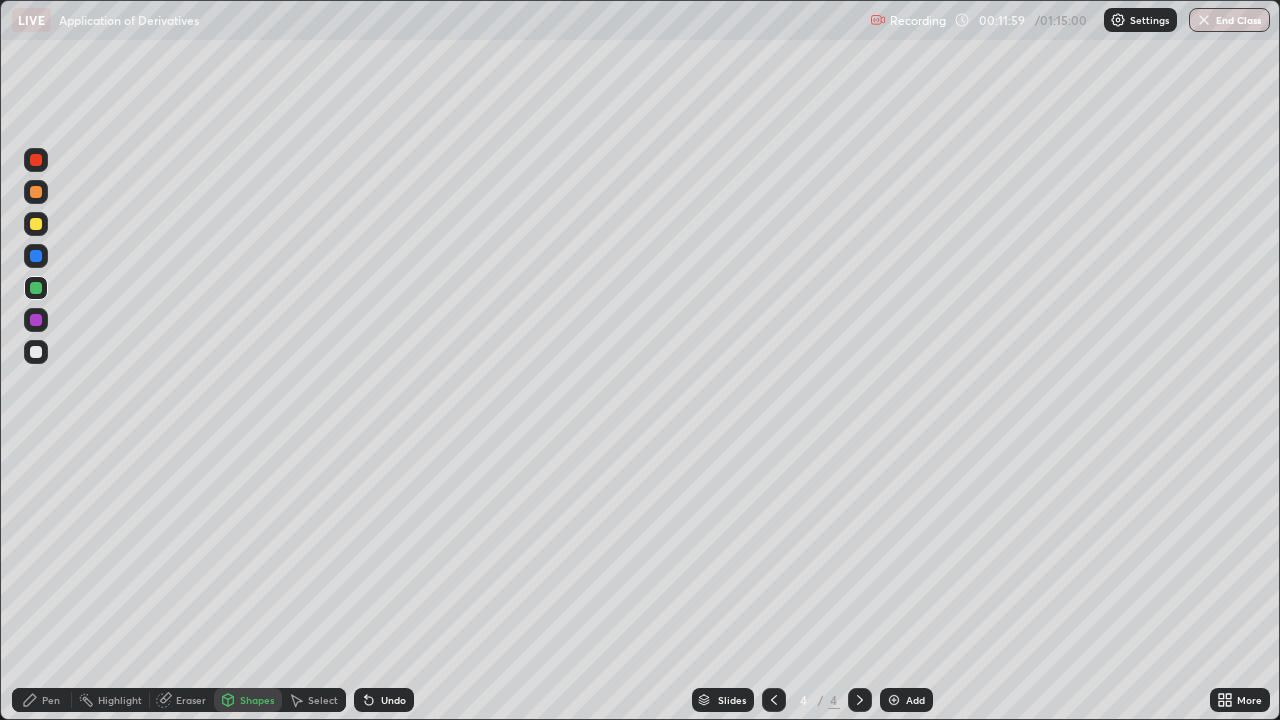 click at bounding box center (36, 224) 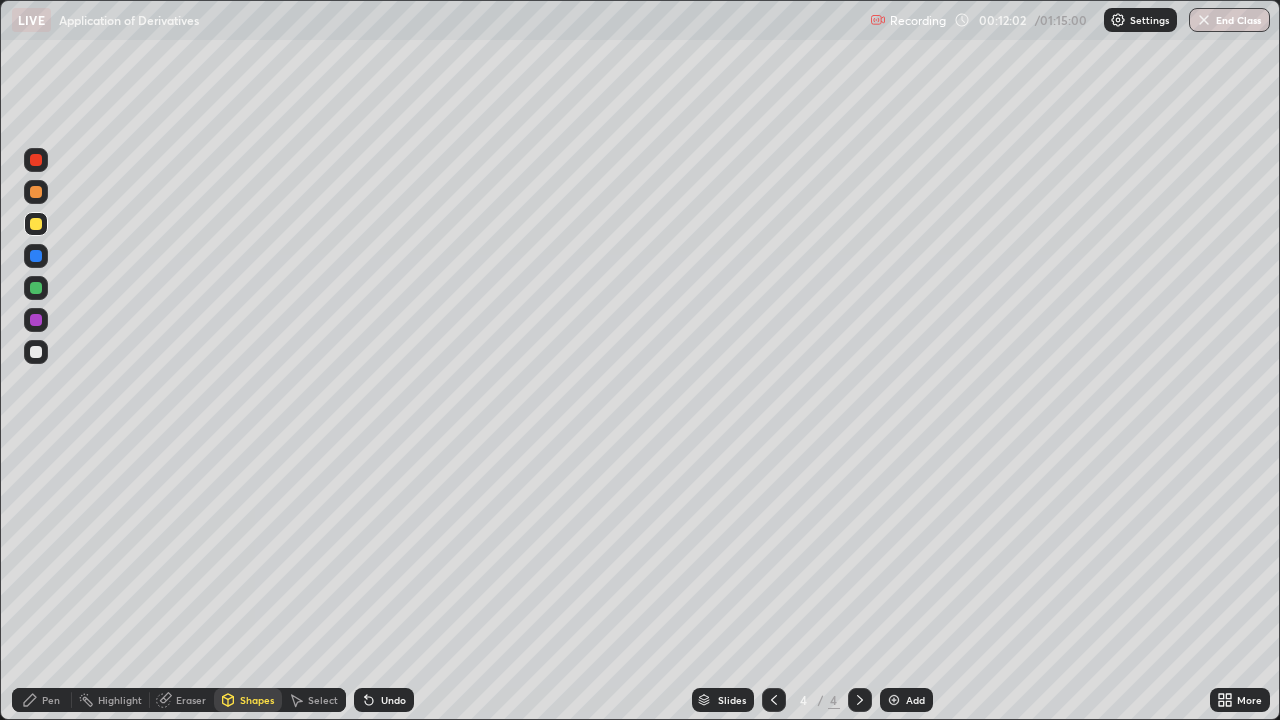 click on "Undo" at bounding box center [393, 700] 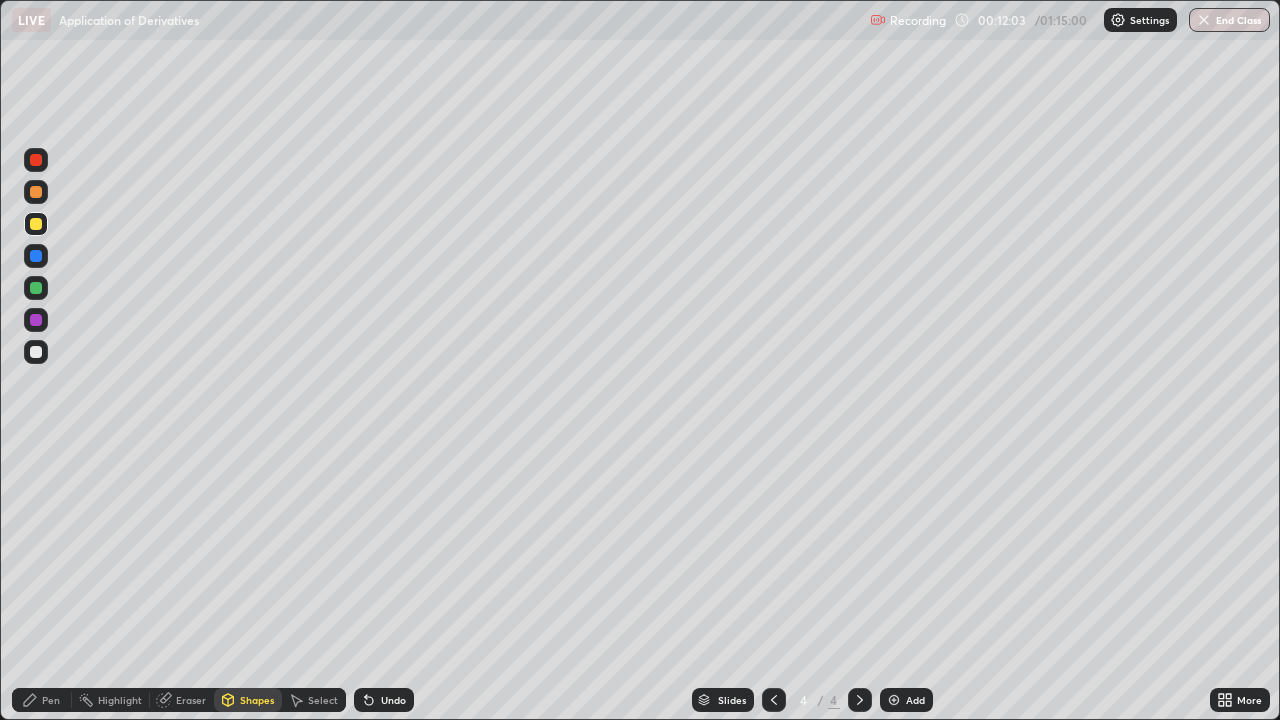 click on "Pen" at bounding box center (42, 700) 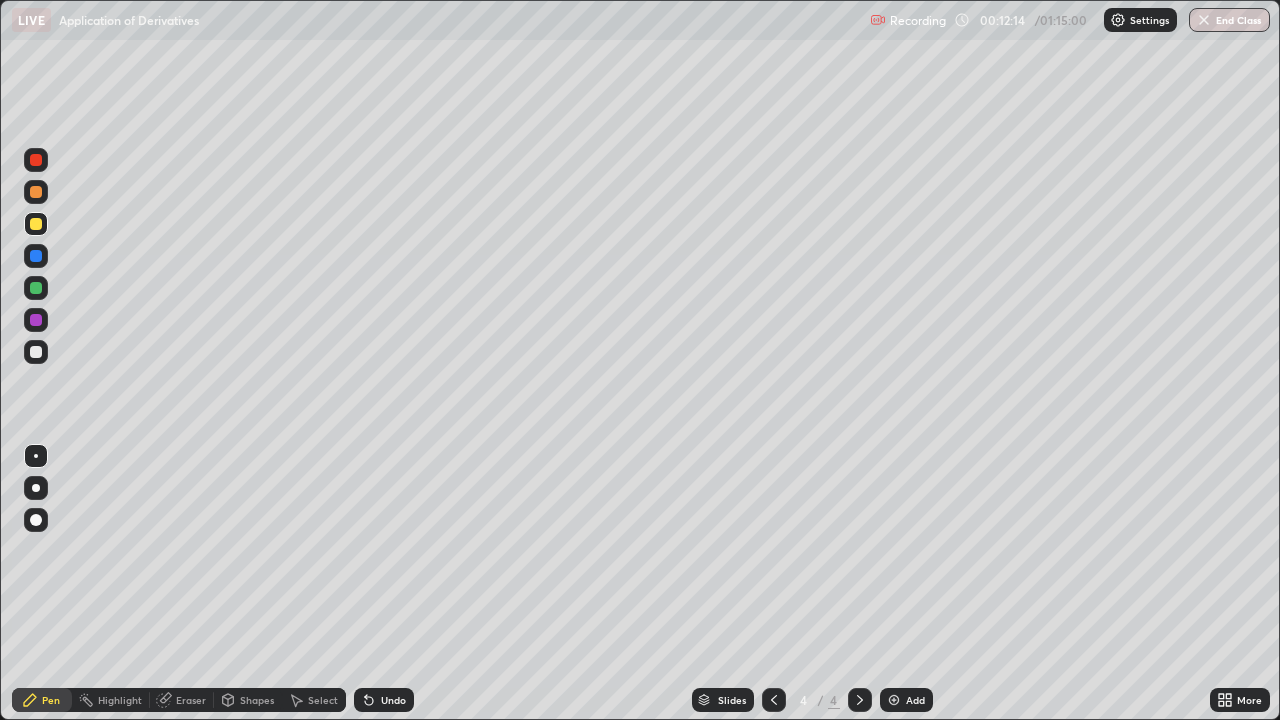 click at bounding box center [36, 352] 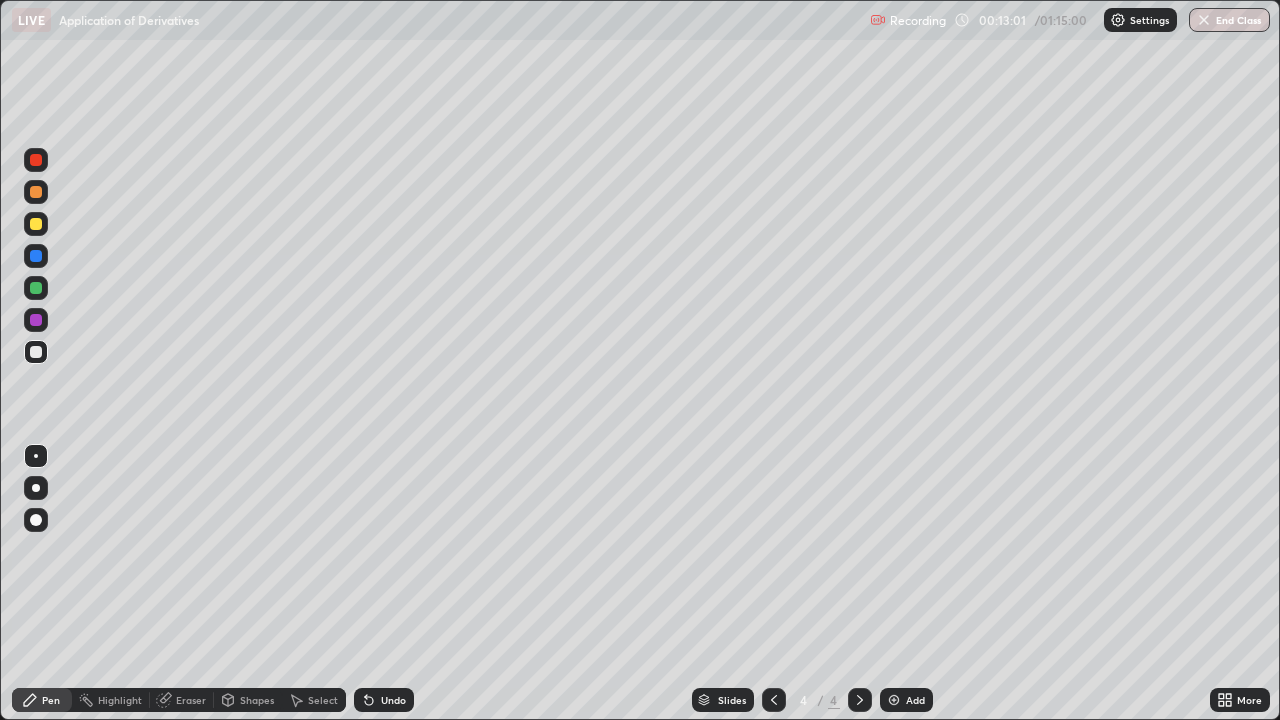 click on "Undo" at bounding box center (393, 700) 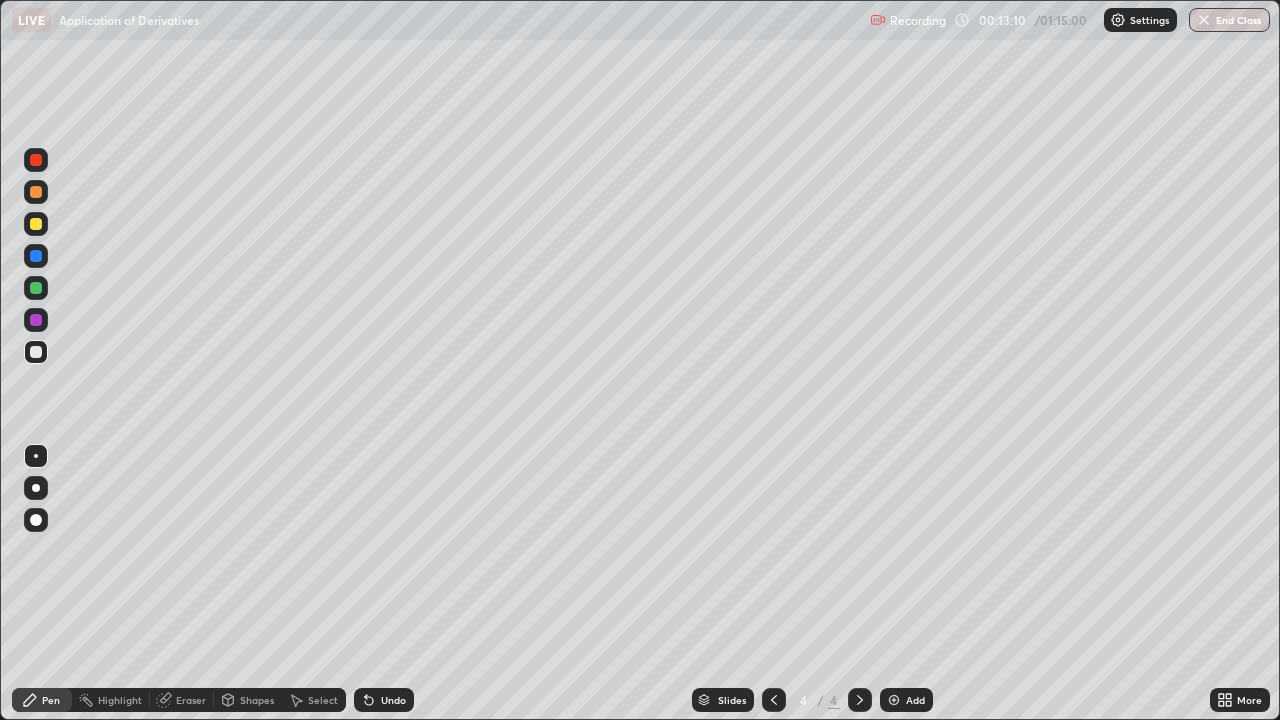 click on "Undo" at bounding box center [384, 700] 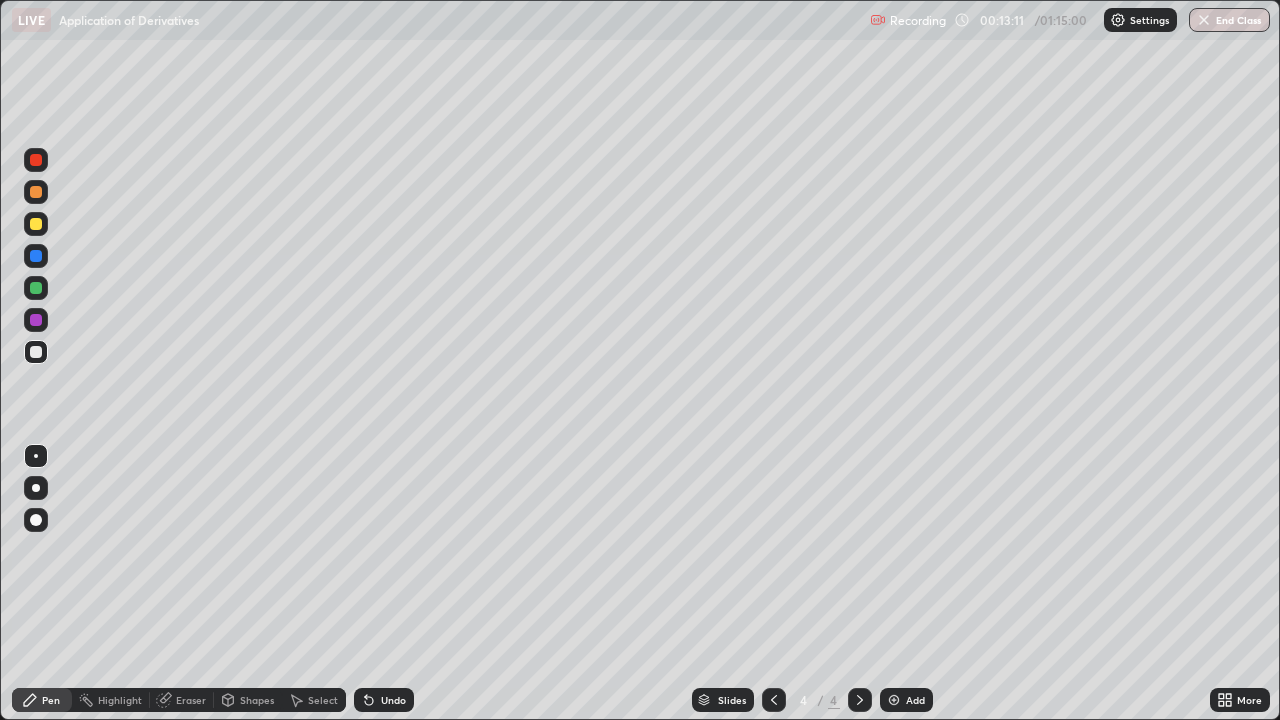 click on "Undo" at bounding box center (393, 700) 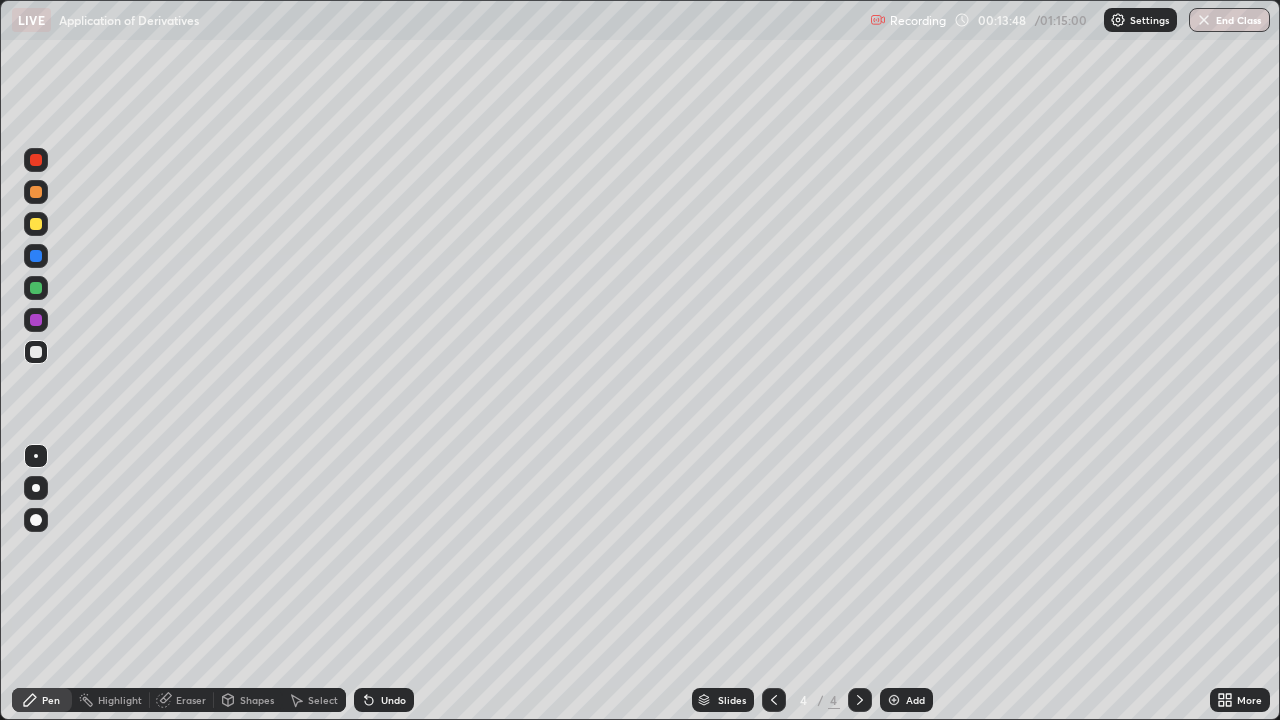 click at bounding box center (36, 288) 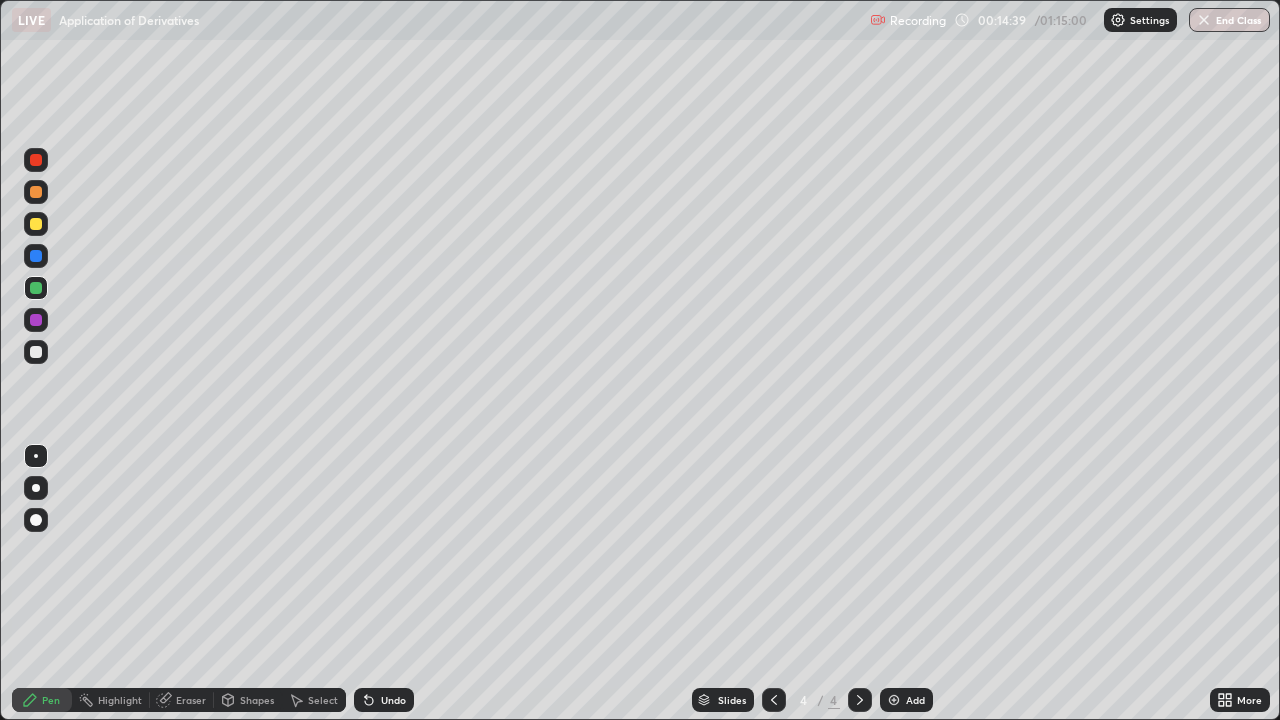 click on "Undo" at bounding box center [393, 700] 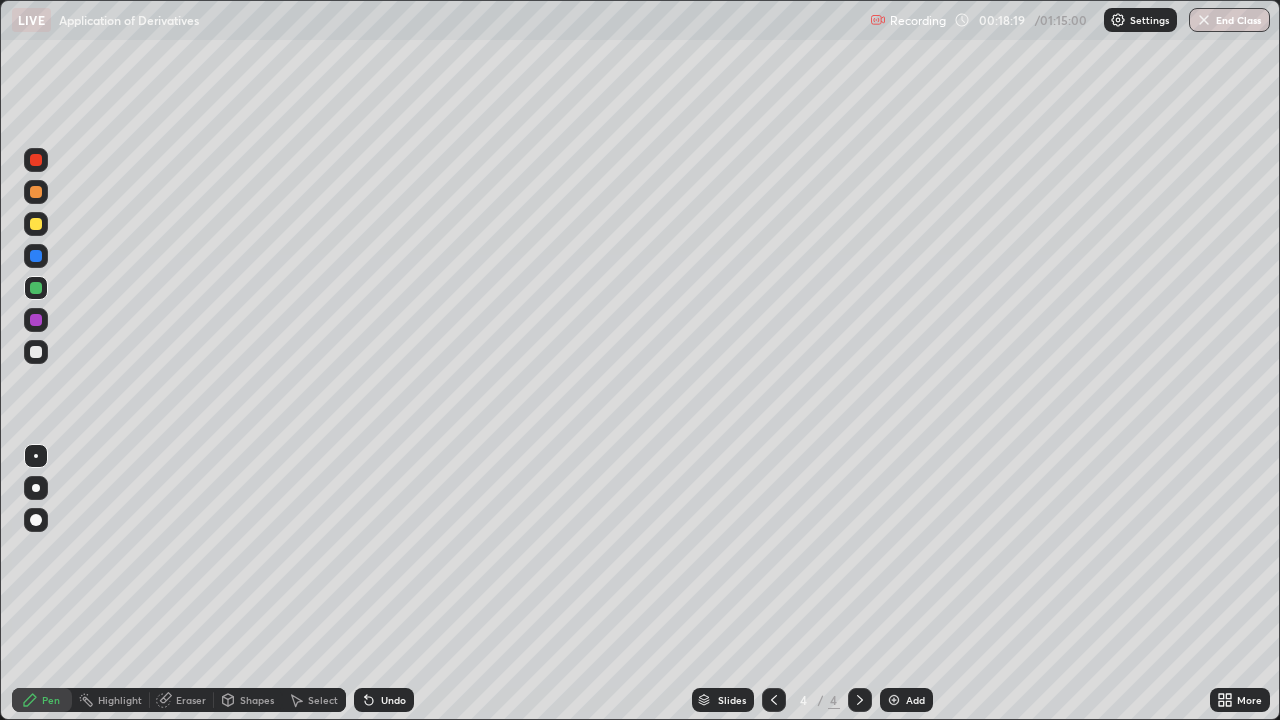 click at bounding box center (36, 352) 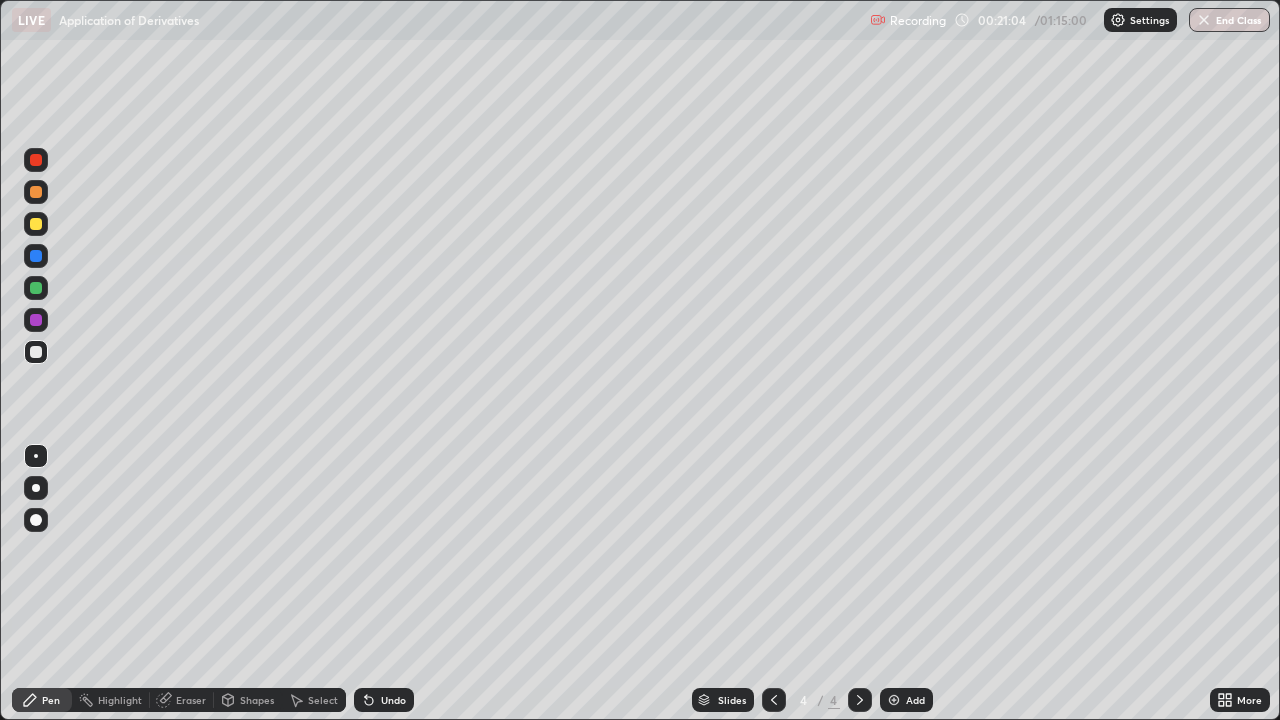 click at bounding box center (894, 700) 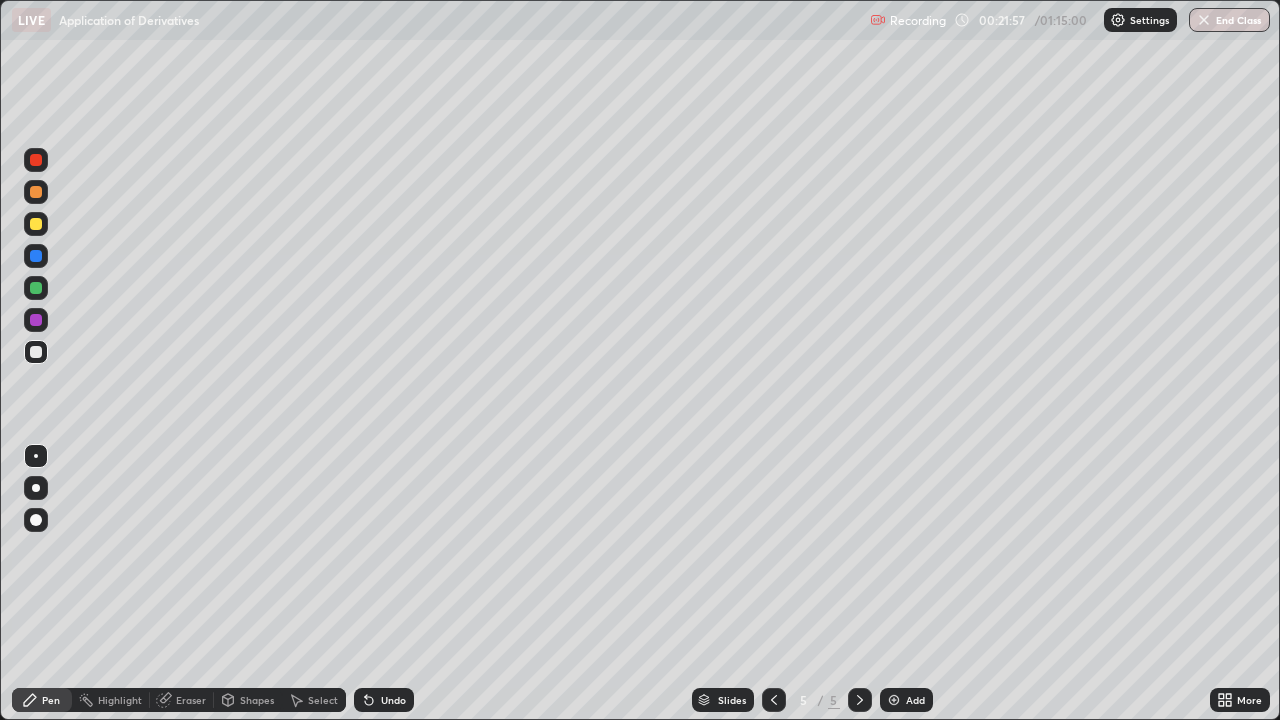click at bounding box center (36, 224) 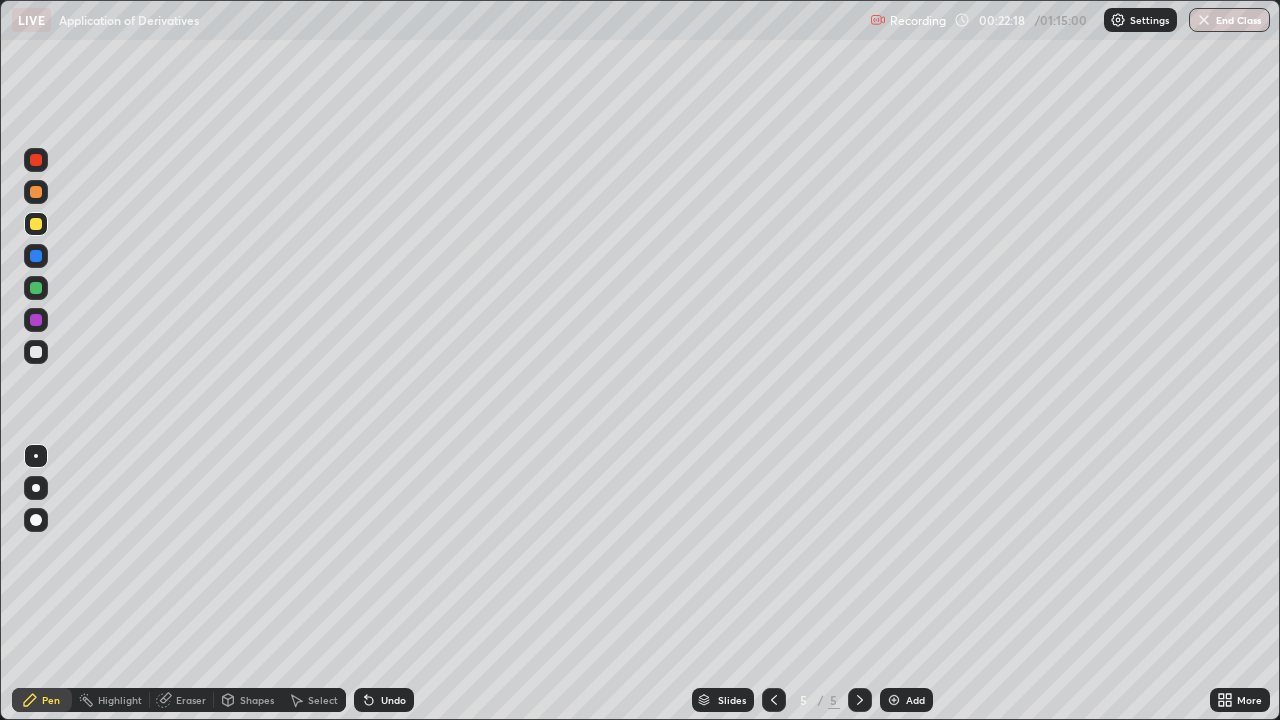 click at bounding box center (36, 352) 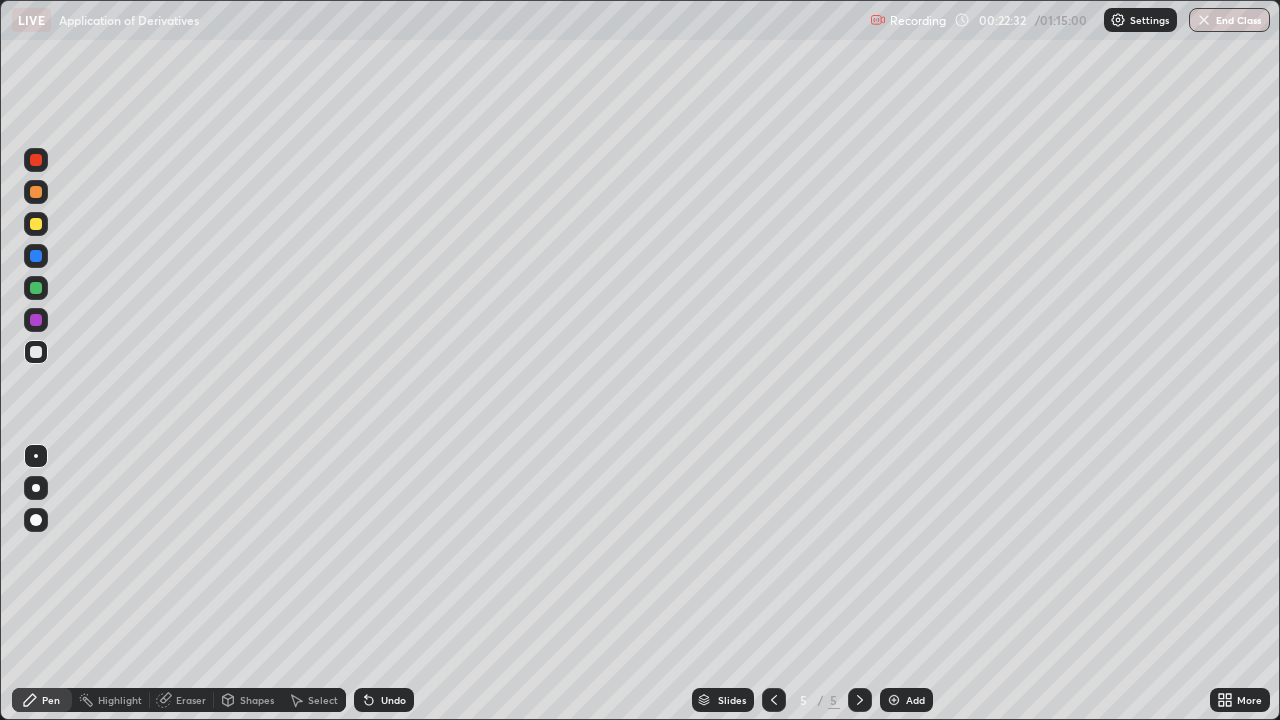 click at bounding box center [36, 224] 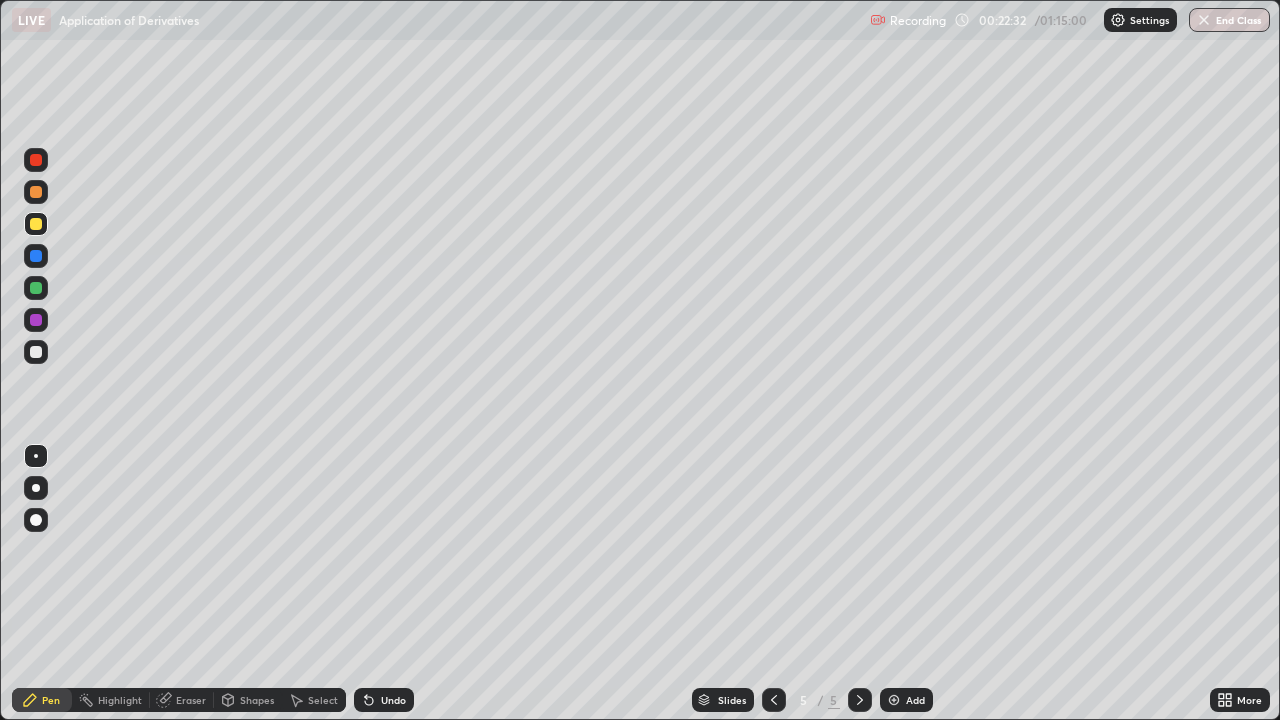 click at bounding box center (36, 288) 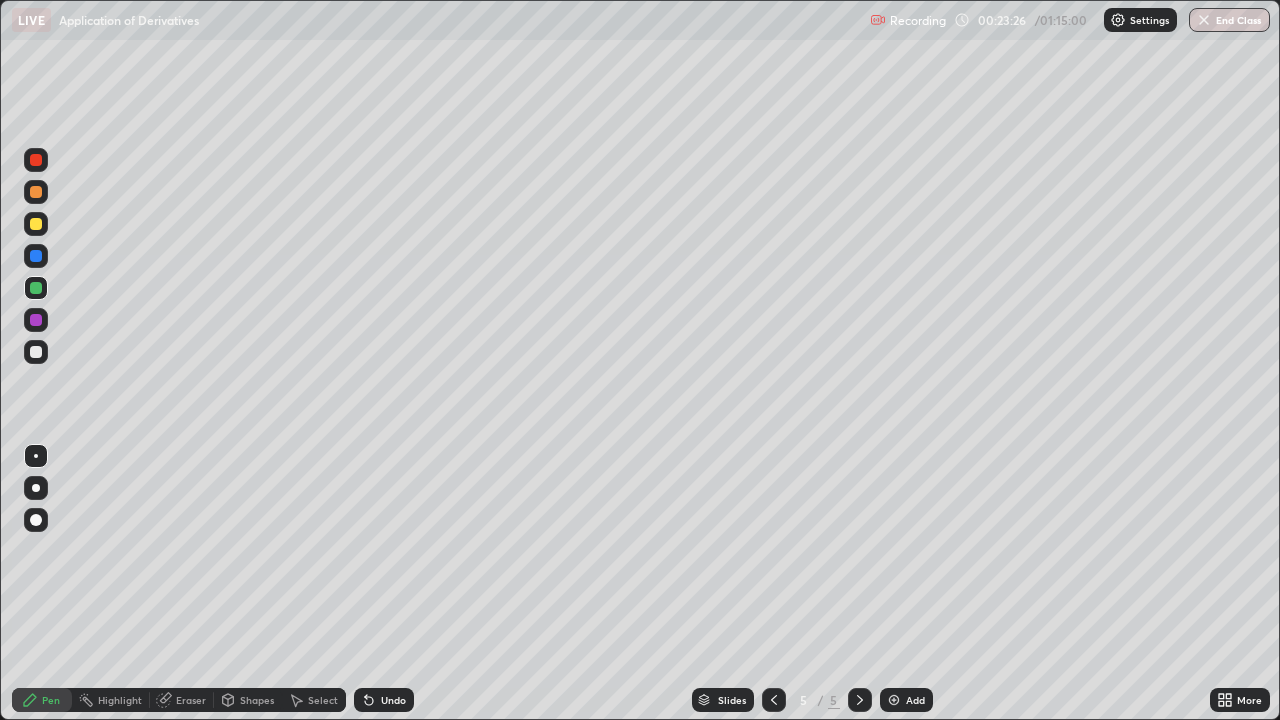 click at bounding box center [36, 224] 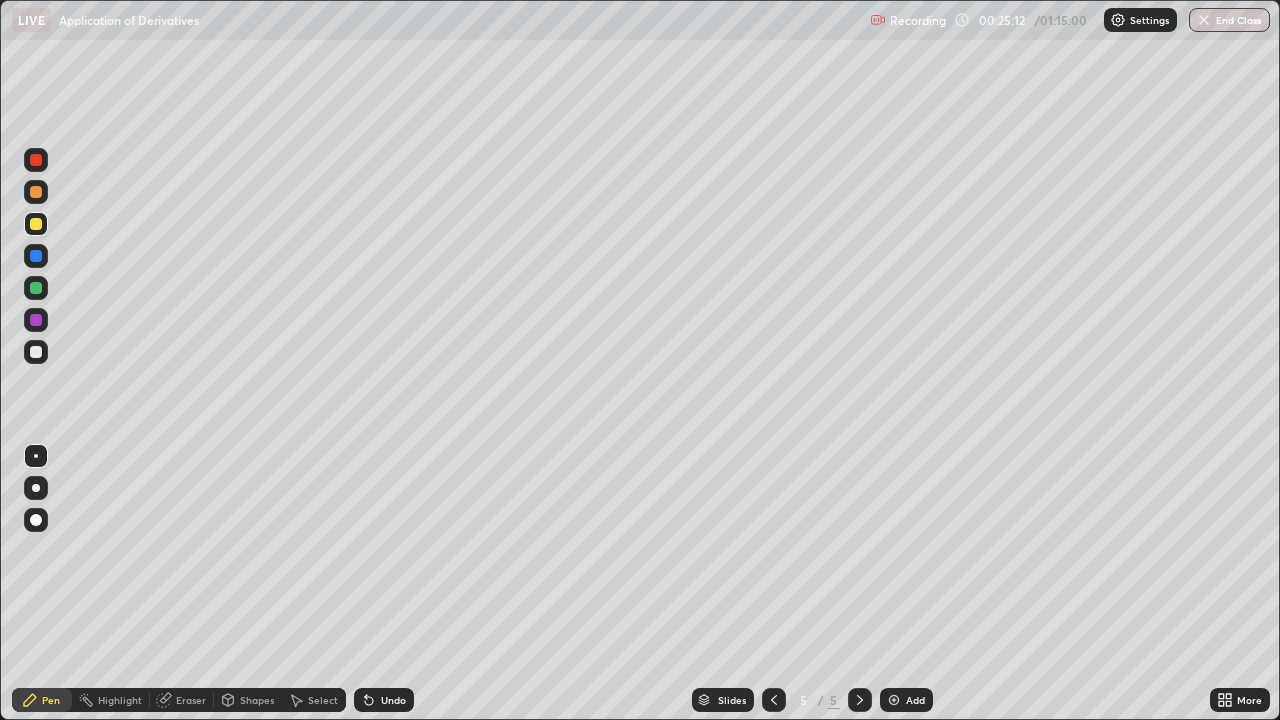 click 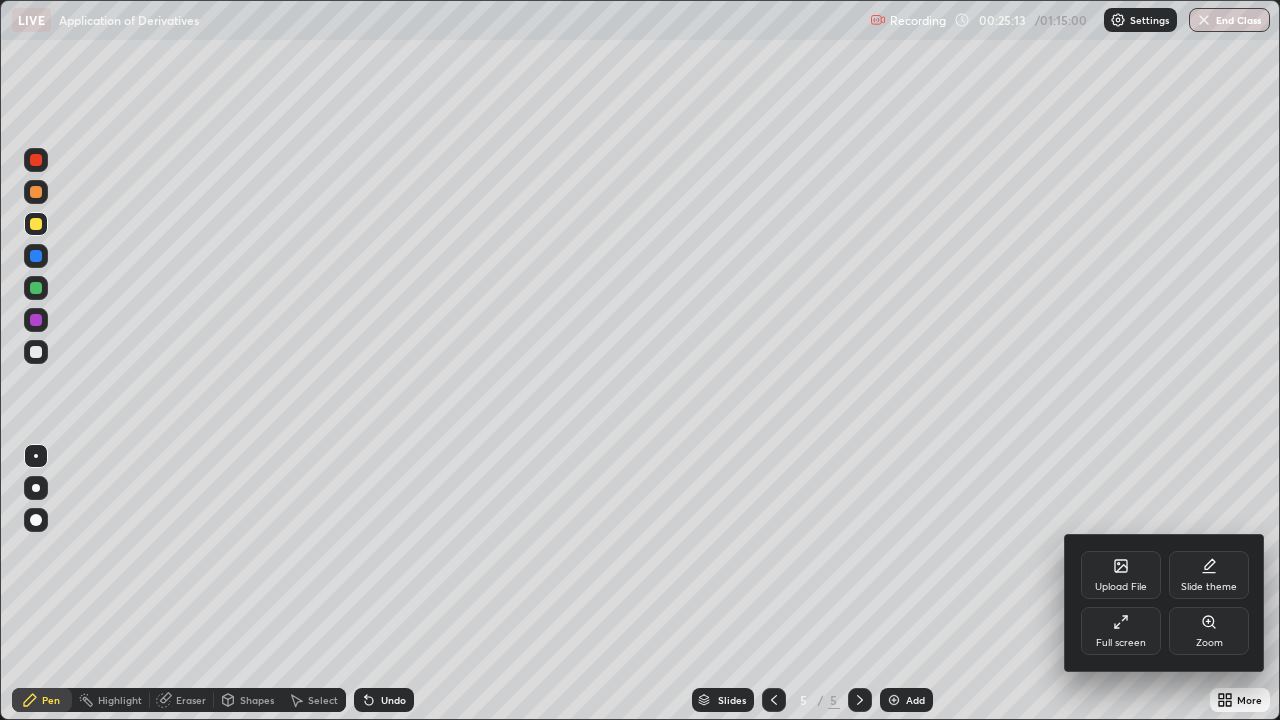 click on "Full screen" at bounding box center (1121, 643) 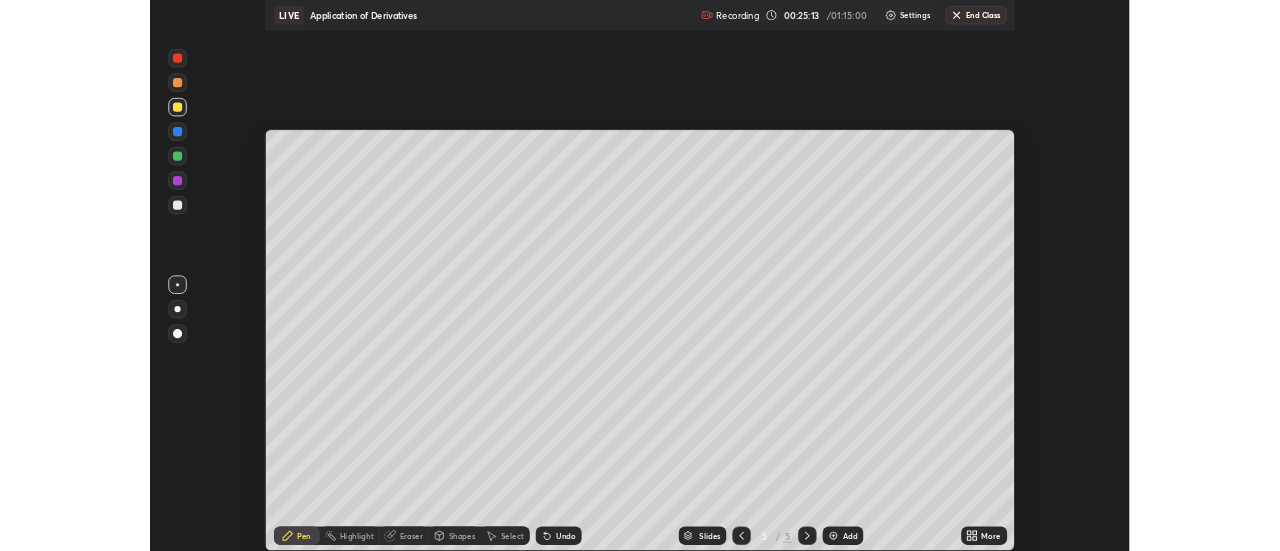 scroll, scrollTop: 551, scrollLeft: 1280, axis: both 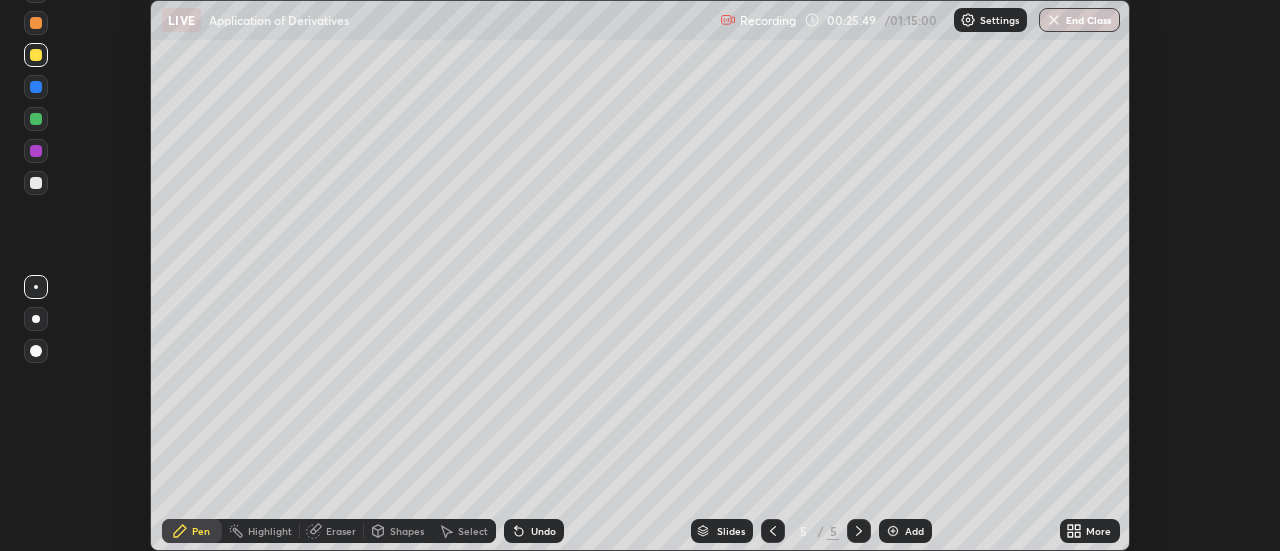 click 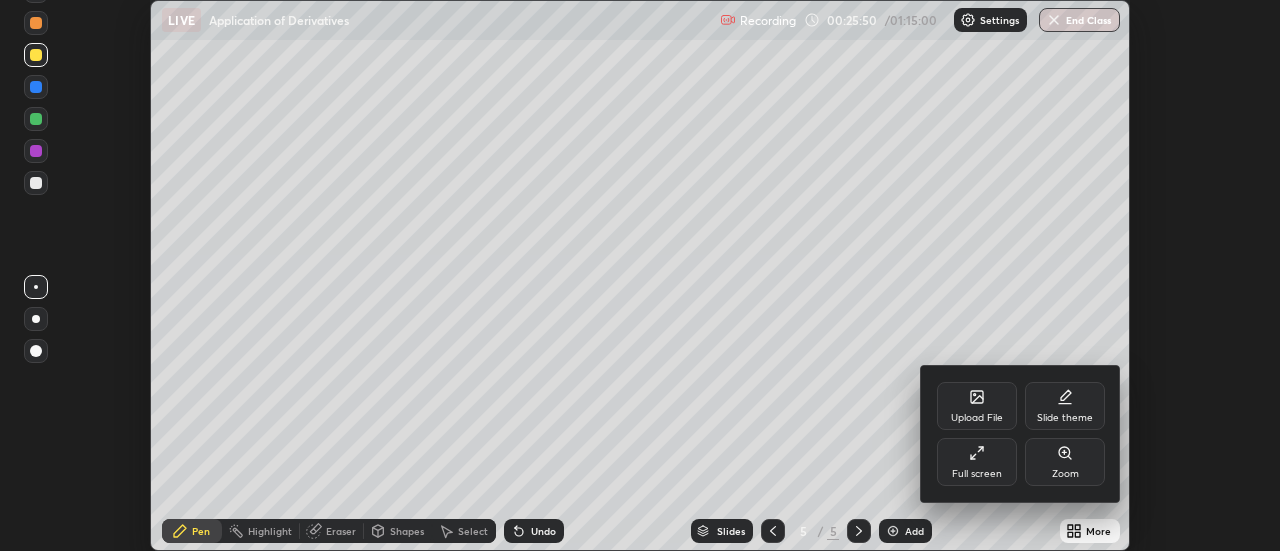 click on "Upload File" at bounding box center (977, 406) 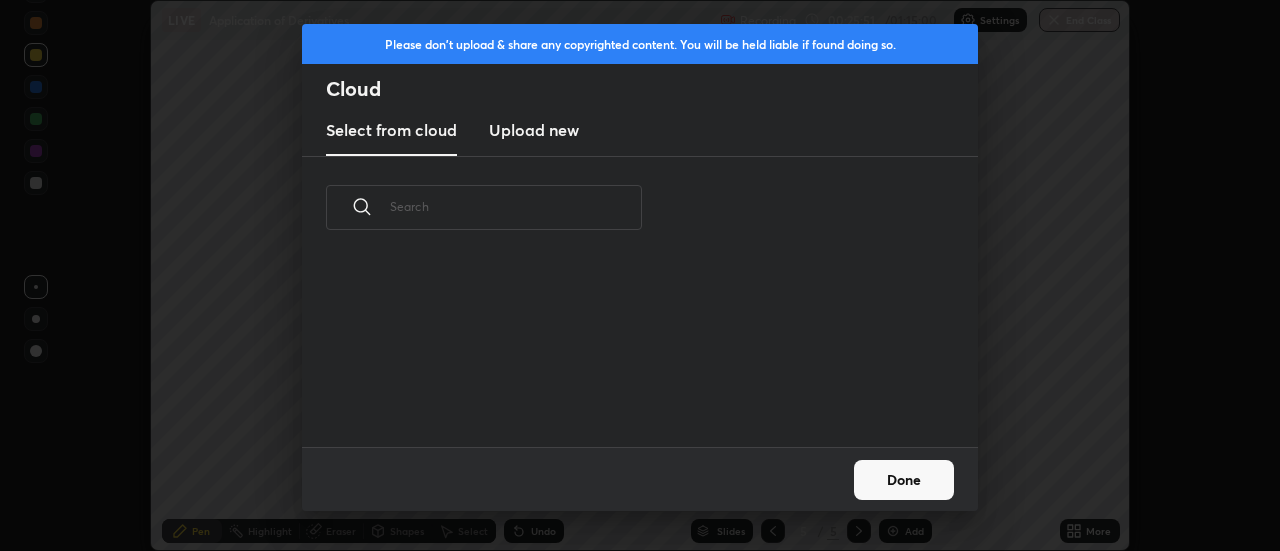 scroll, scrollTop: 7, scrollLeft: 11, axis: both 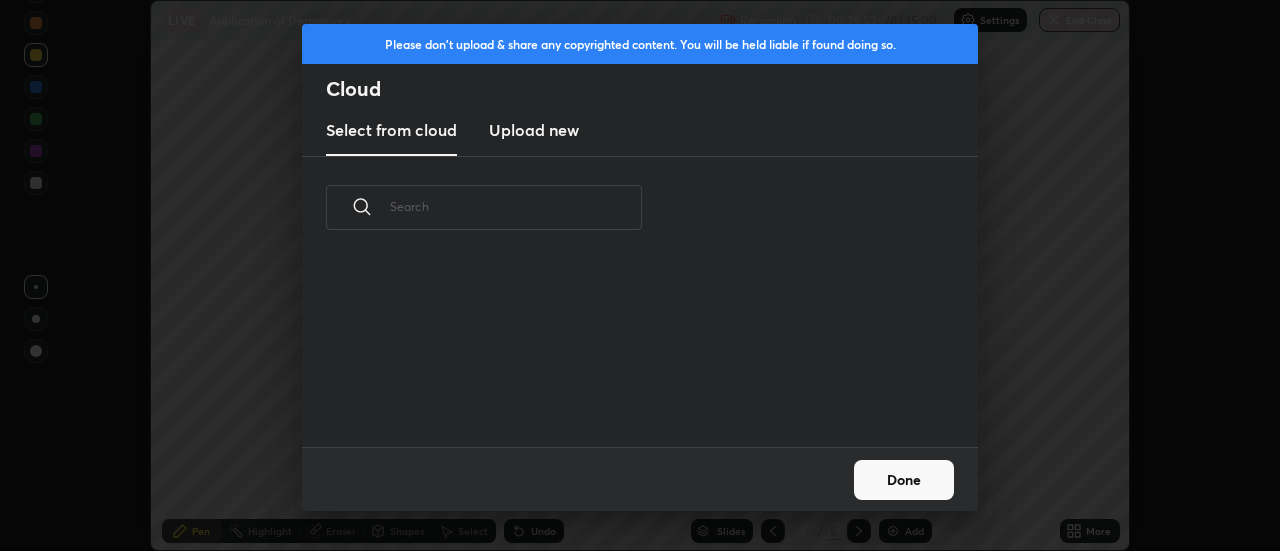 click on "Upload new" at bounding box center [534, 130] 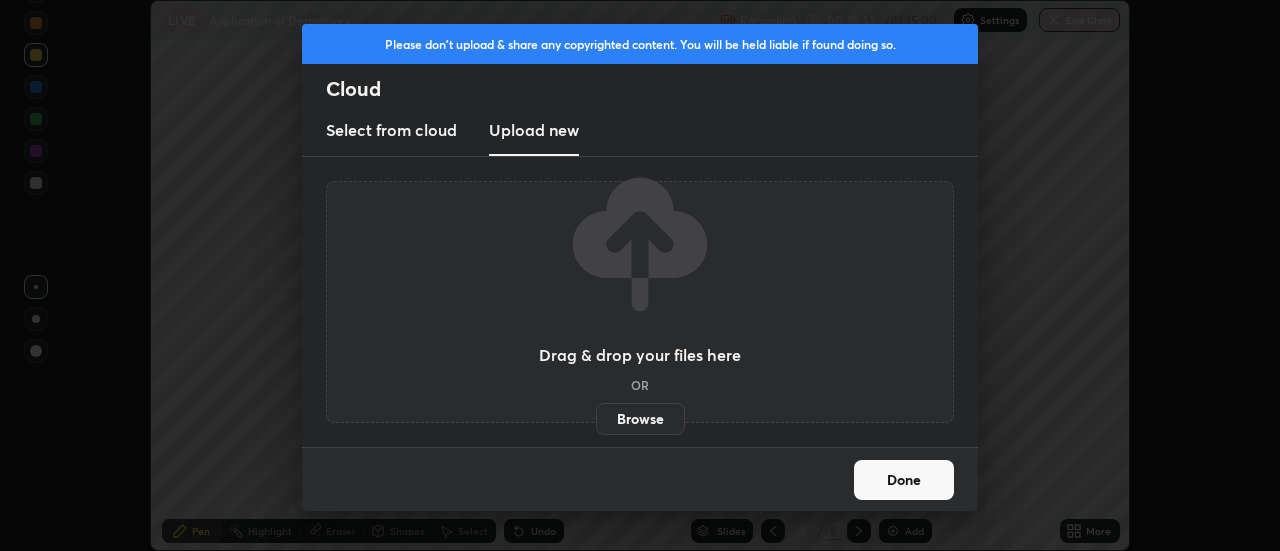 click on "Browse" at bounding box center (640, 419) 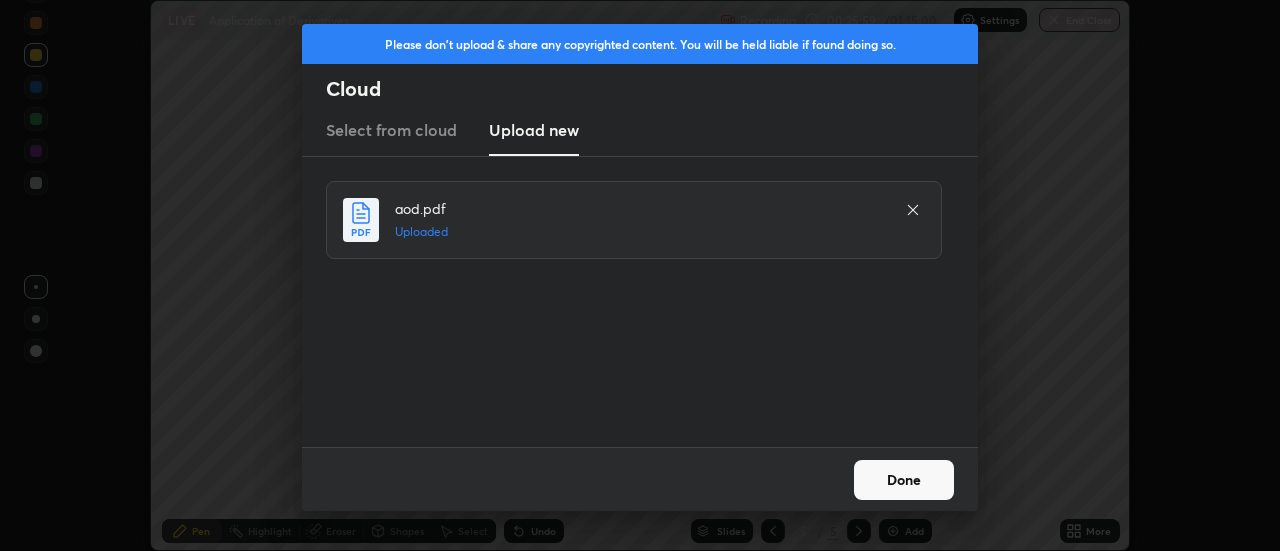 click on "Done" at bounding box center (904, 480) 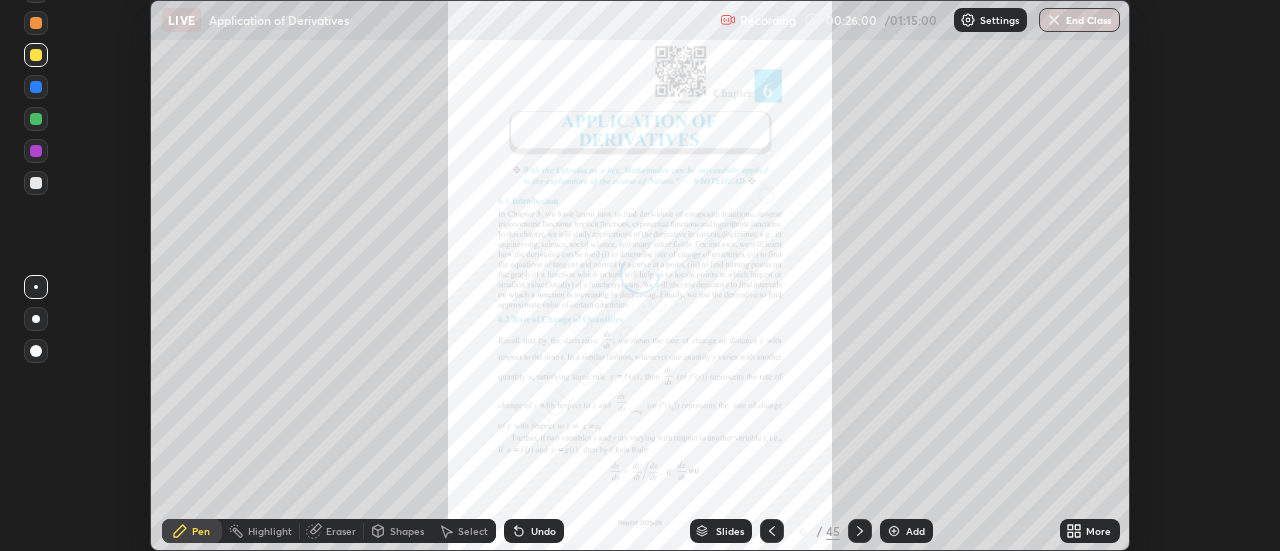 click 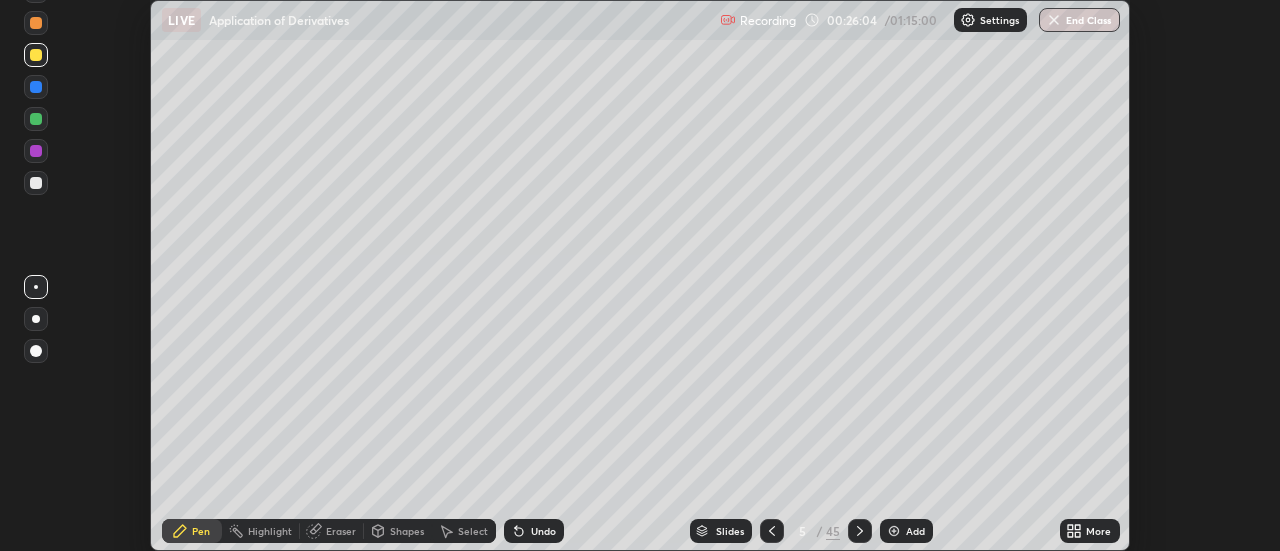 click 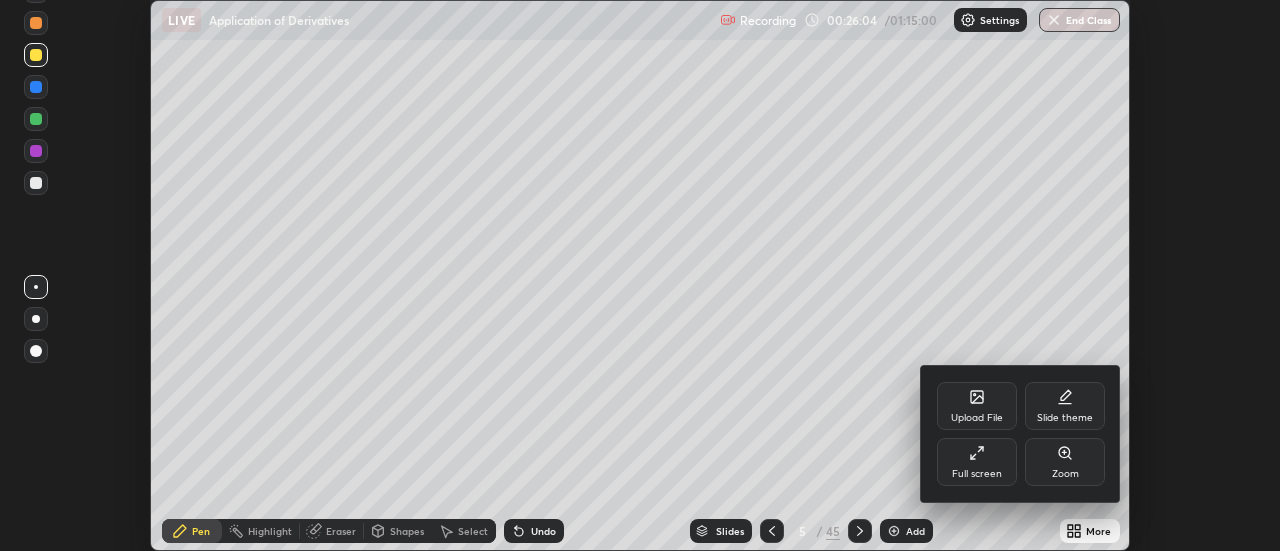 click on "Full screen" at bounding box center [977, 462] 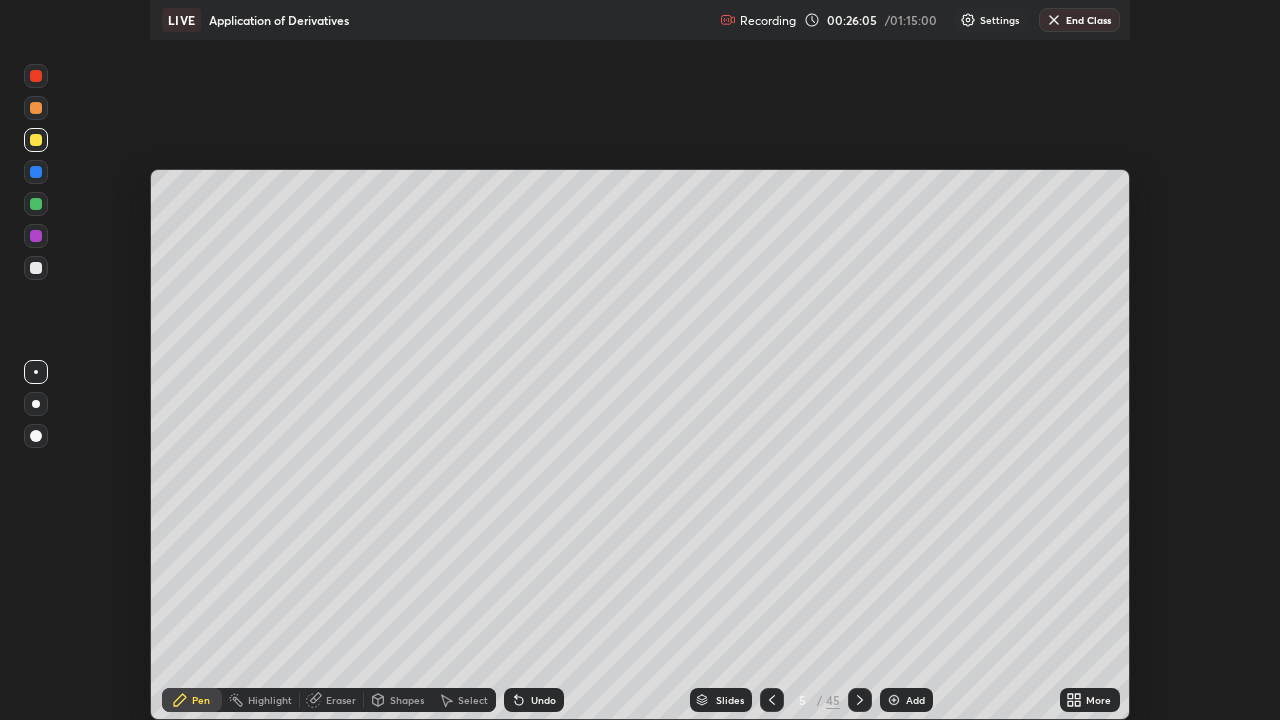 scroll, scrollTop: 99280, scrollLeft: 98720, axis: both 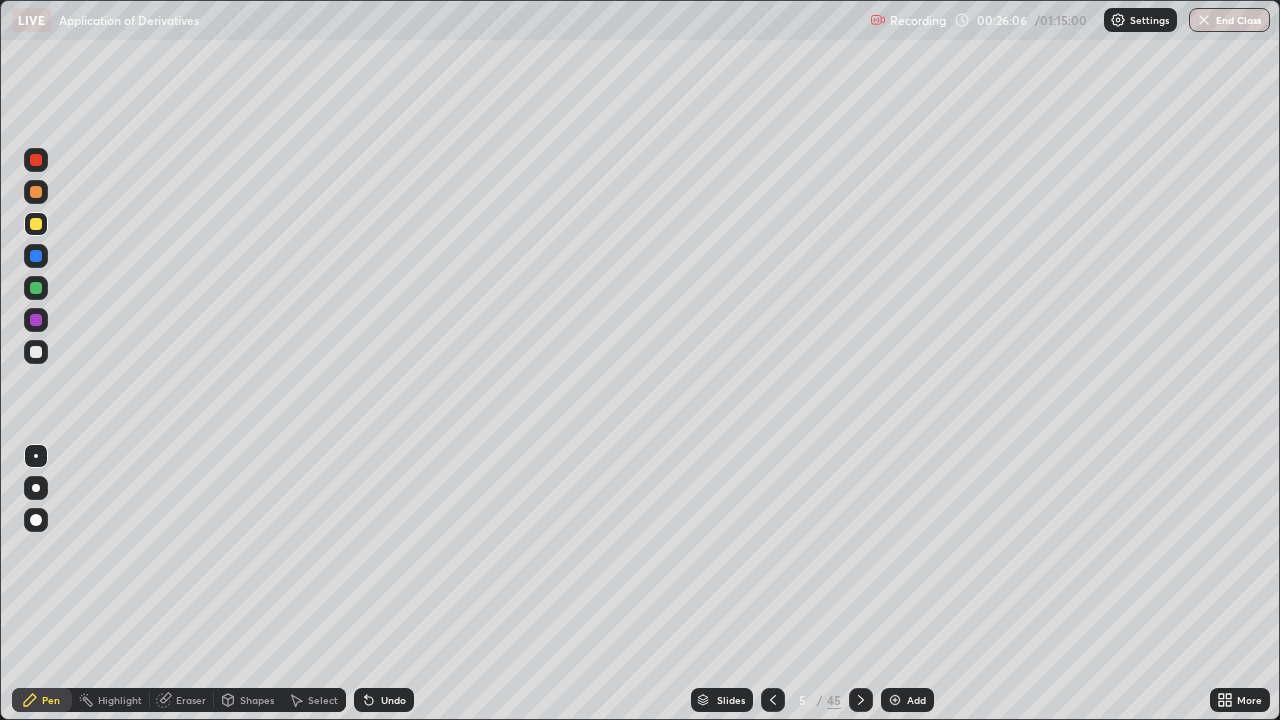click at bounding box center (36, 288) 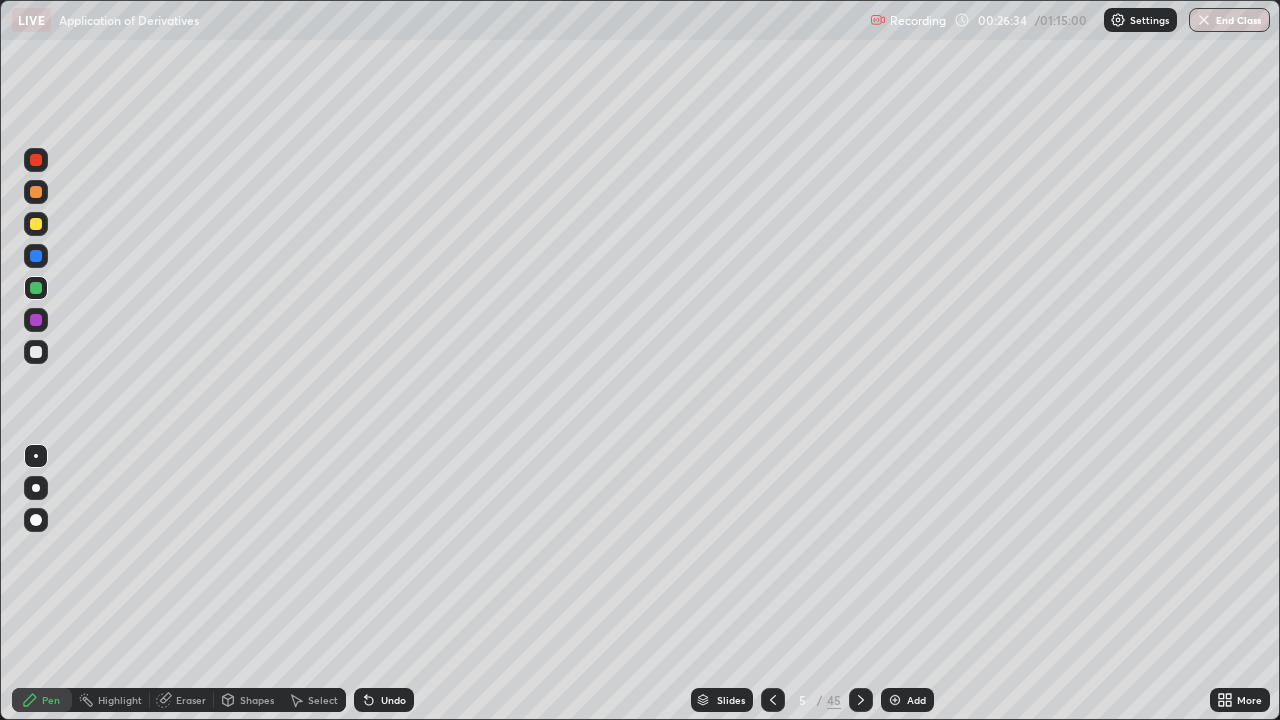 click on "Eraser" at bounding box center (191, 700) 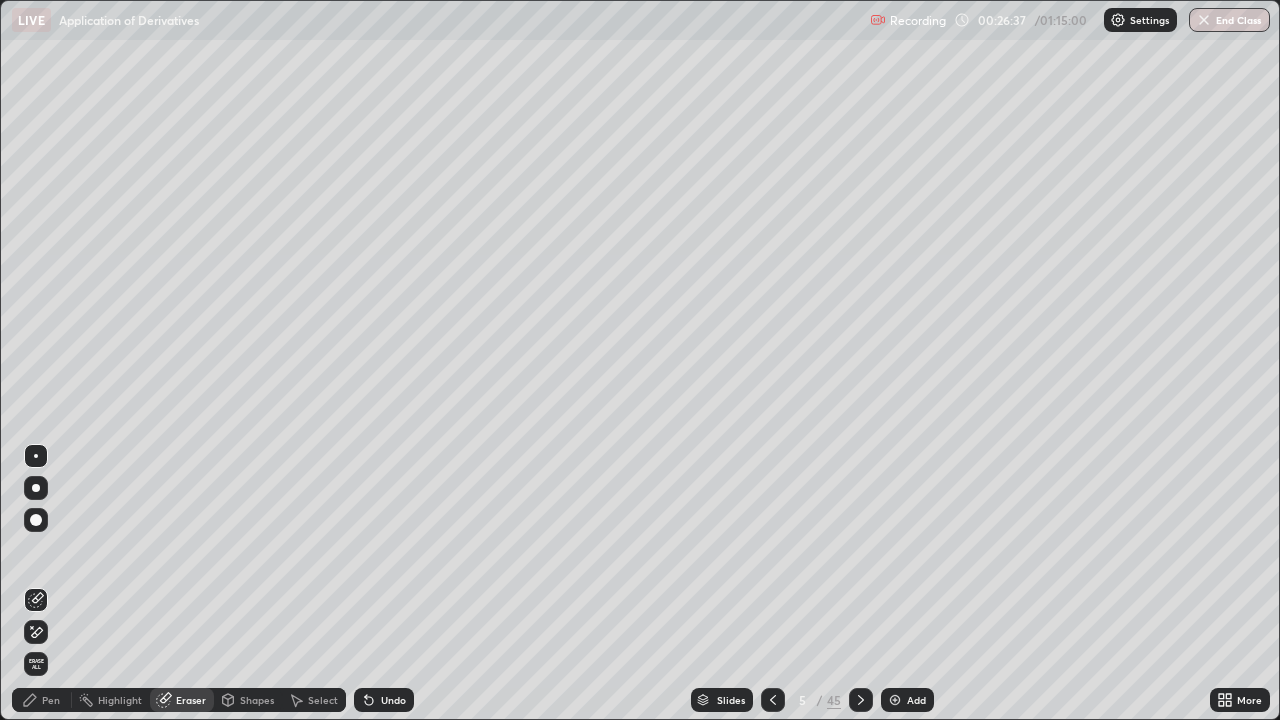 click on "Pen" at bounding box center [51, 700] 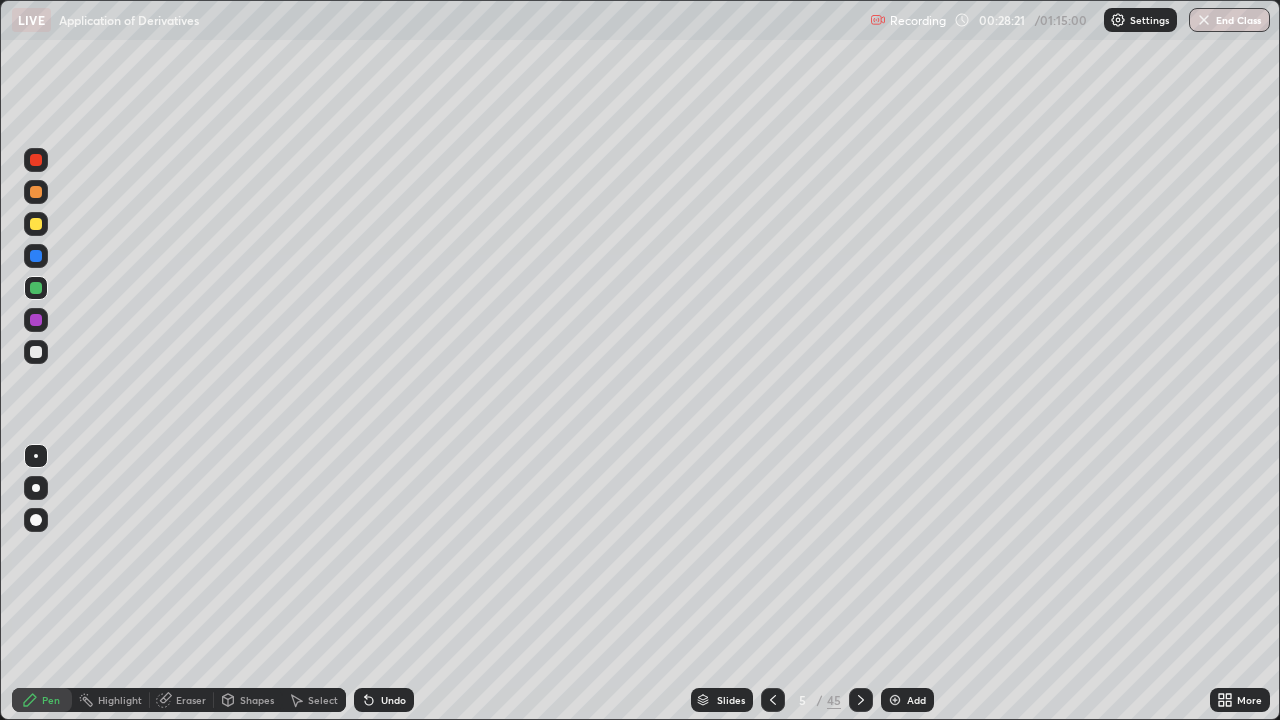 click at bounding box center [36, 352] 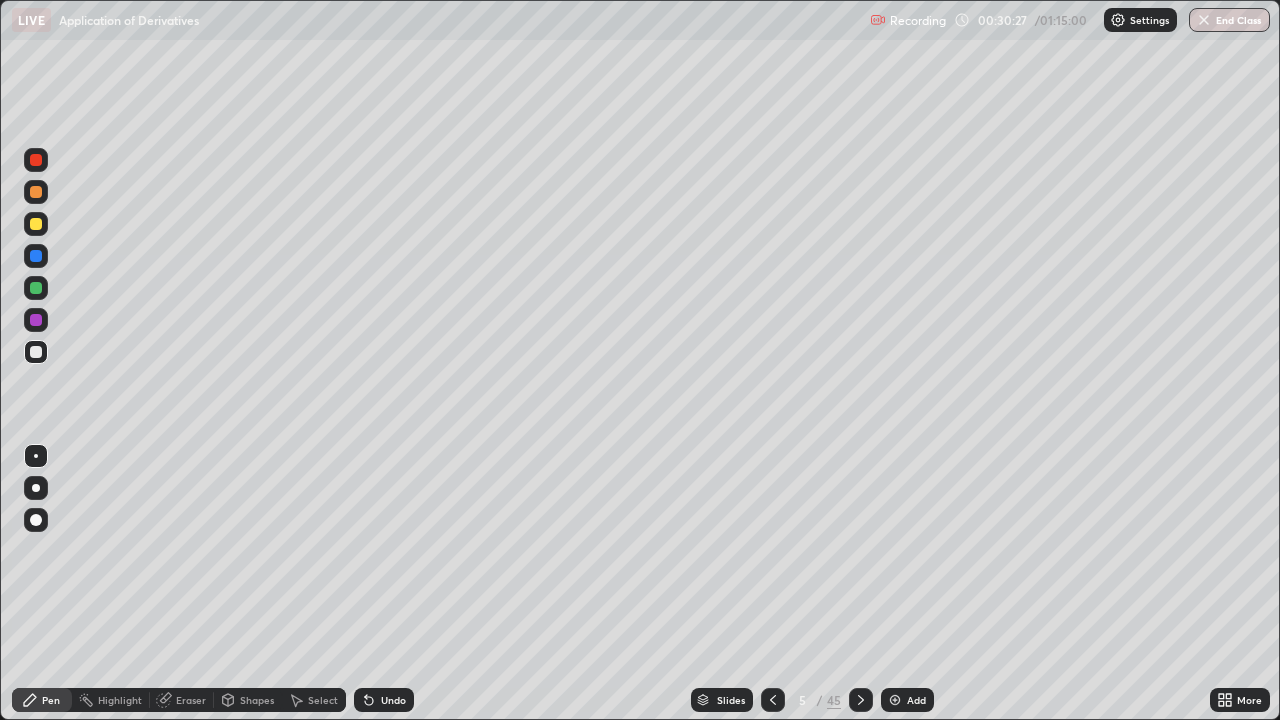 click at bounding box center [895, 700] 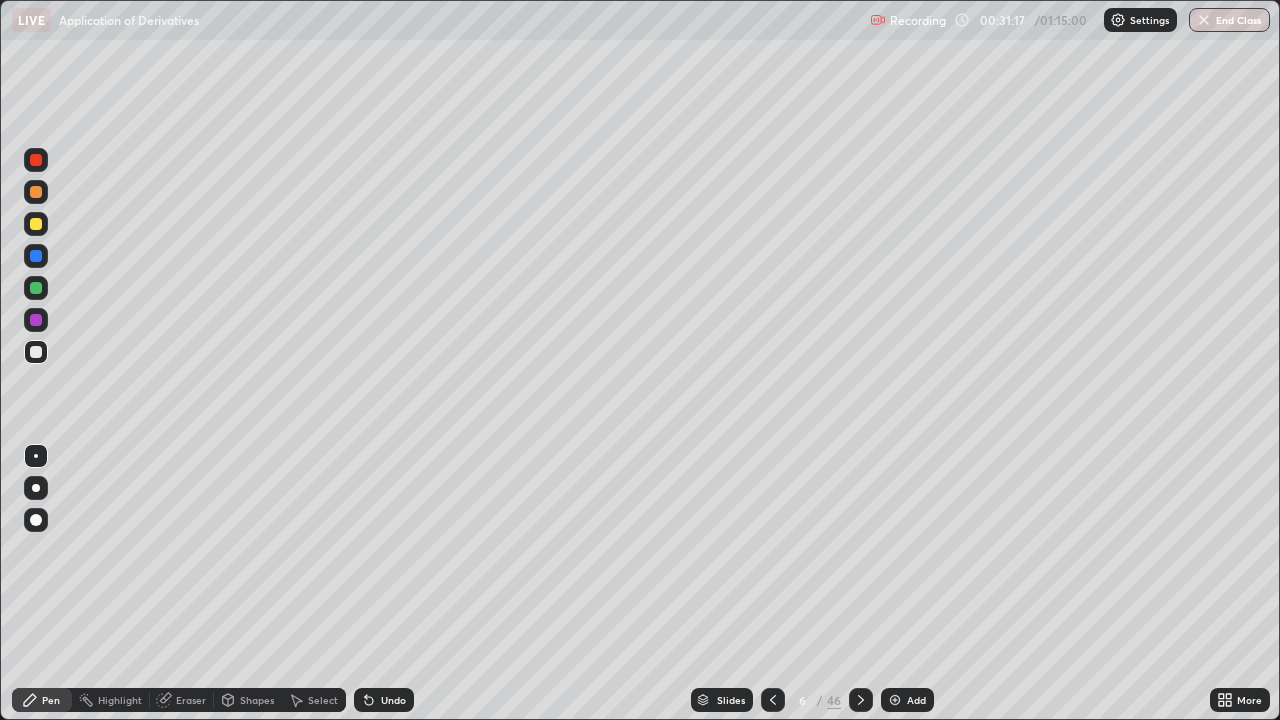 click at bounding box center [36, 224] 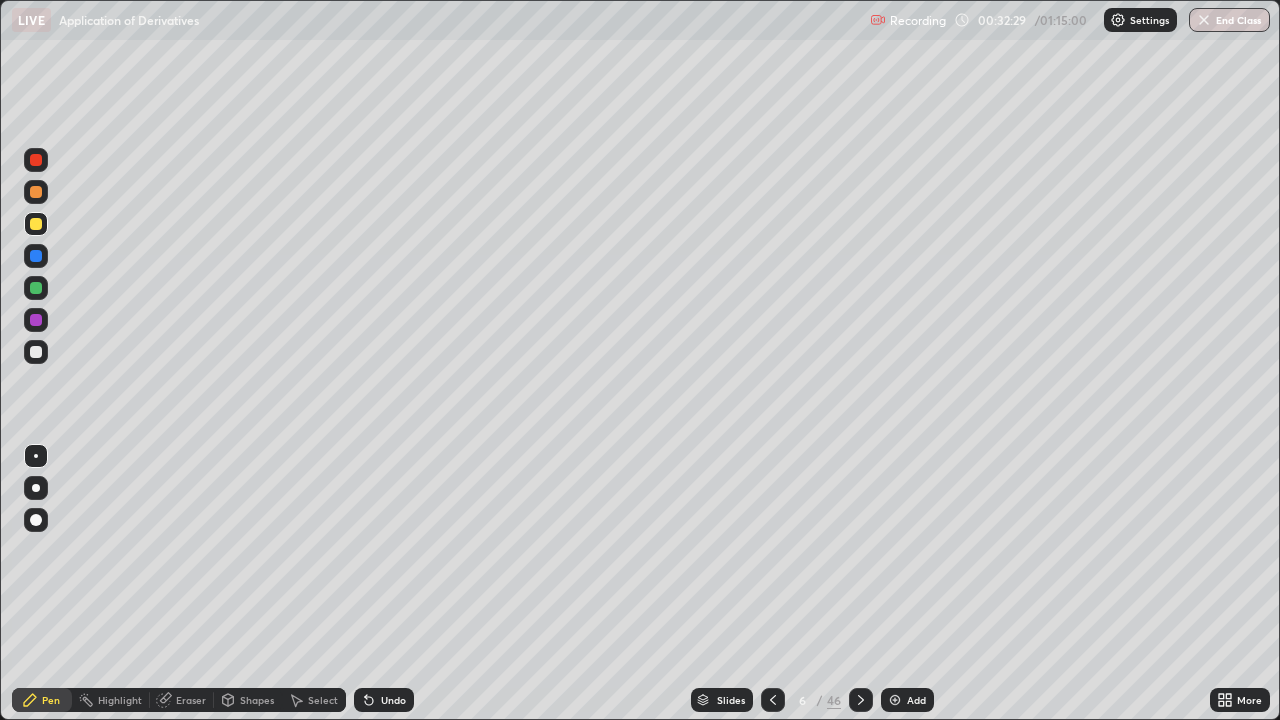 click at bounding box center (36, 352) 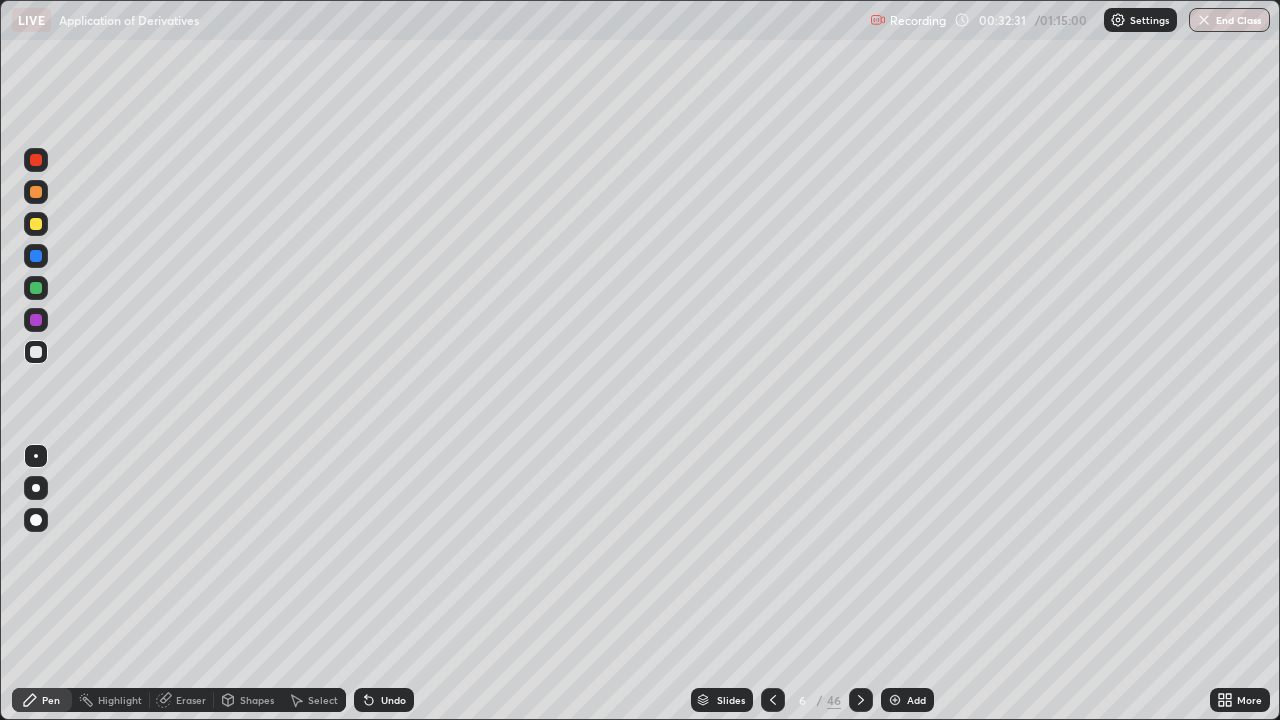 click on "Shapes" at bounding box center (257, 700) 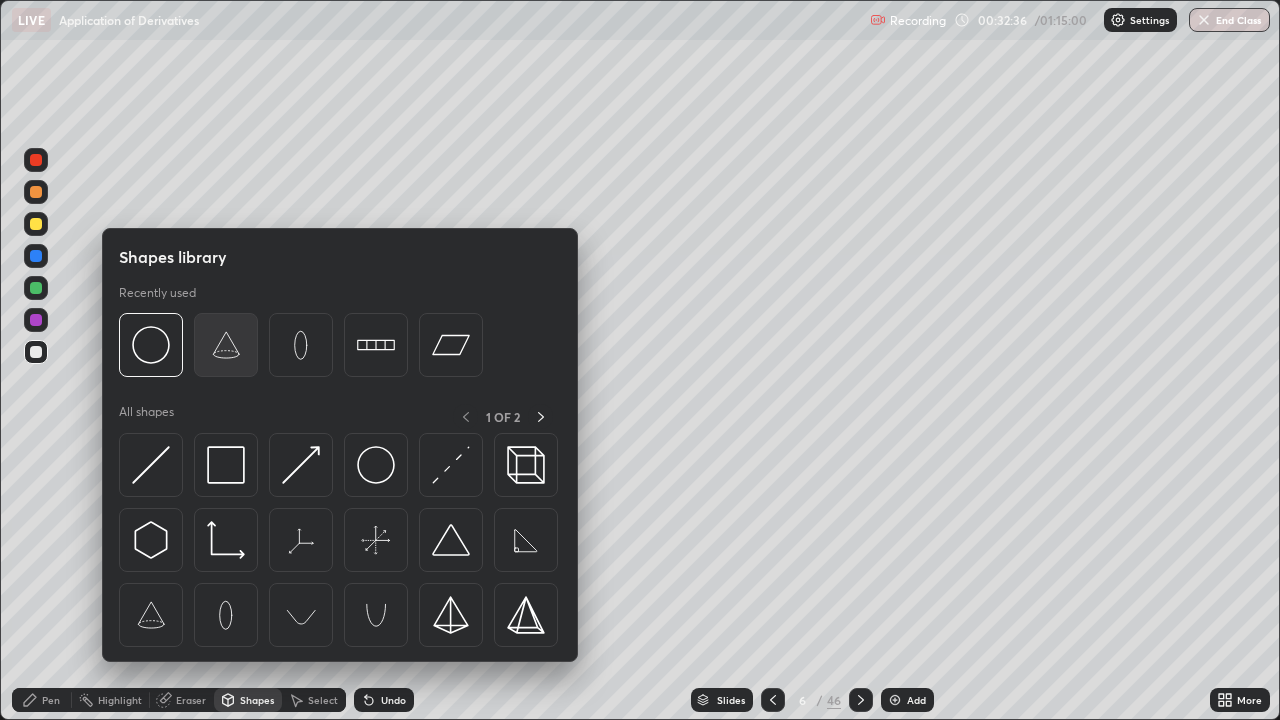 click at bounding box center (226, 345) 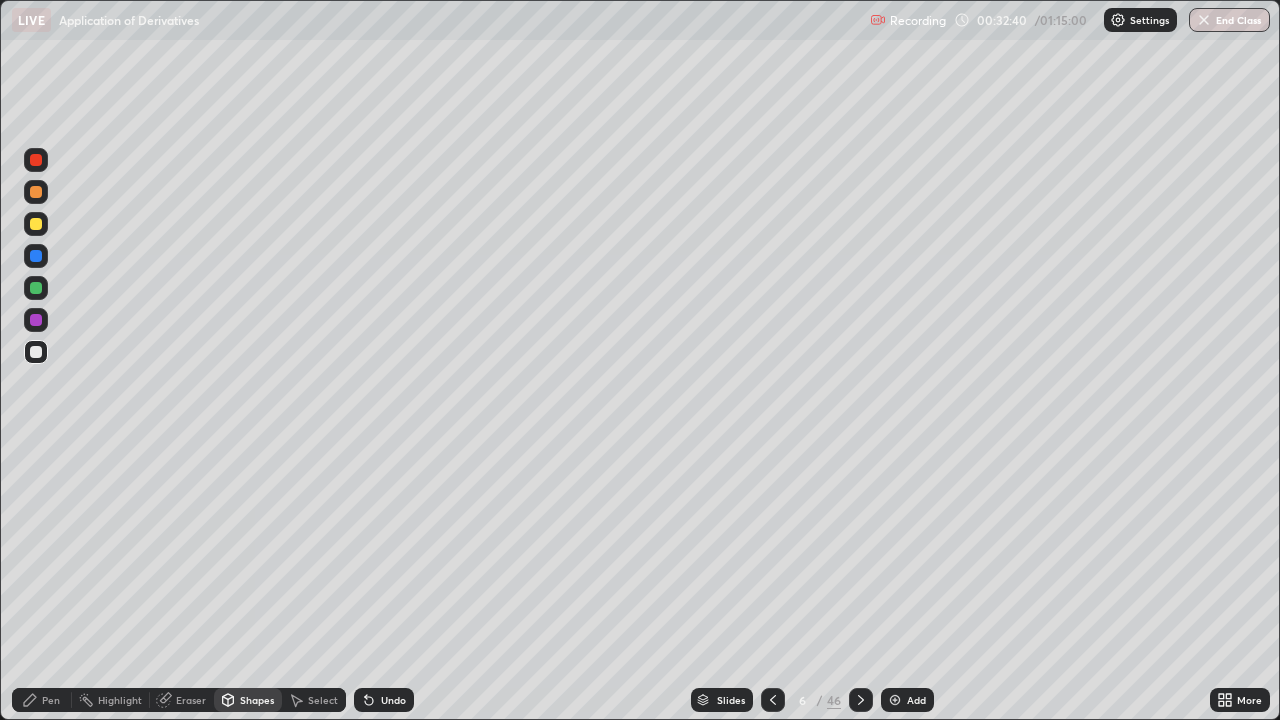 click at bounding box center (36, 288) 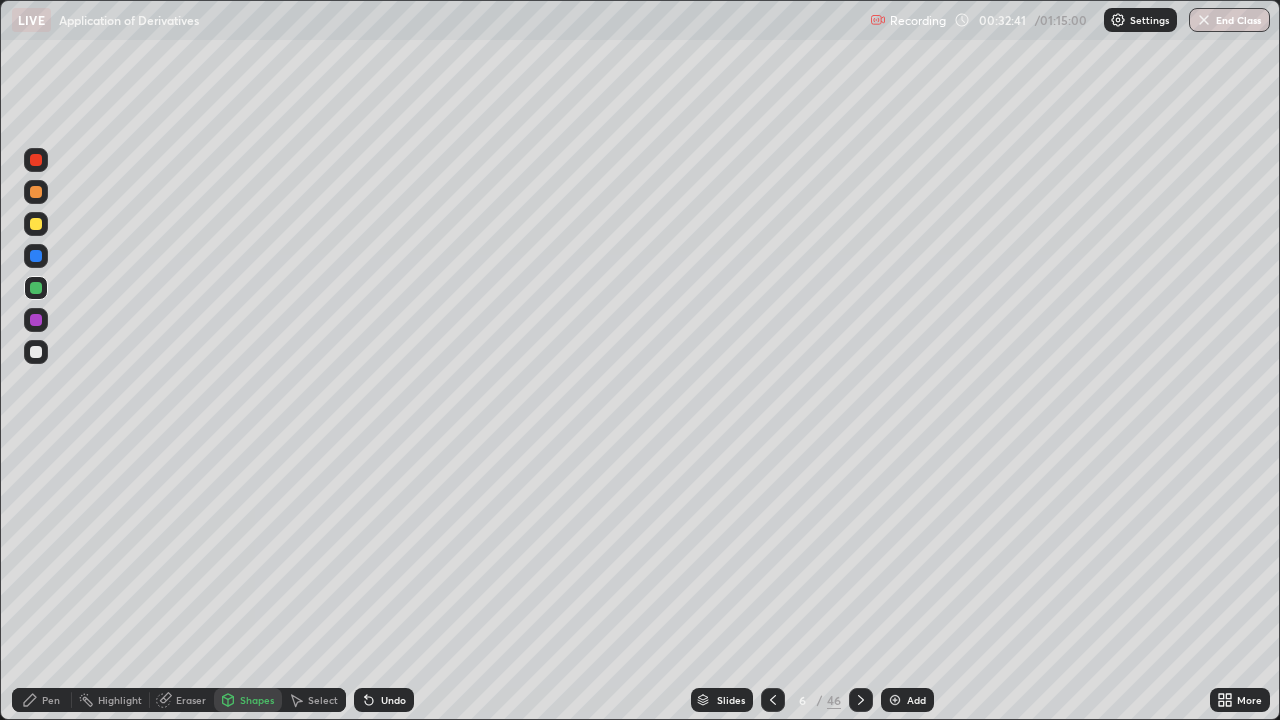 click on "Pen" at bounding box center [51, 700] 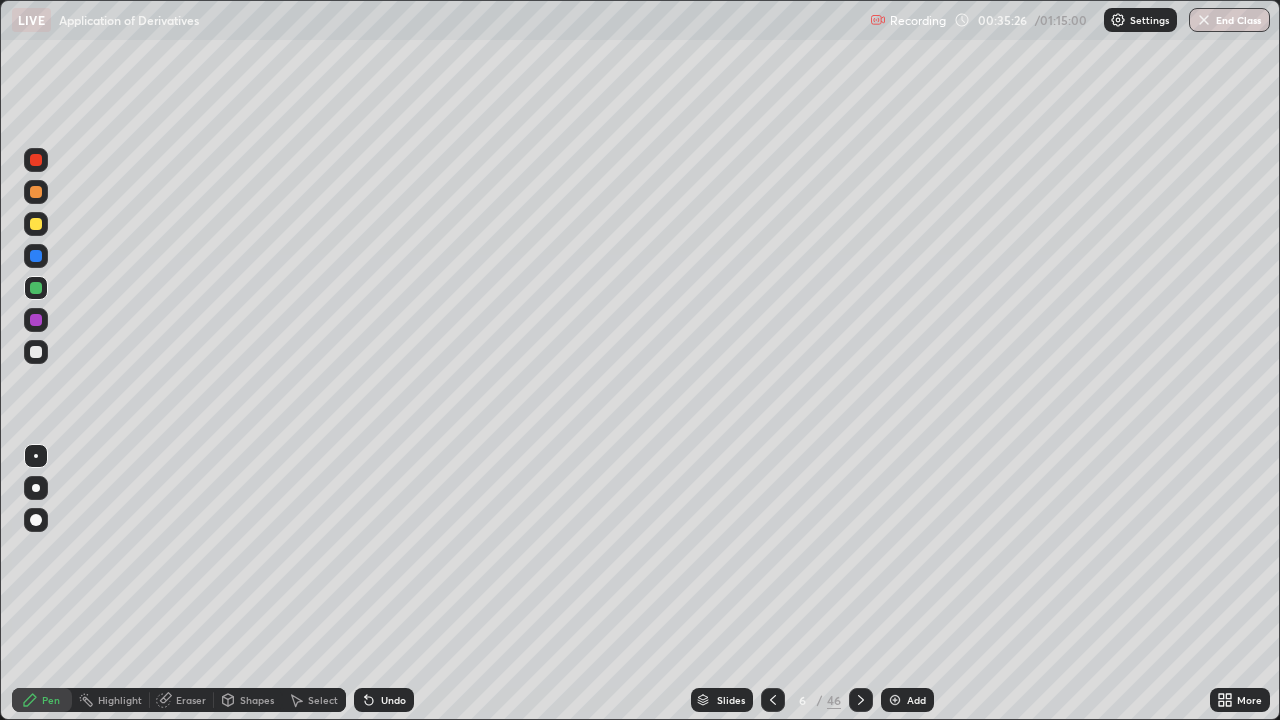 click at bounding box center [36, 352] 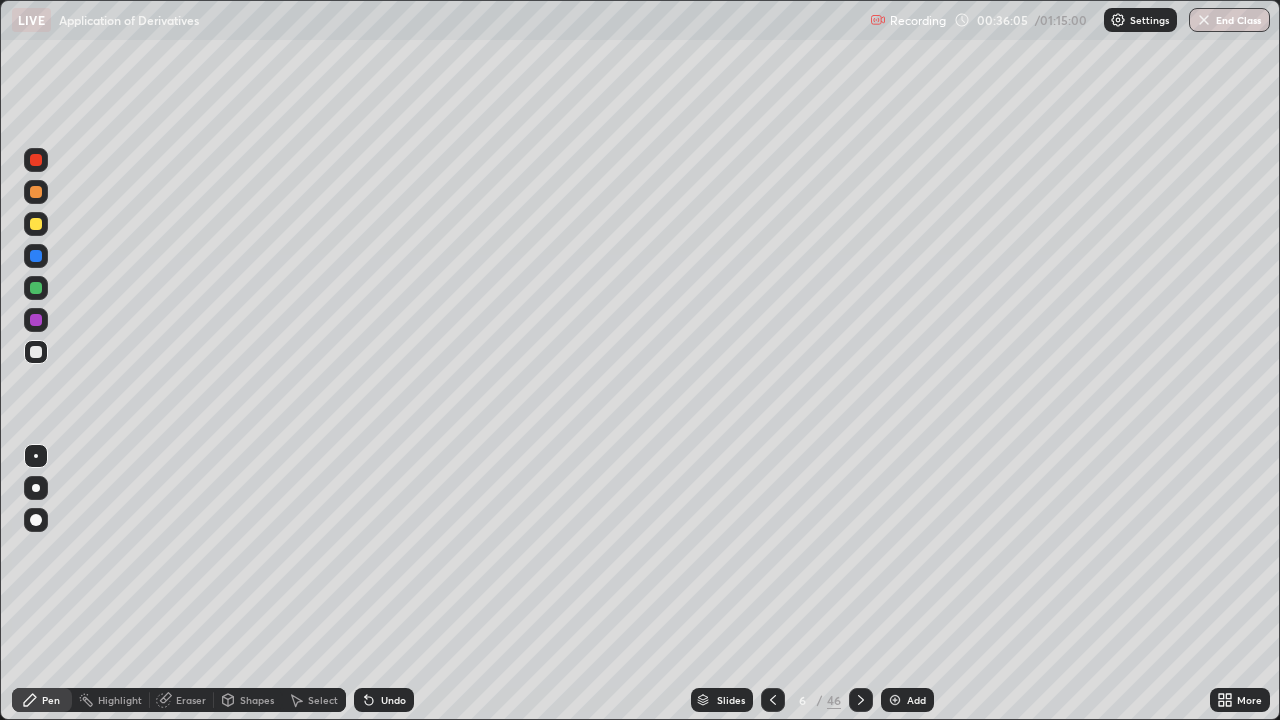 click on "Undo" at bounding box center (393, 700) 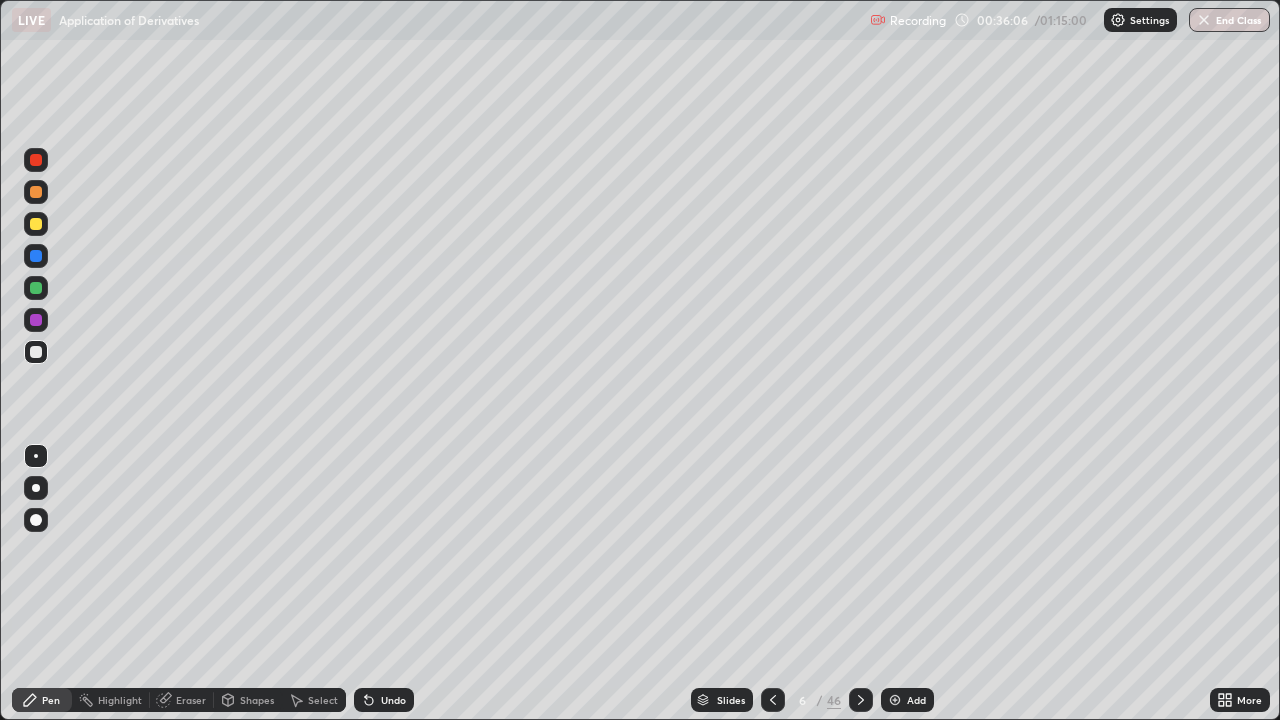 click on "Undo" at bounding box center (393, 700) 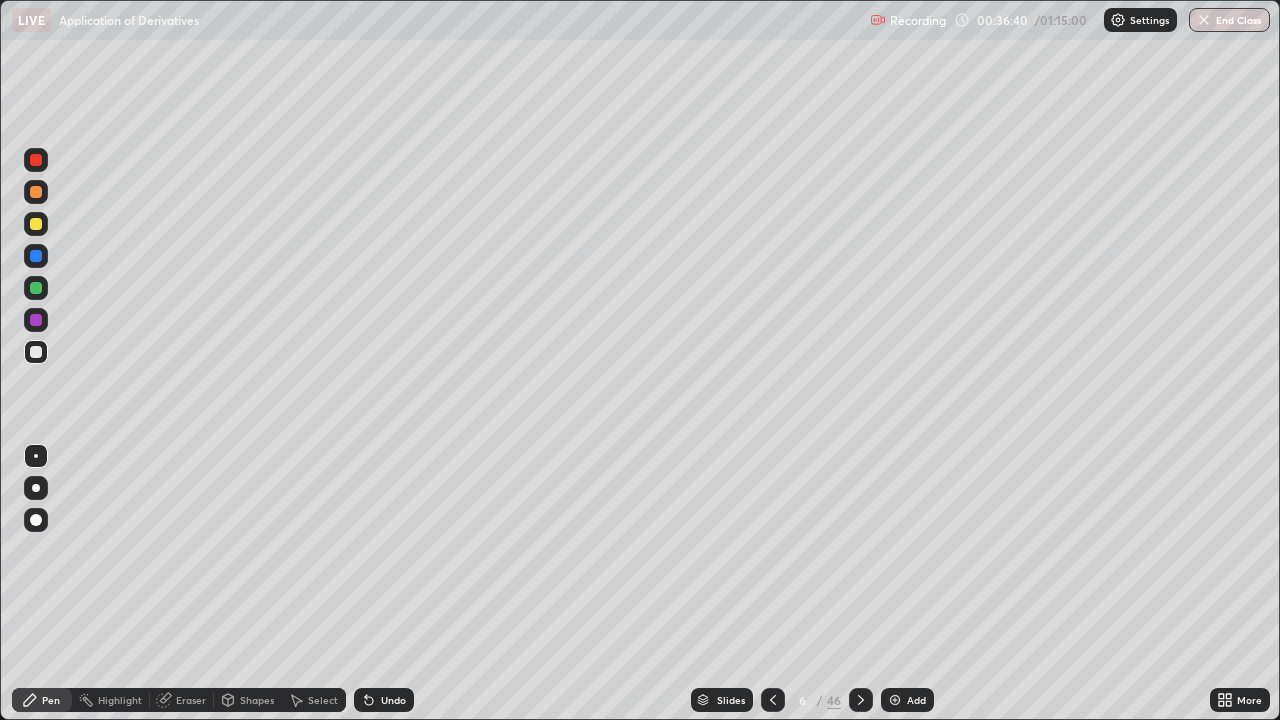 click at bounding box center (36, 288) 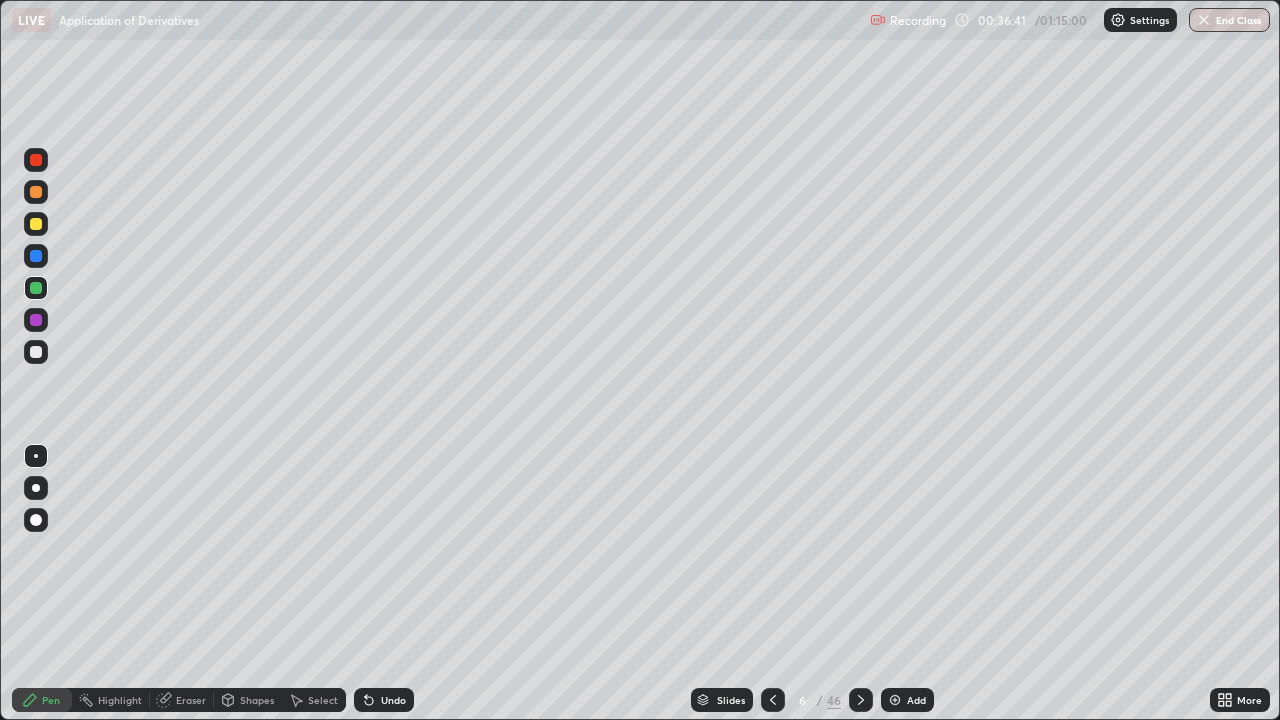 click at bounding box center (36, 352) 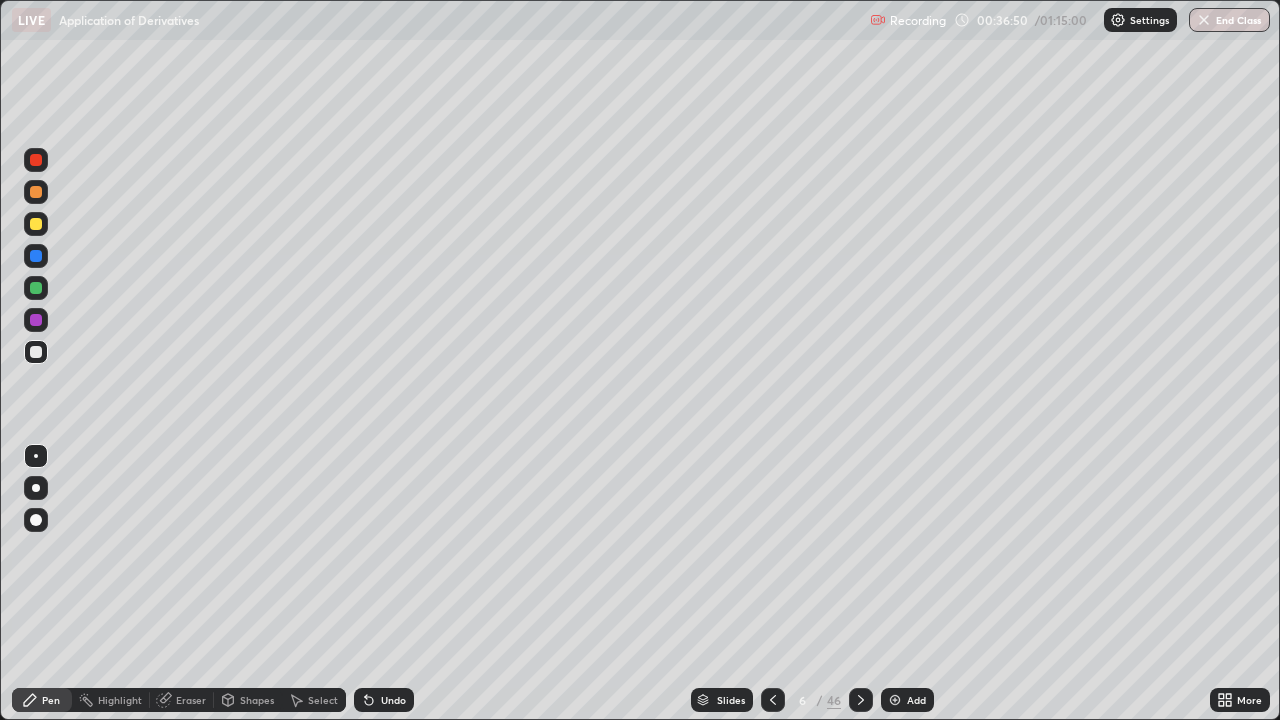 click on "Undo" at bounding box center [393, 700] 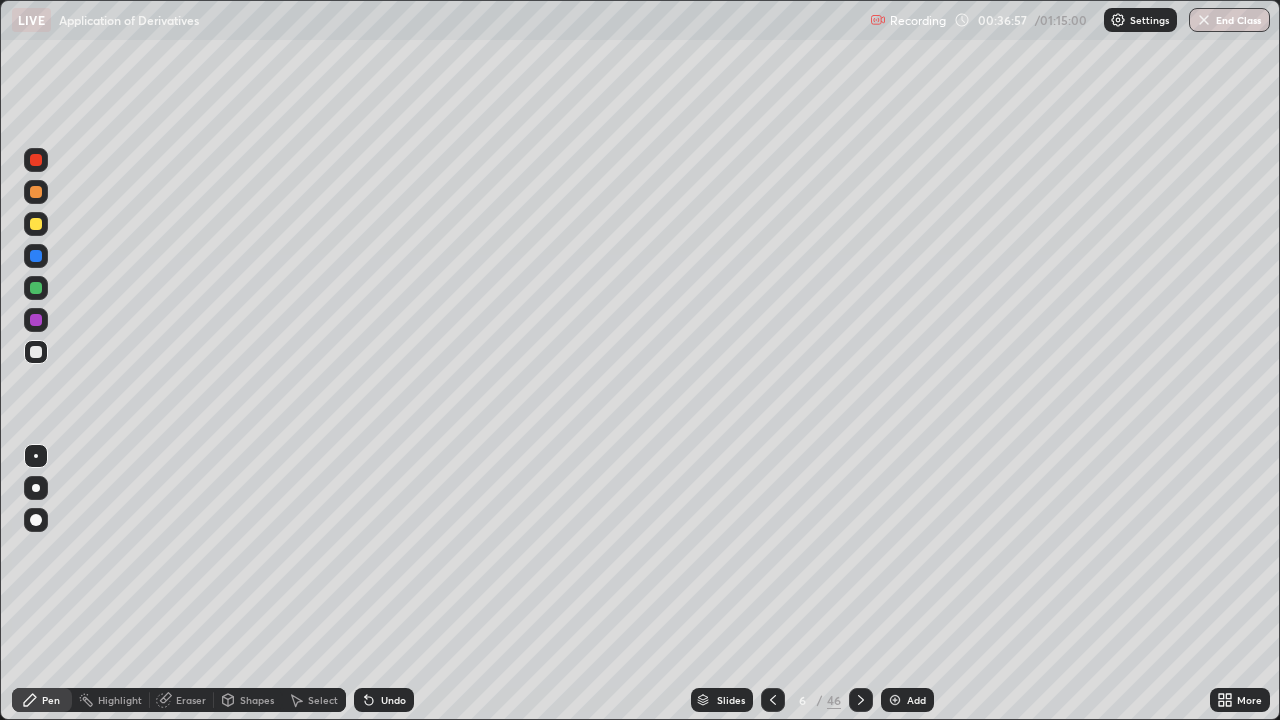 click at bounding box center [36, 224] 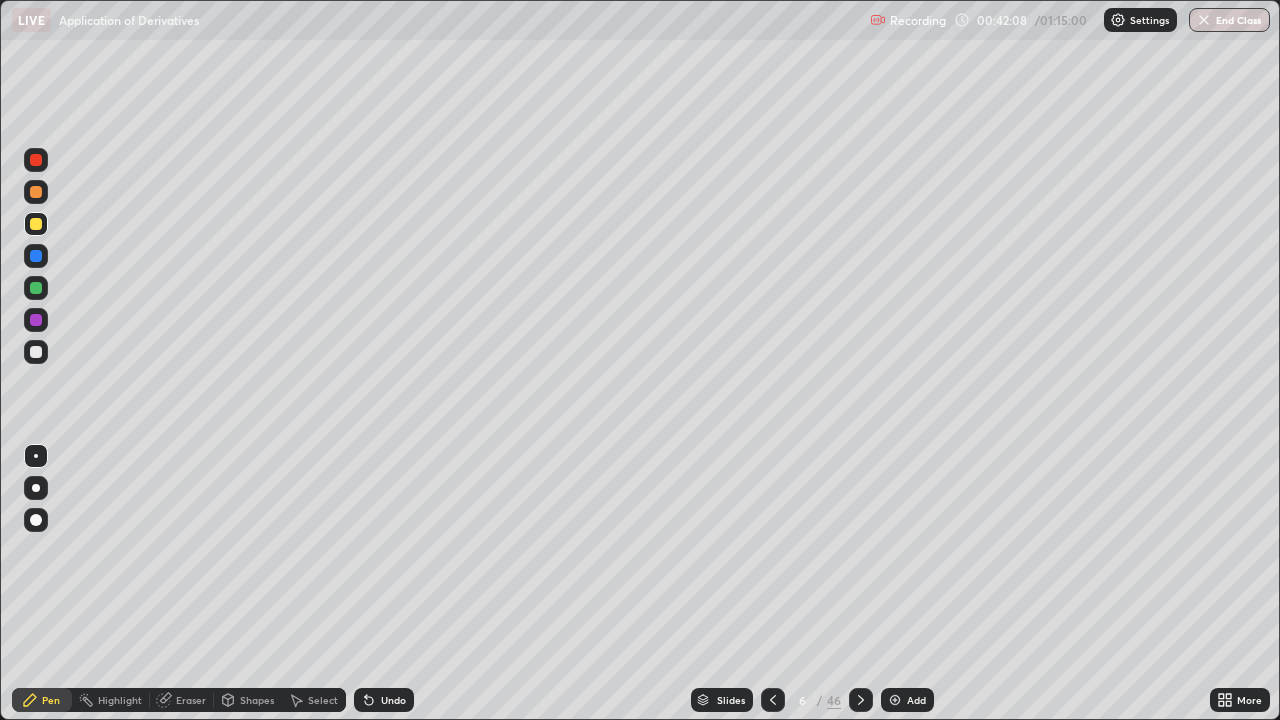 click at bounding box center (36, 352) 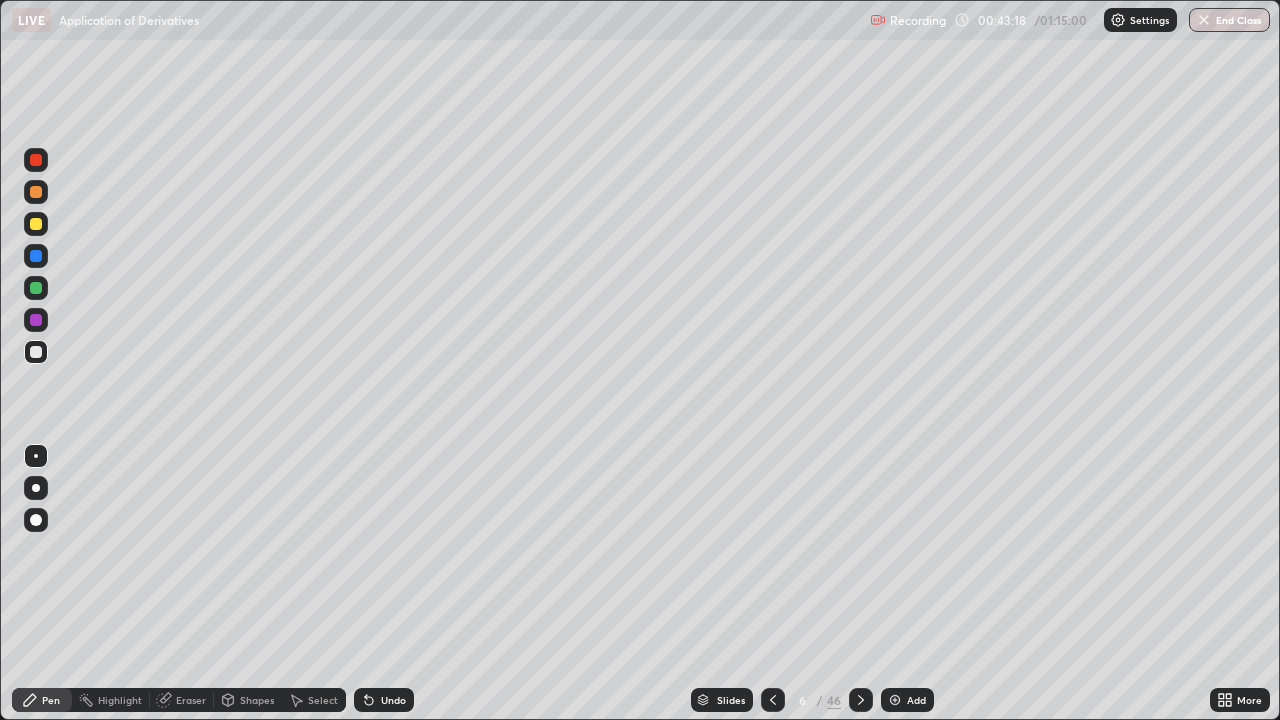 click on "Add" at bounding box center (916, 700) 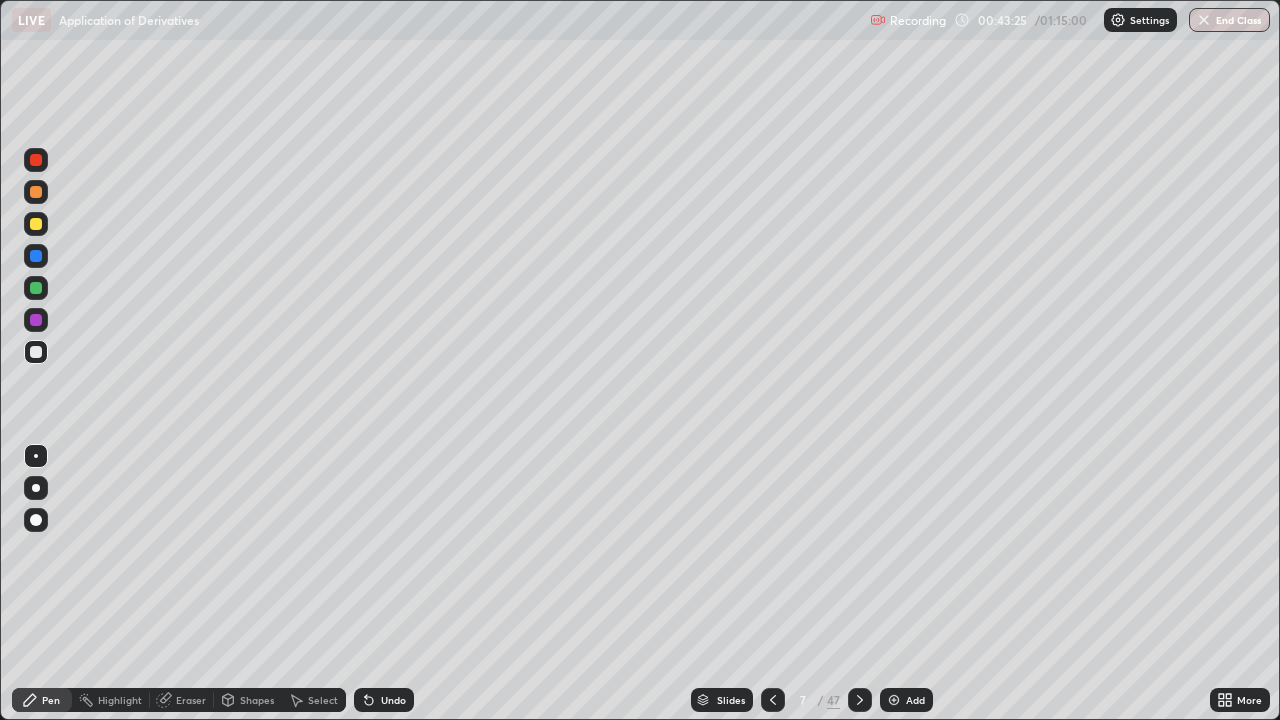 click 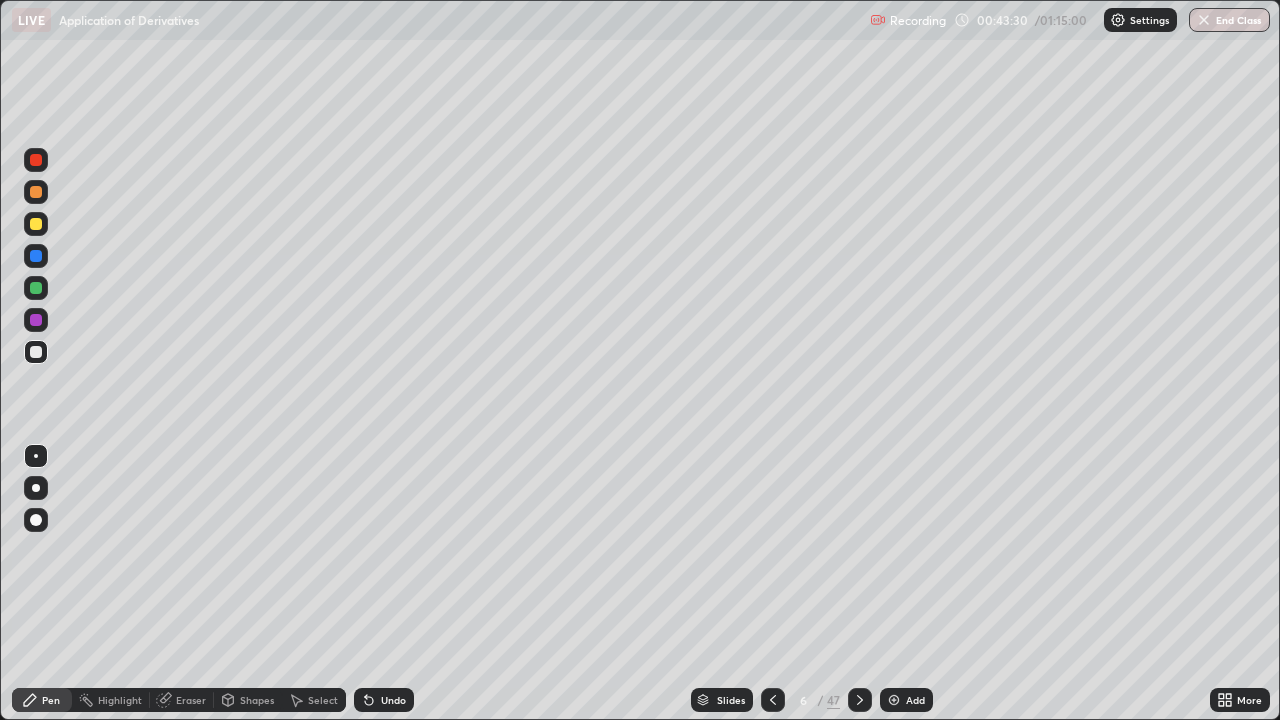 click 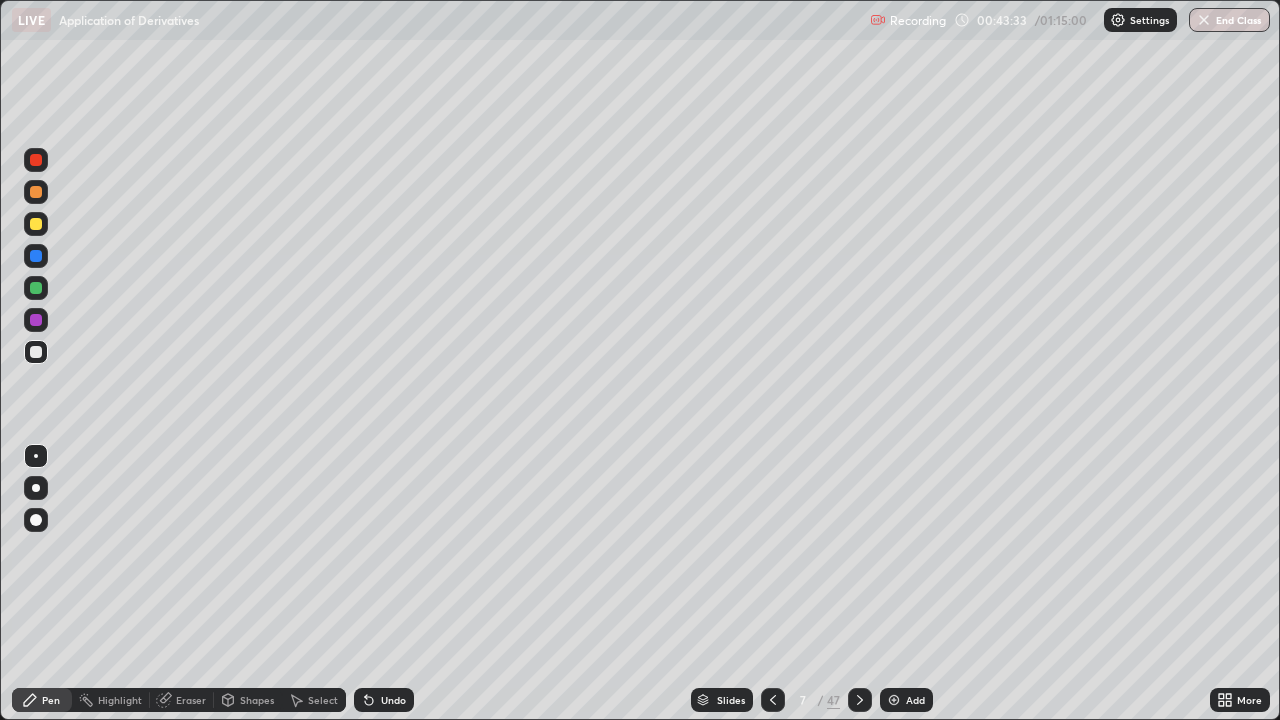 click 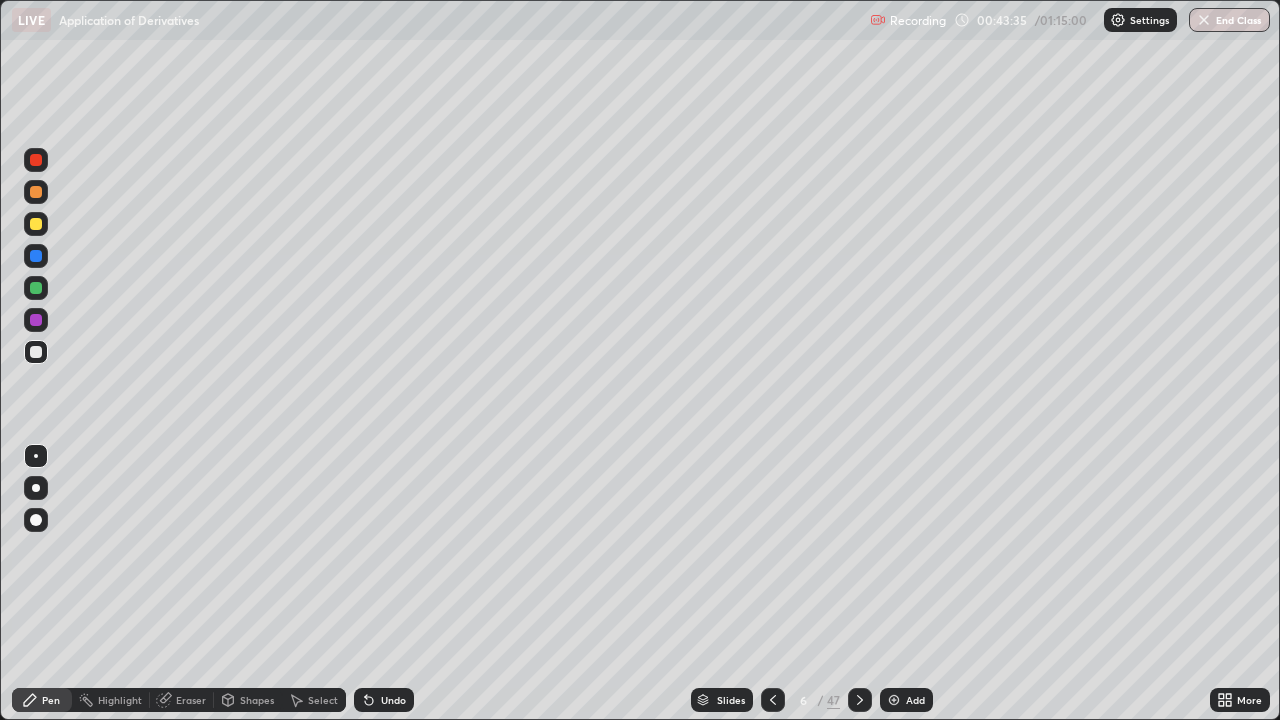 click 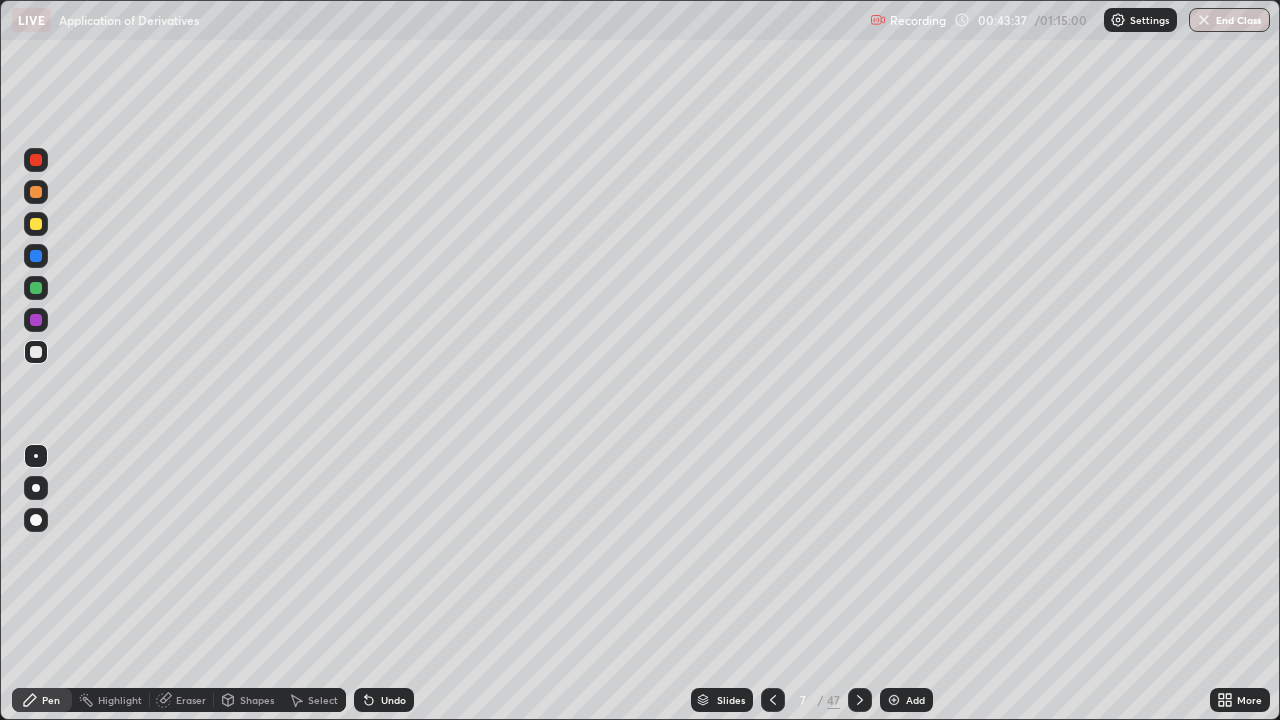 click 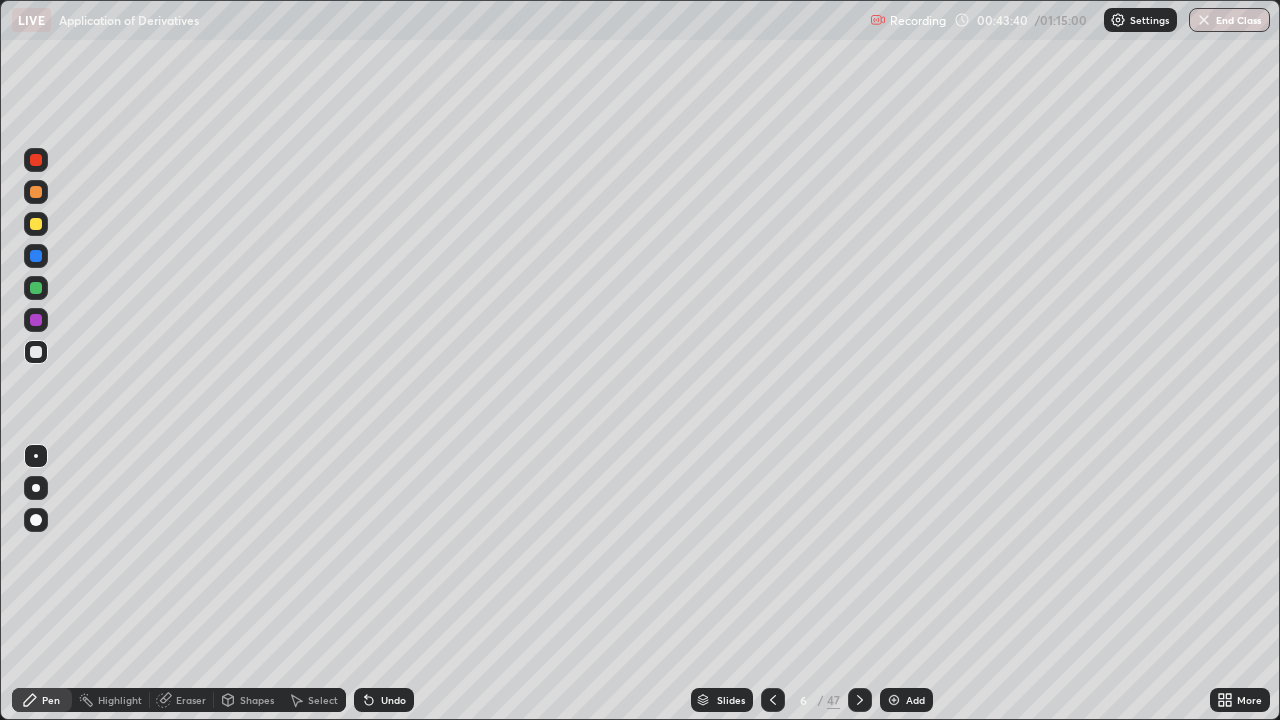 click 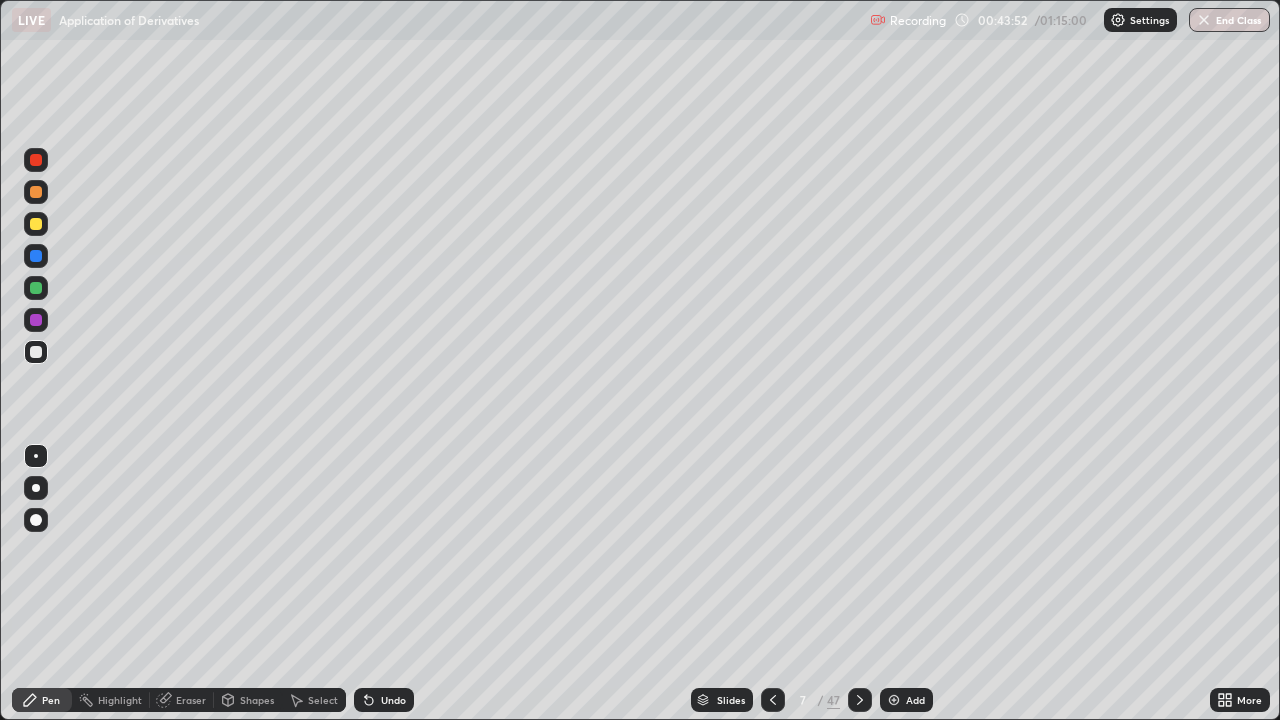 click at bounding box center [36, 288] 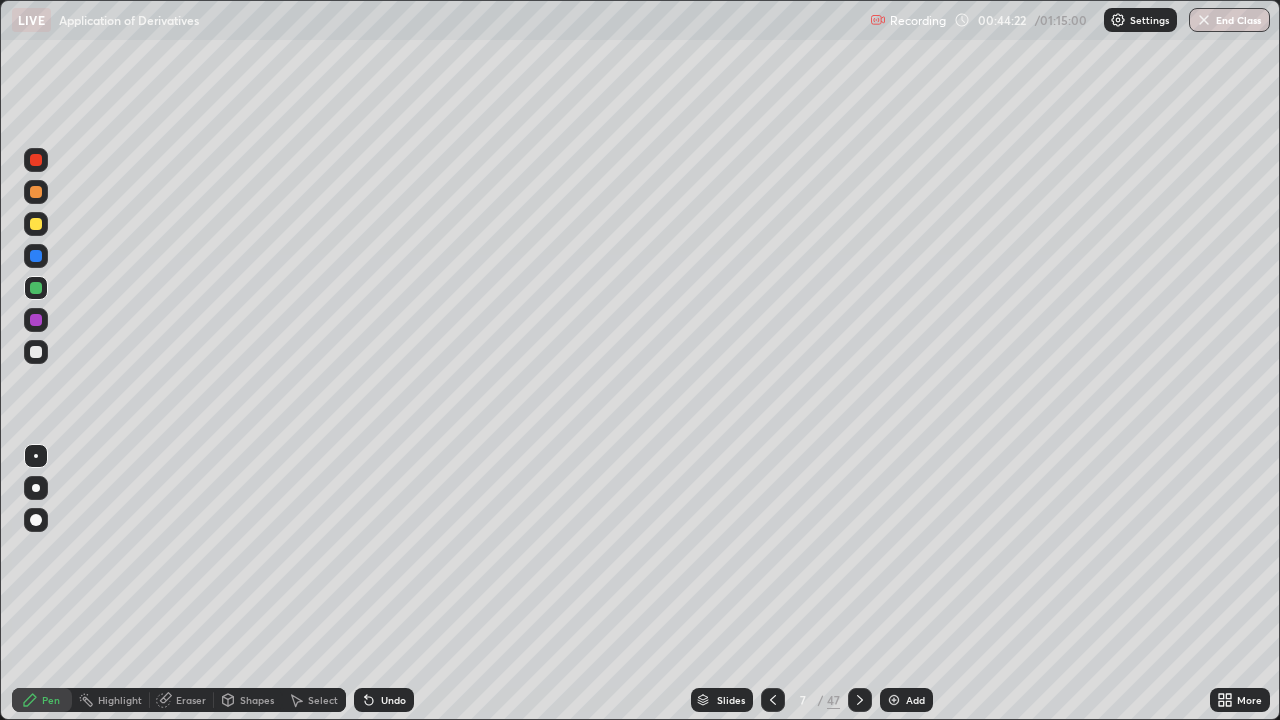 click 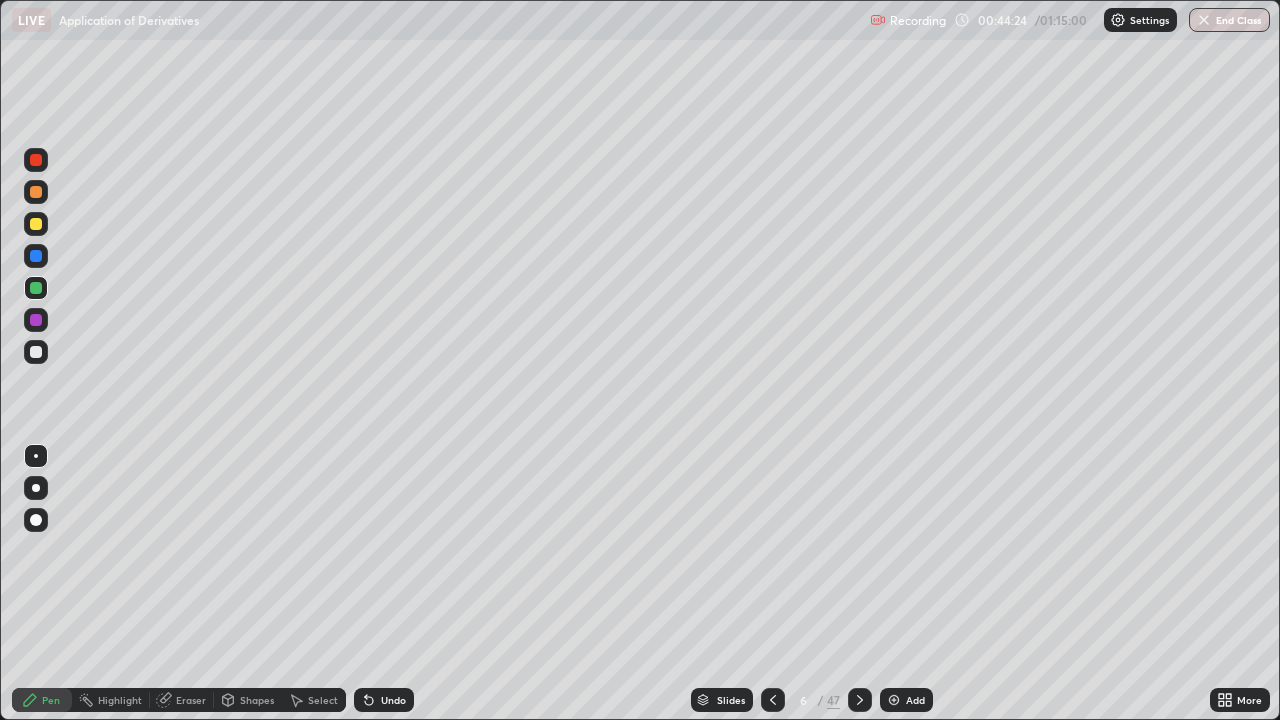 click 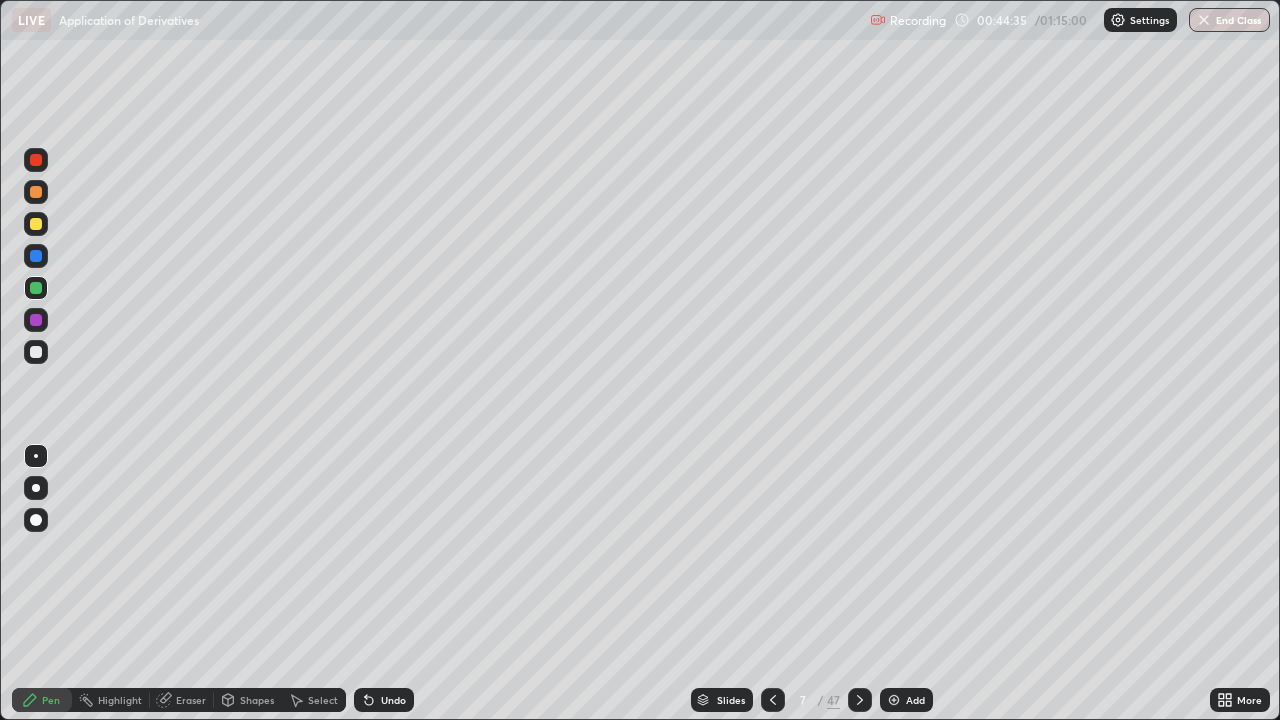 click at bounding box center (773, 700) 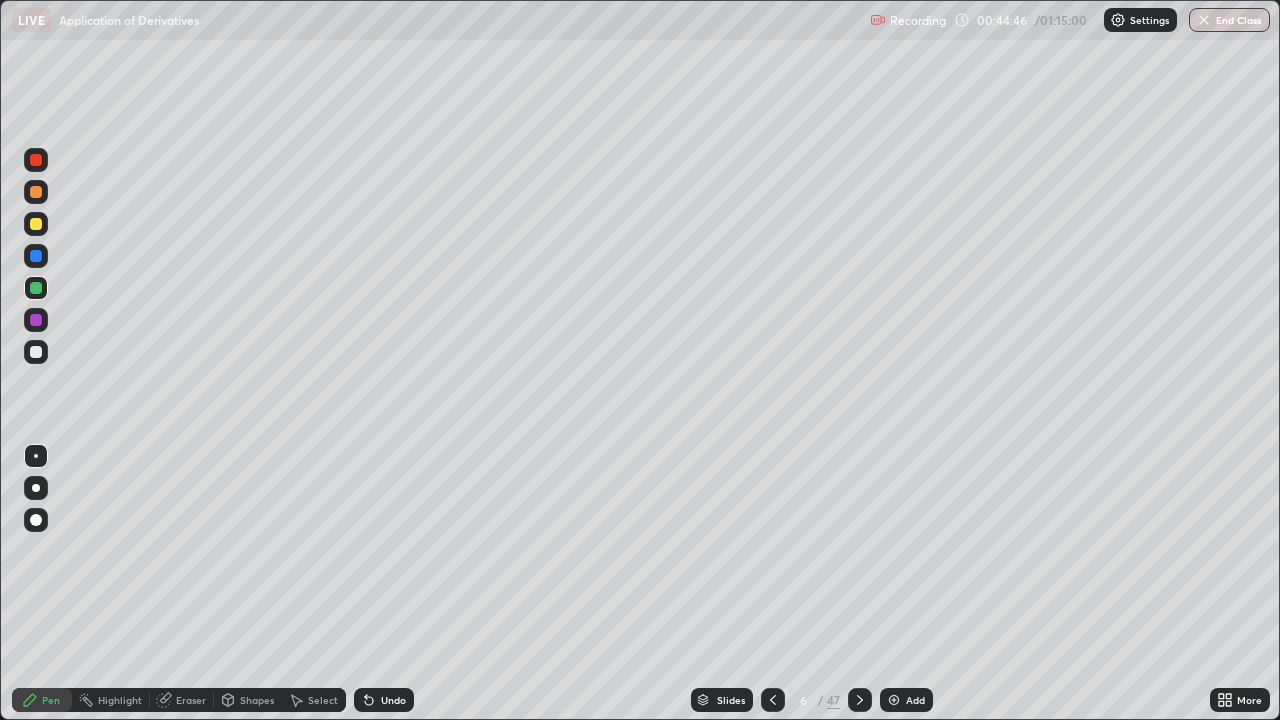 click 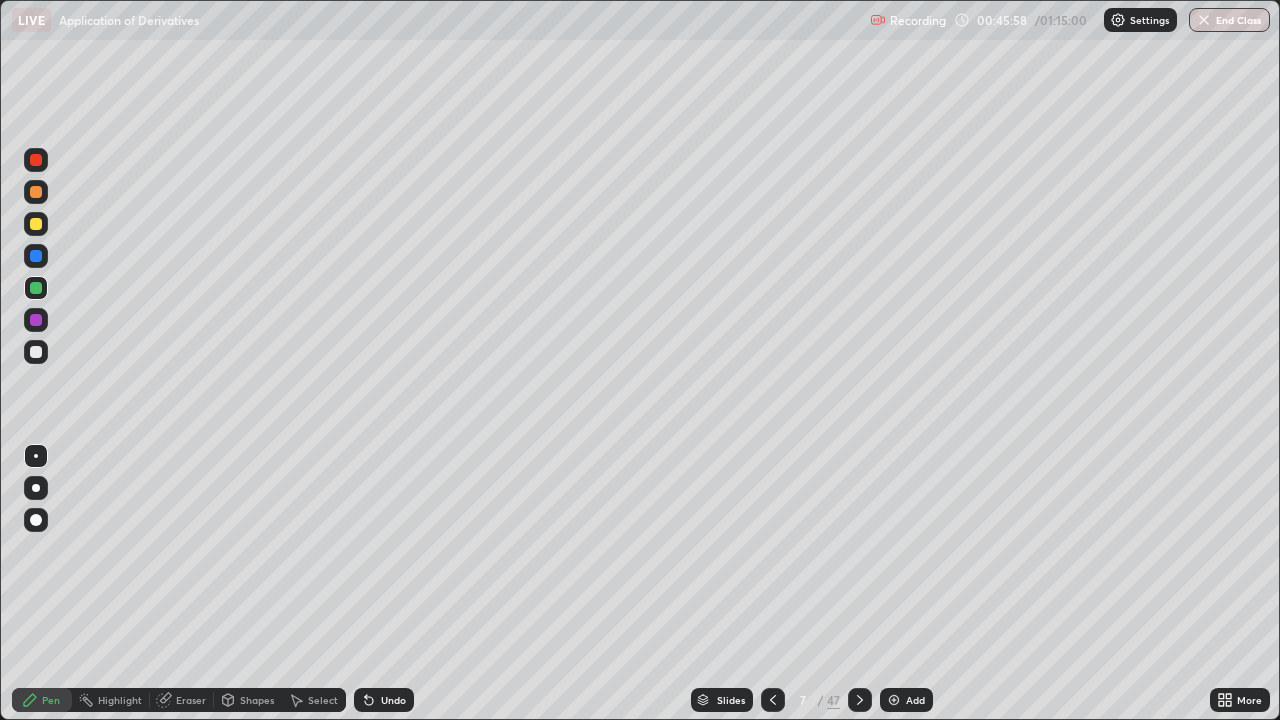 click at bounding box center [36, 352] 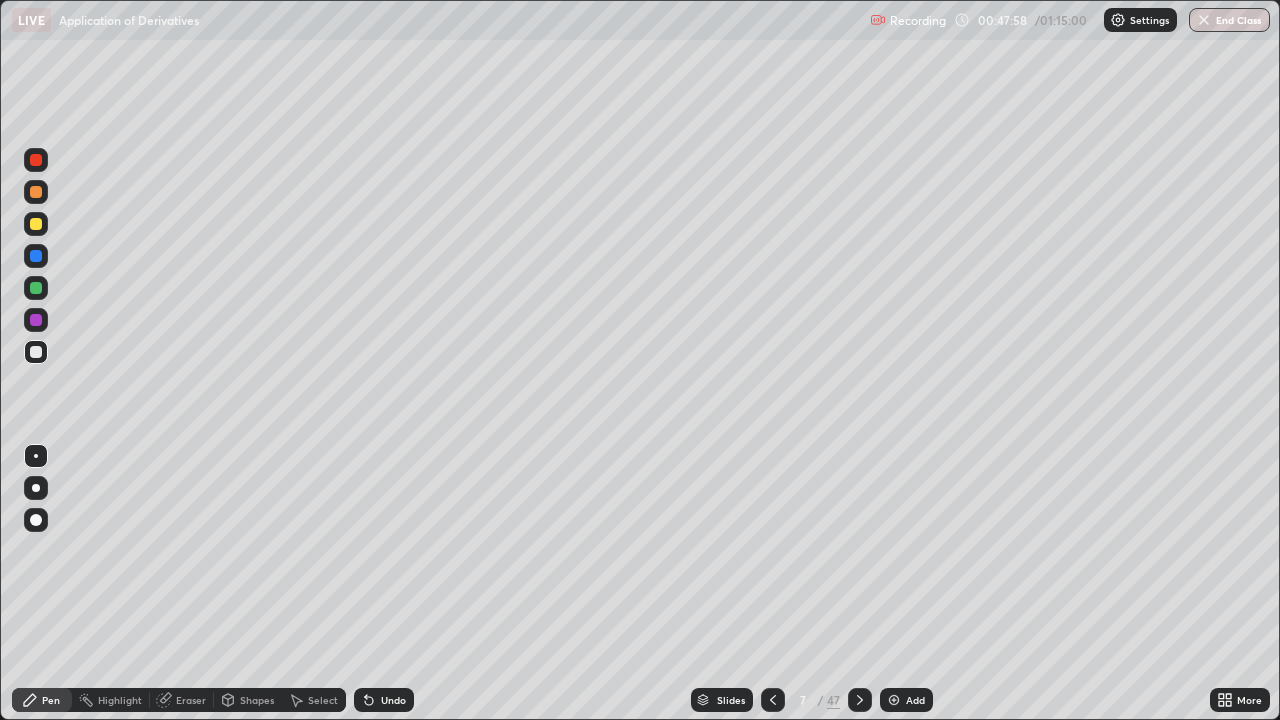 click on "Slides" at bounding box center [731, 700] 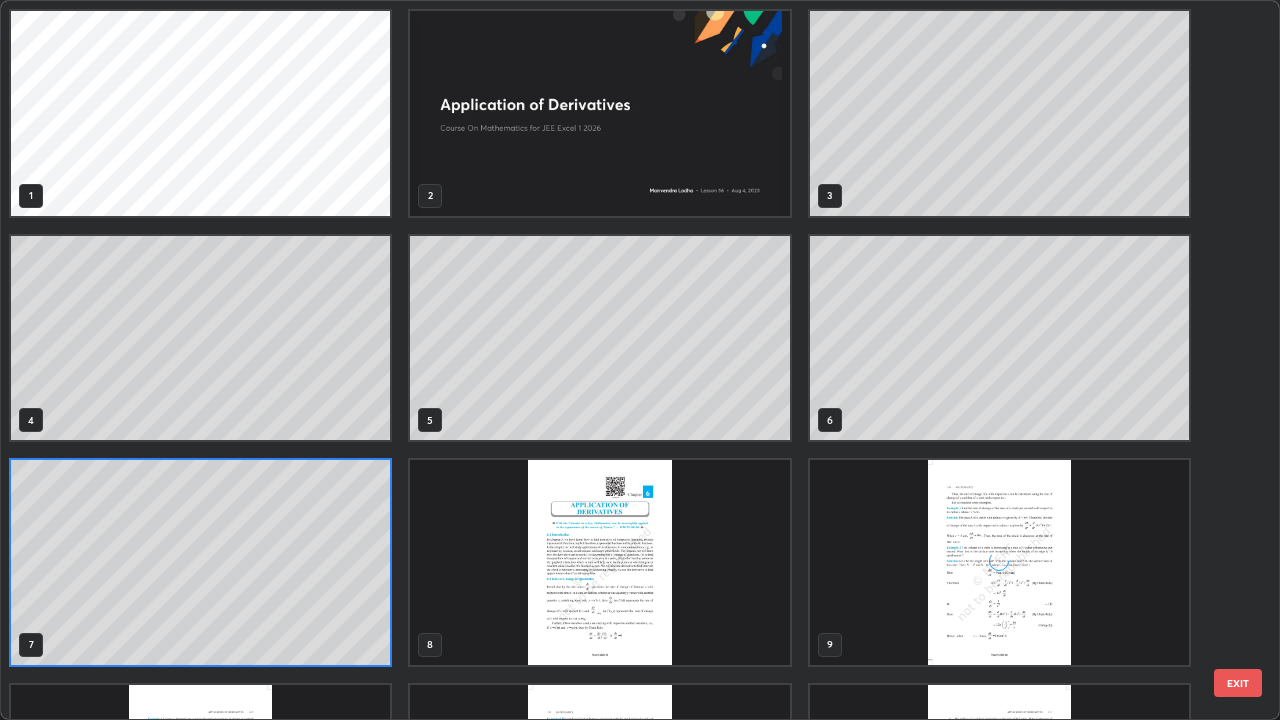 scroll, scrollTop: 7, scrollLeft: 11, axis: both 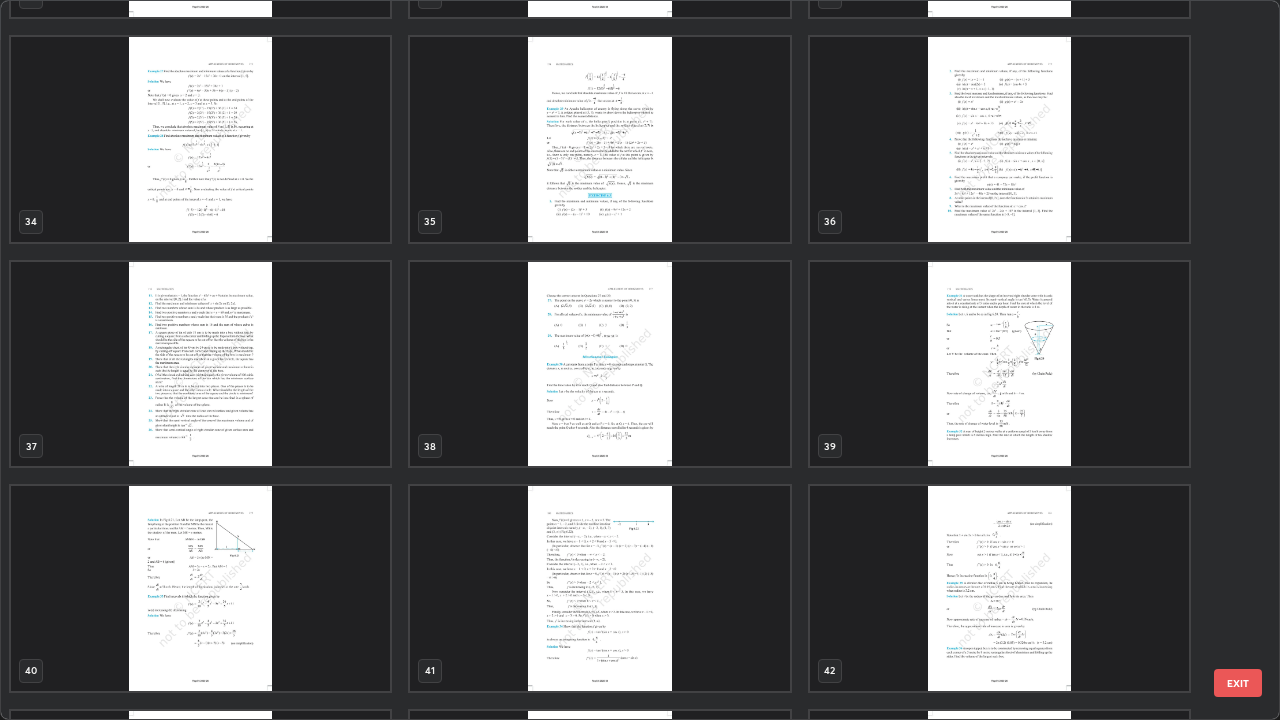 click at bounding box center (599, 139) 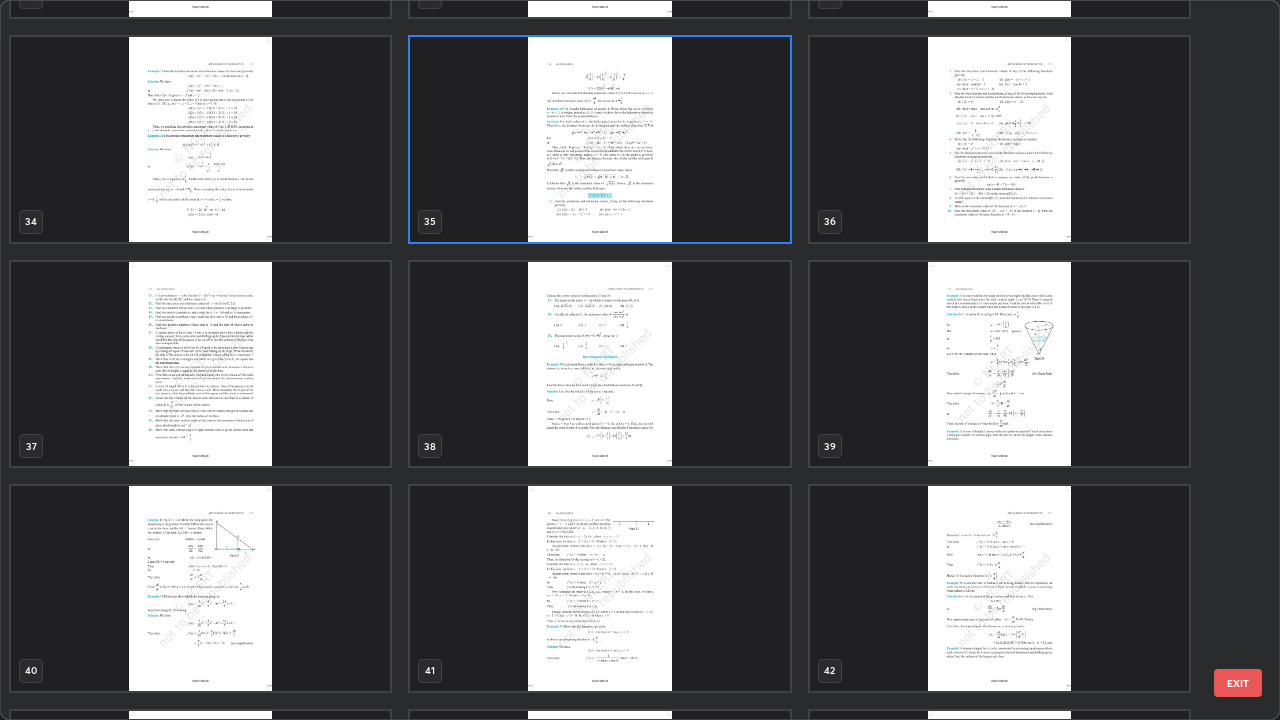 click at bounding box center [200, 364] 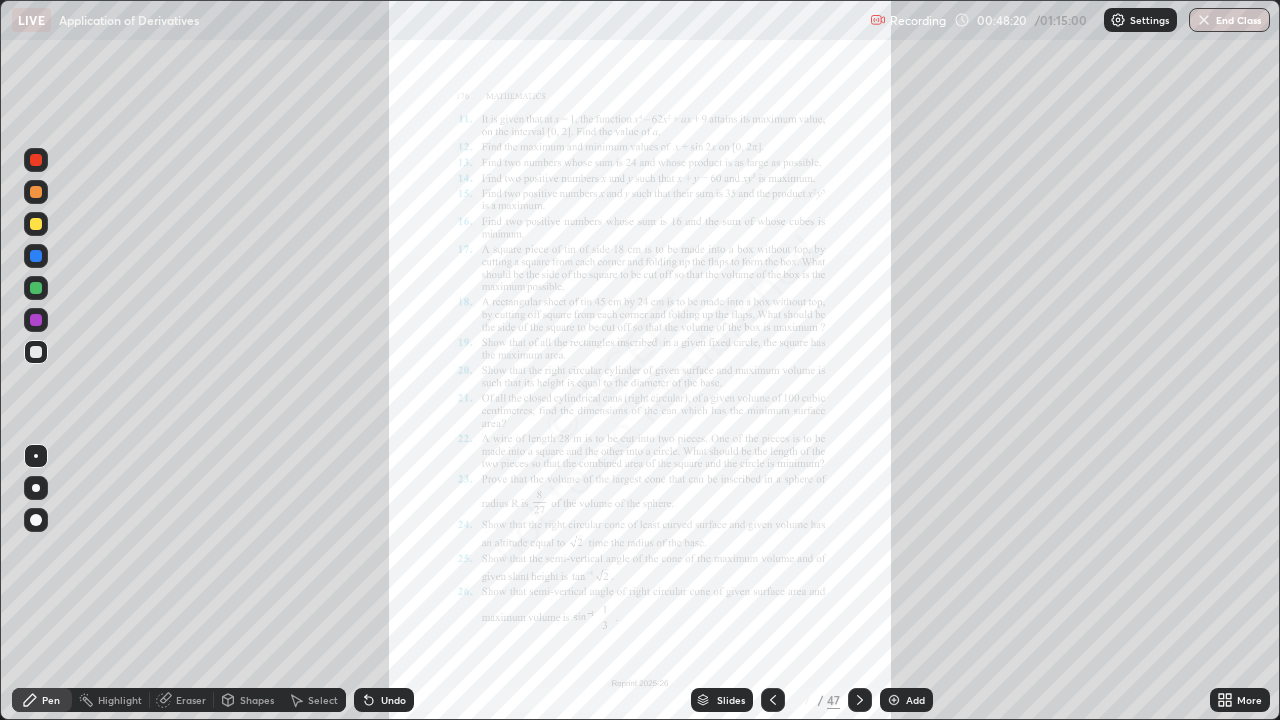 click on "More" at bounding box center (1240, 700) 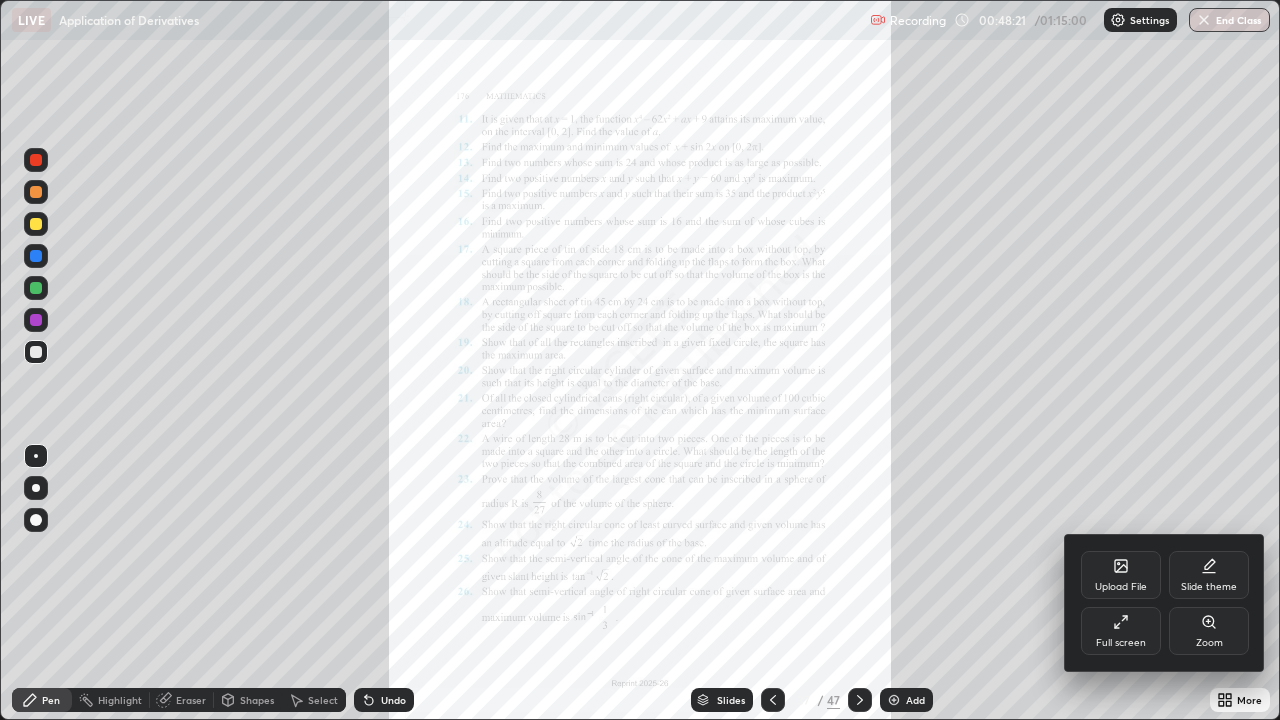 click on "Zoom" at bounding box center (1209, 631) 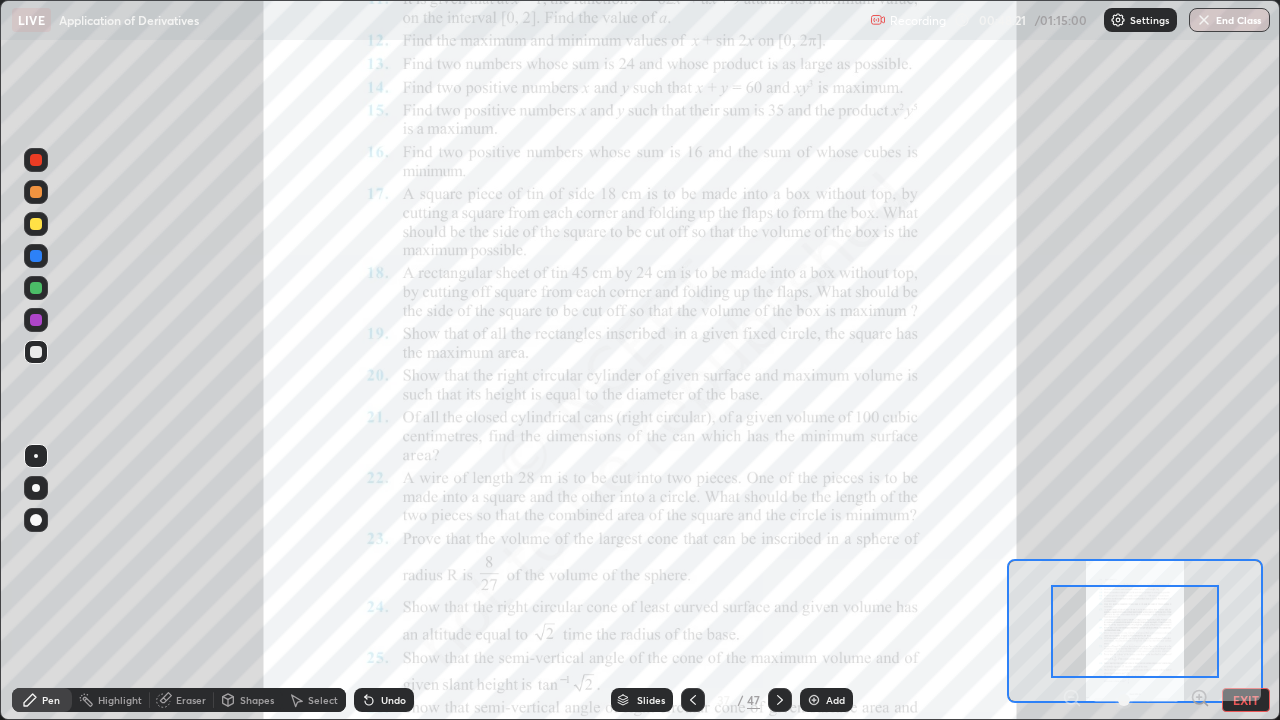click 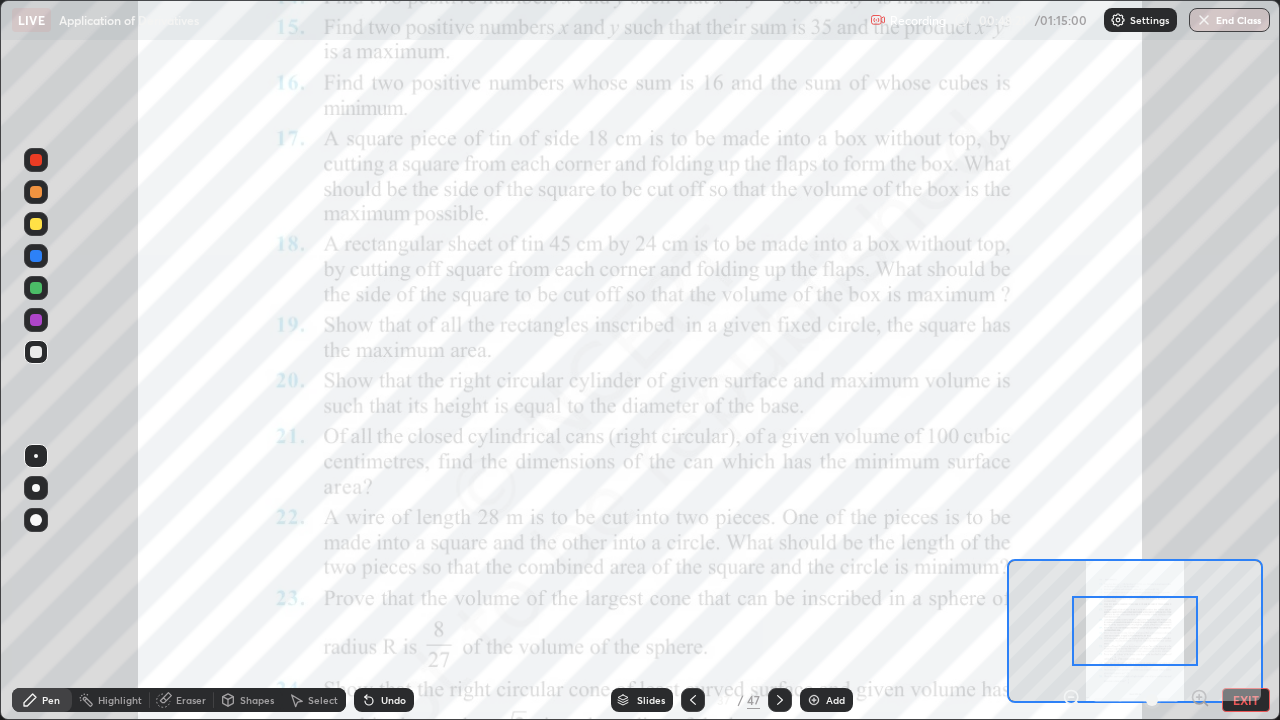 click on "Pen Highlight Eraser Shapes Select Undo Slides 37 / 47 Add EXIT" at bounding box center (640, 700) 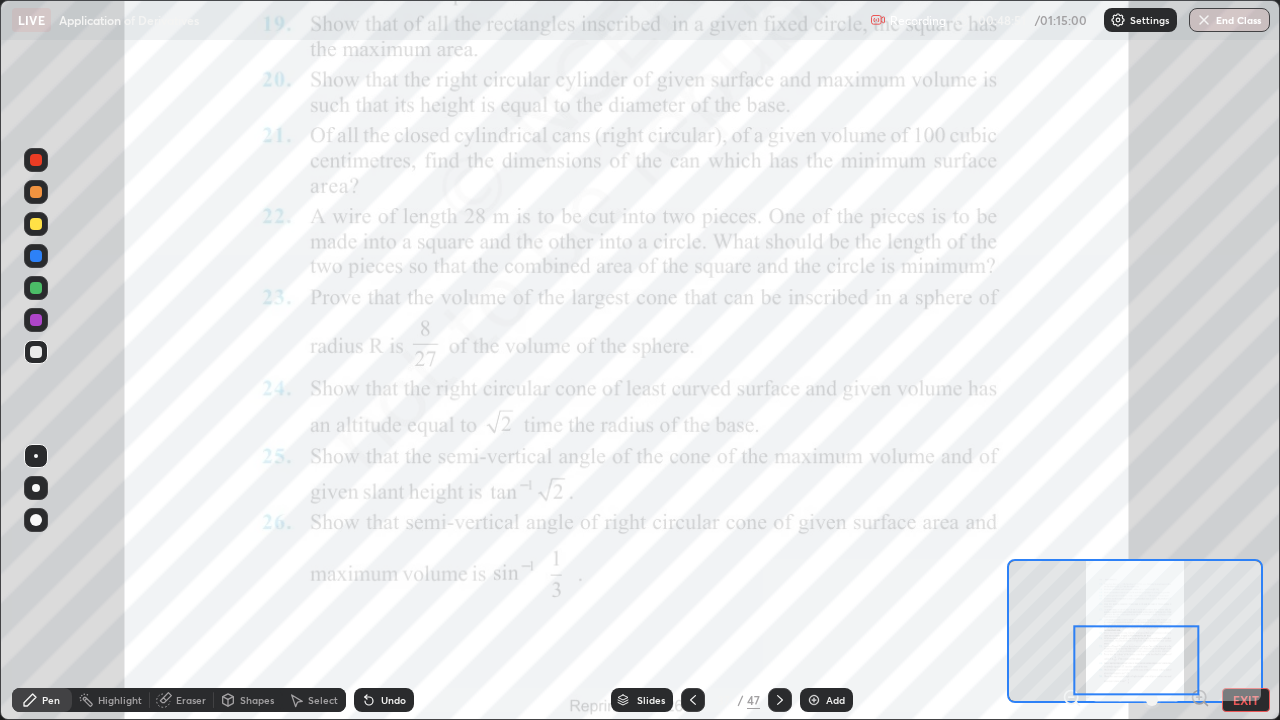 click at bounding box center (36, 288) 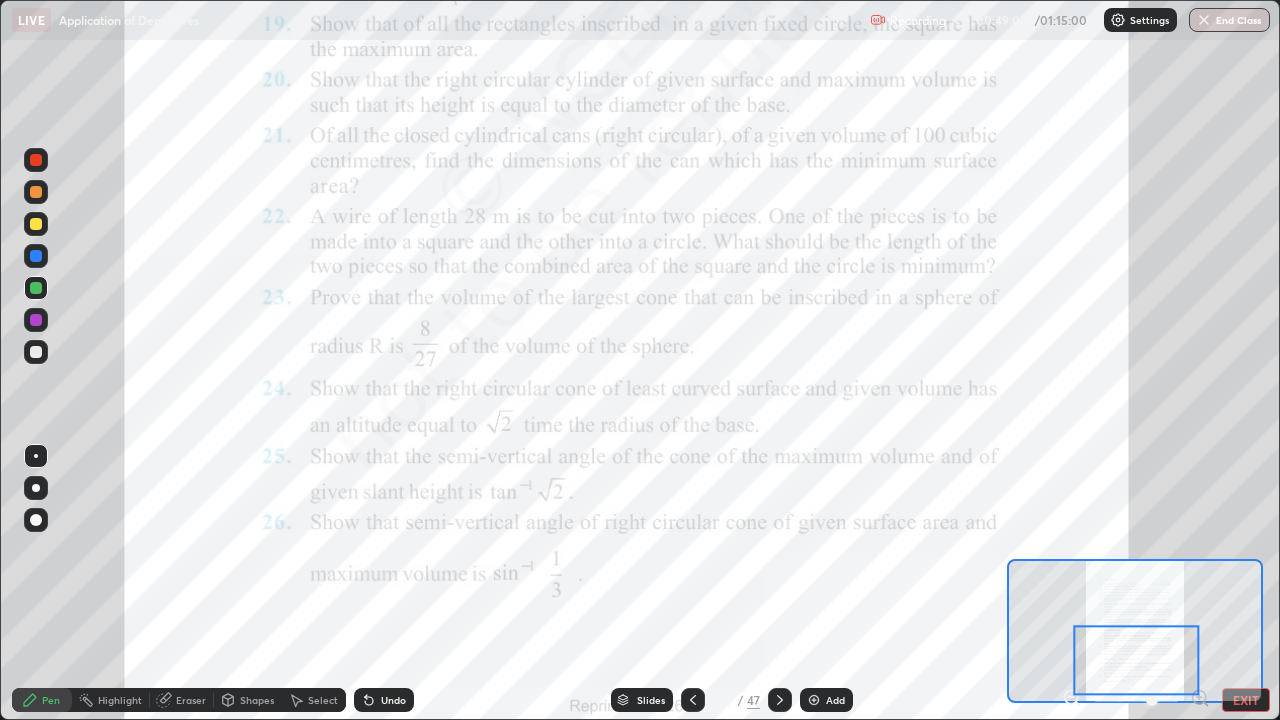 click at bounding box center (693, 700) 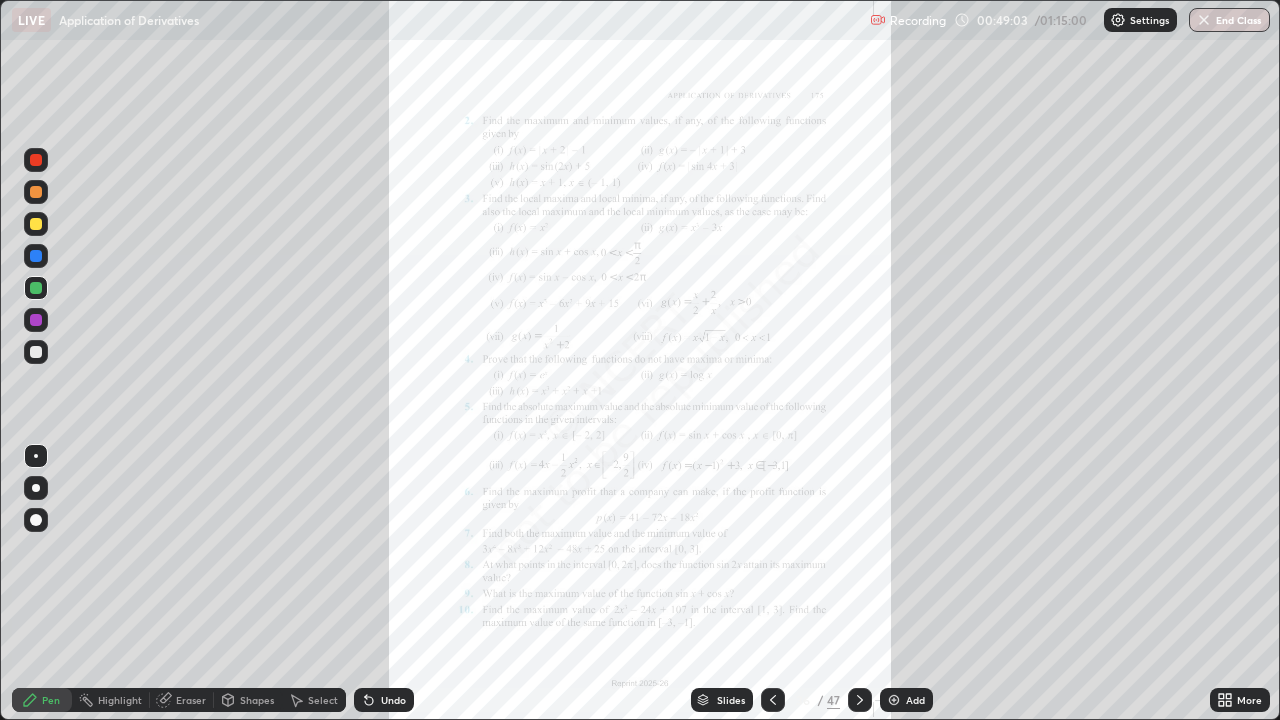 click 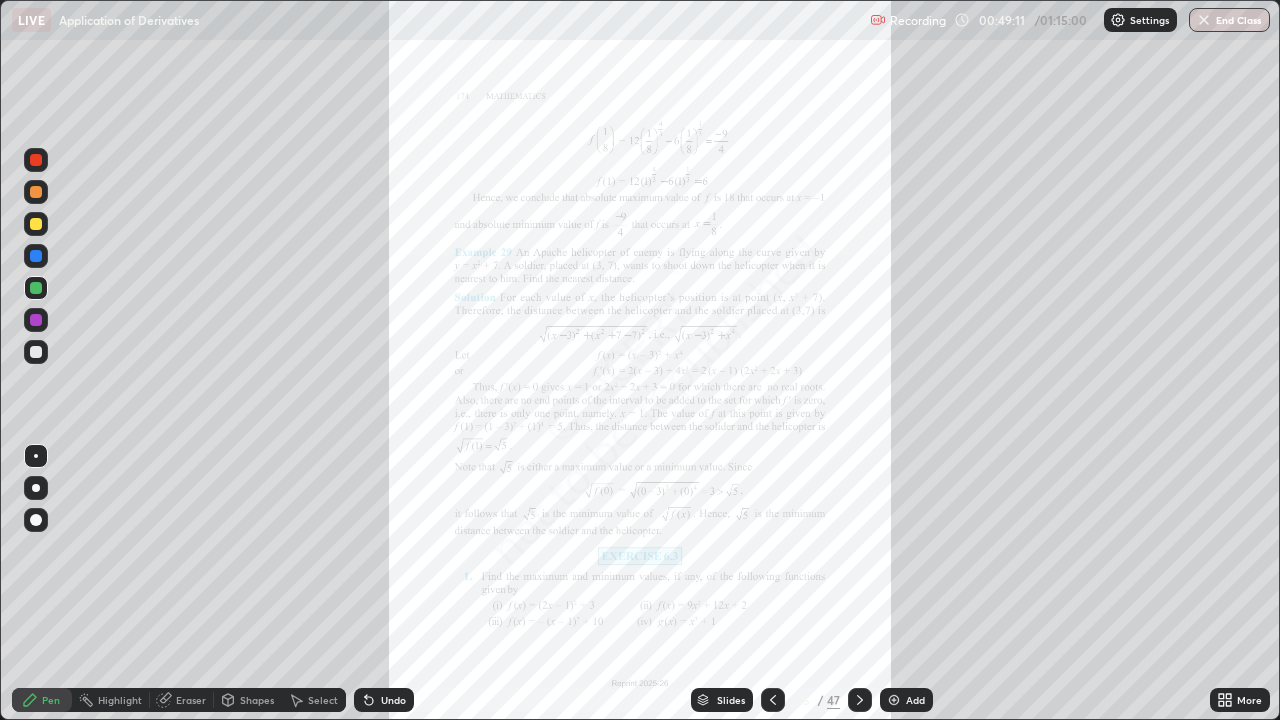 click 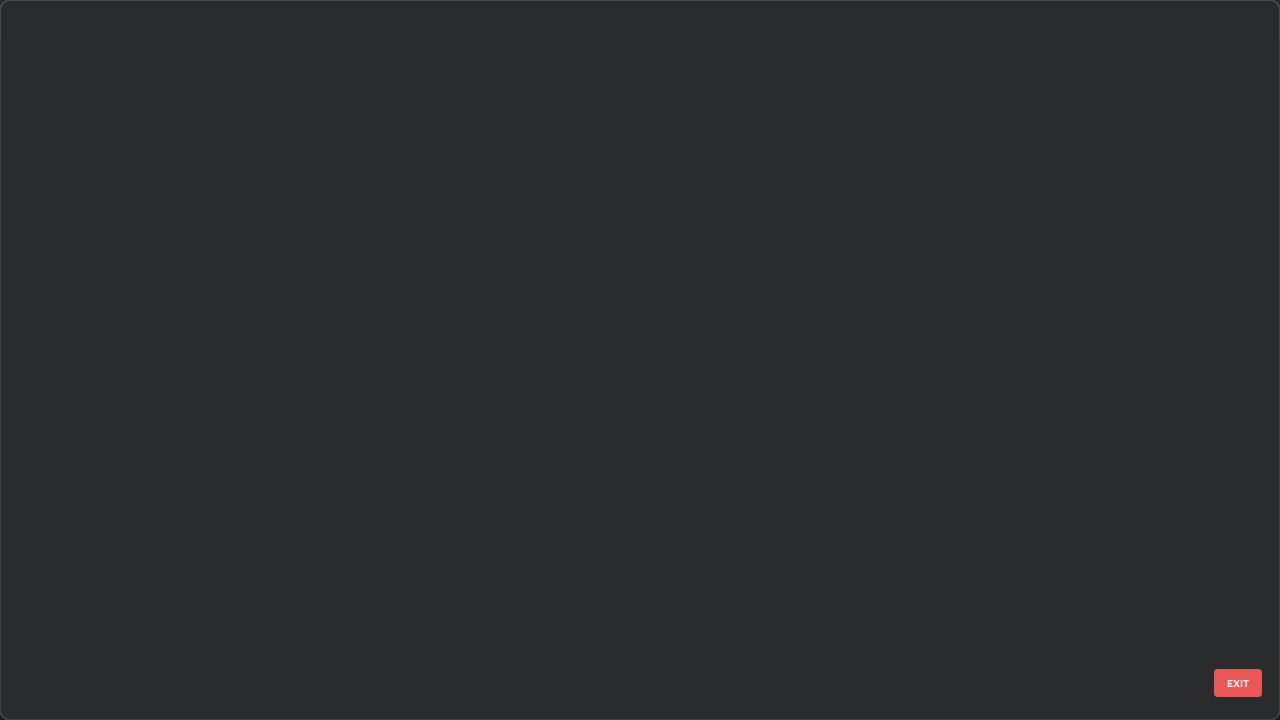 scroll, scrollTop: 1977, scrollLeft: 0, axis: vertical 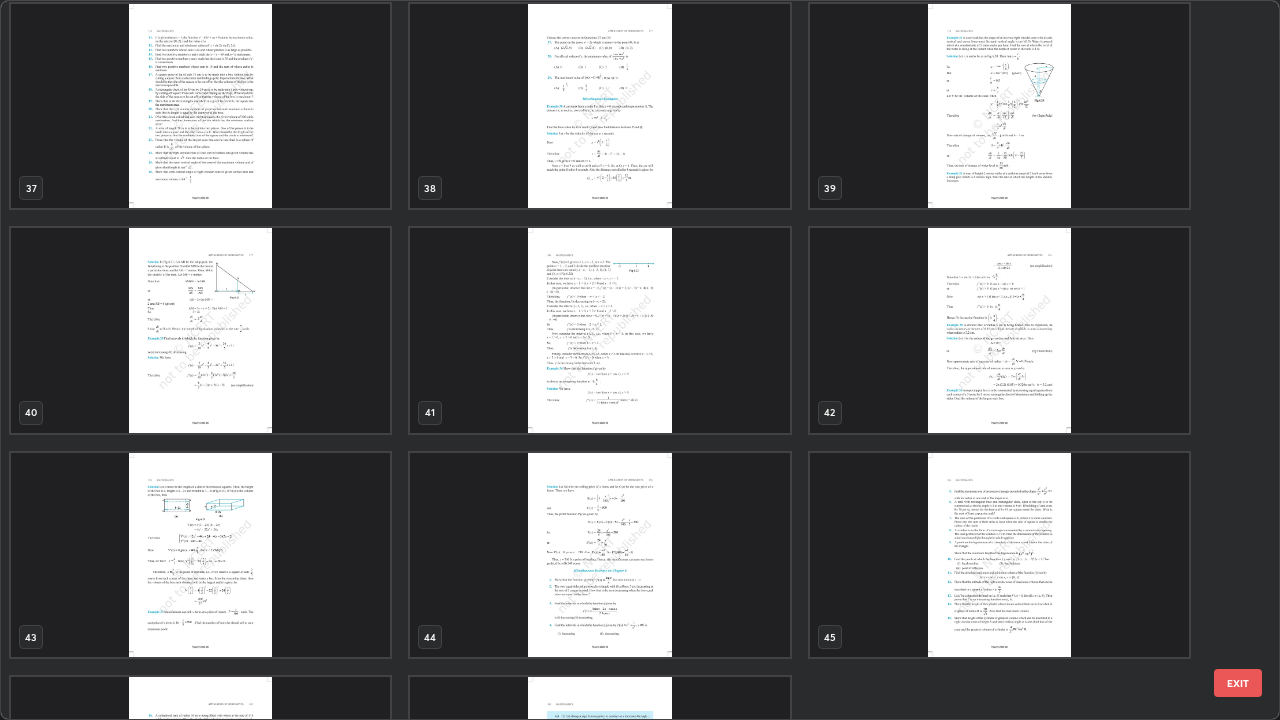 click at bounding box center [999, 555] 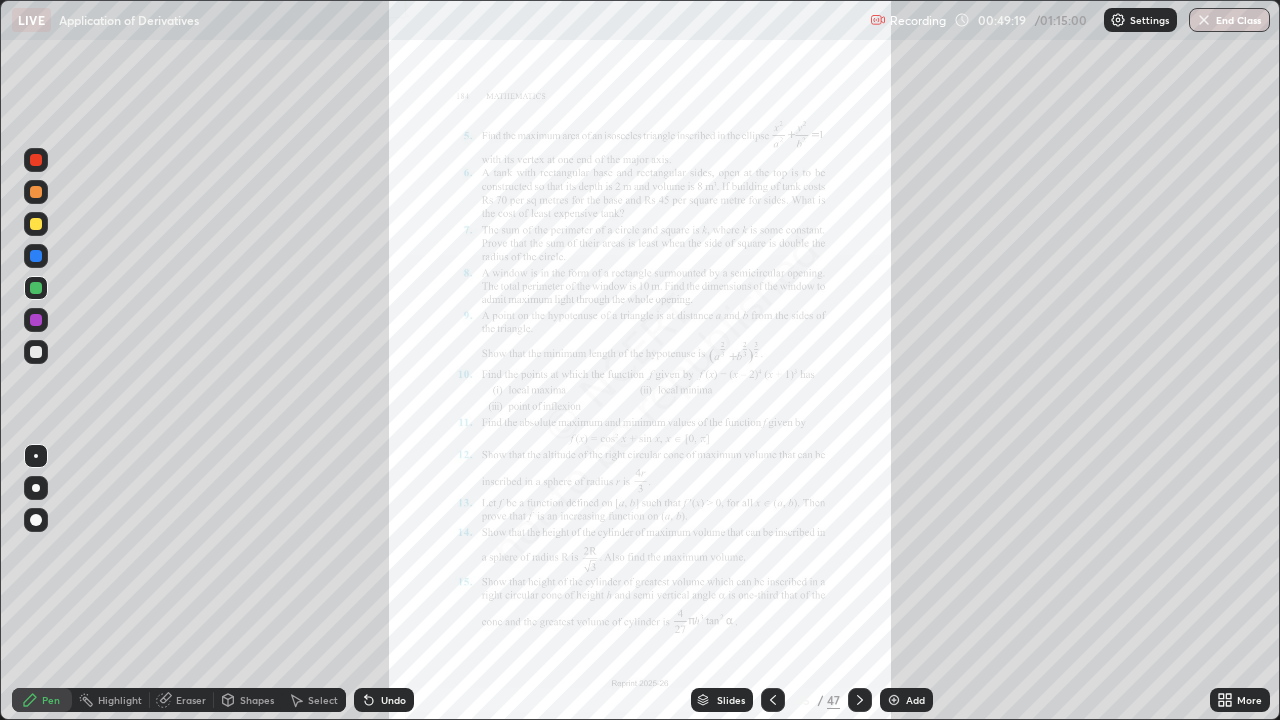 click 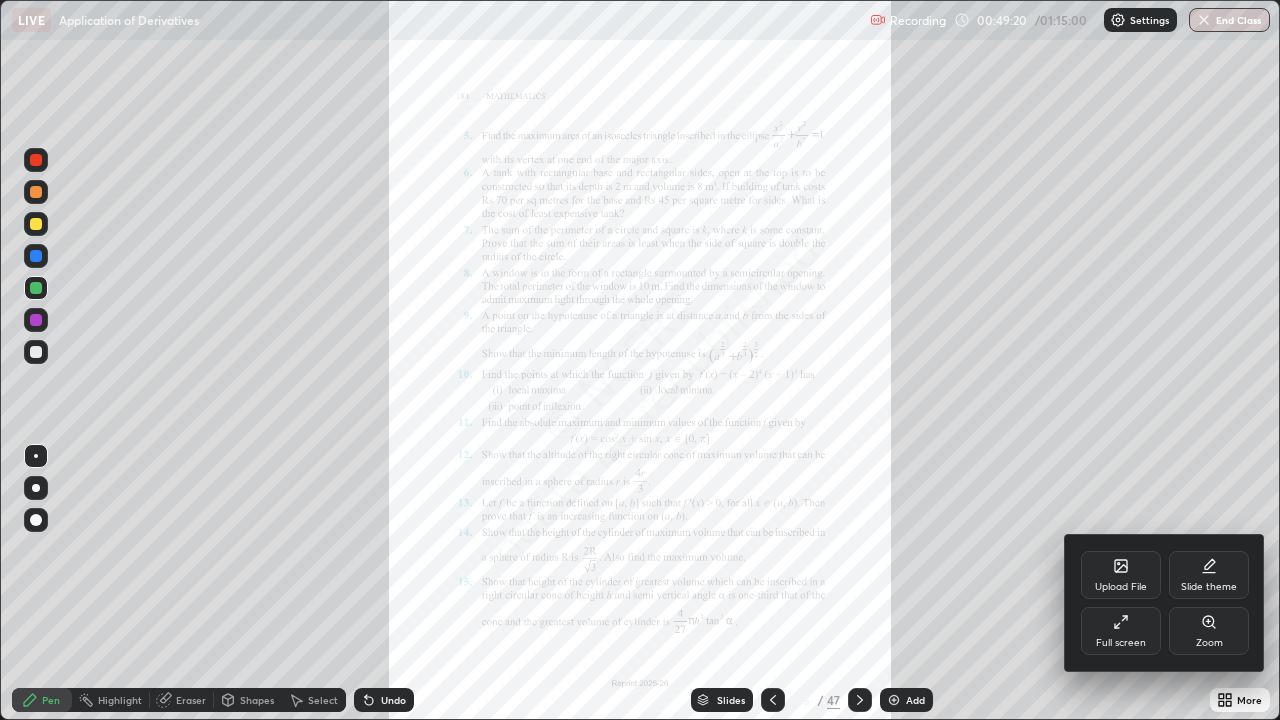 click on "Zoom" at bounding box center [1209, 643] 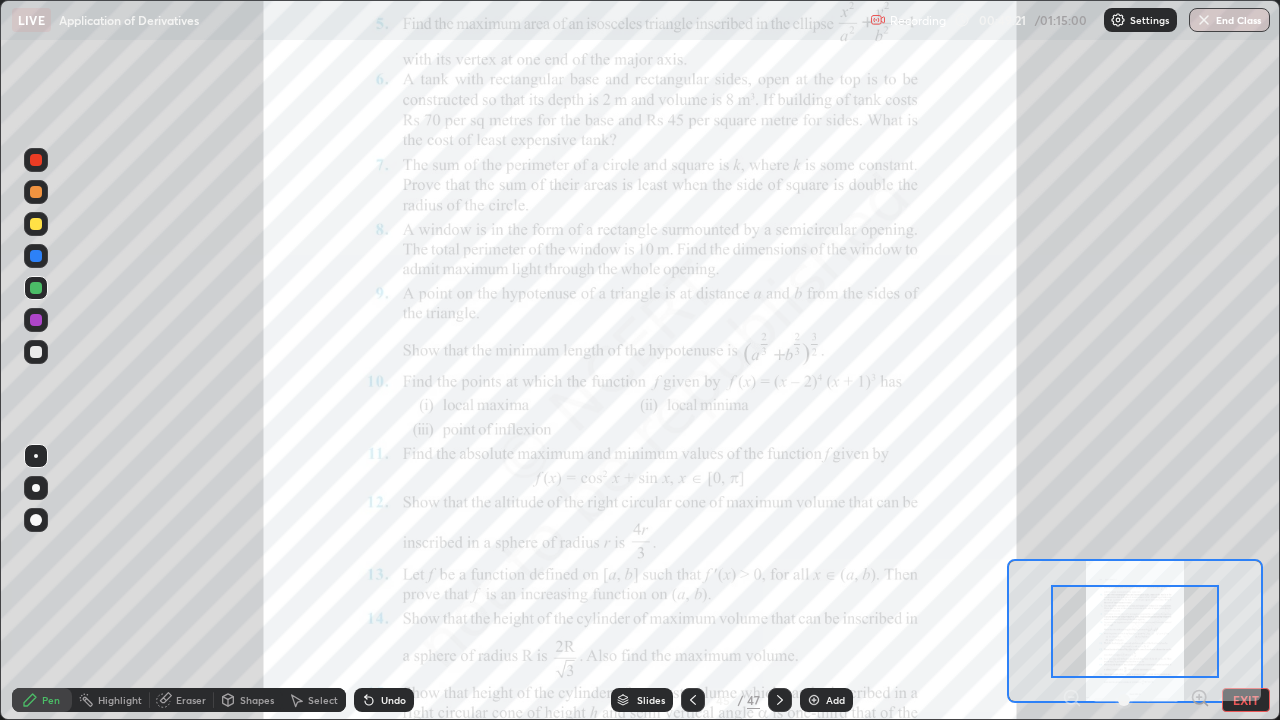 click 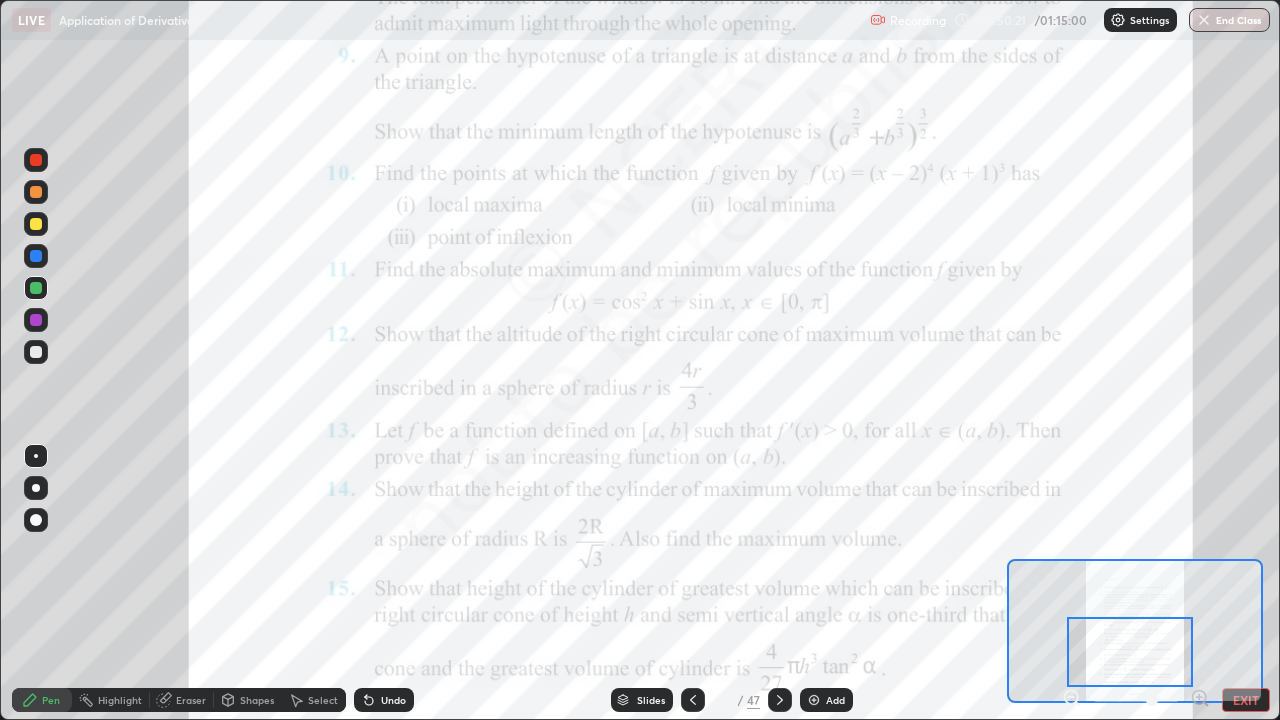 click 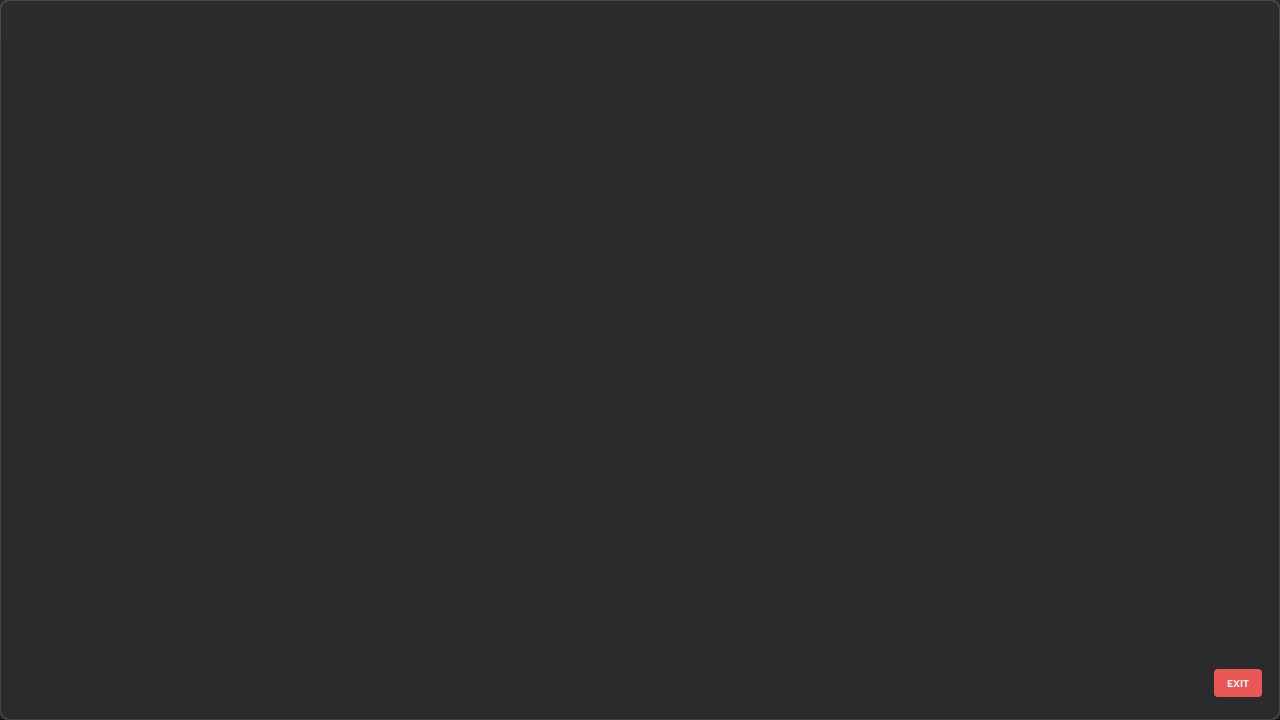 scroll, scrollTop: 2651, scrollLeft: 0, axis: vertical 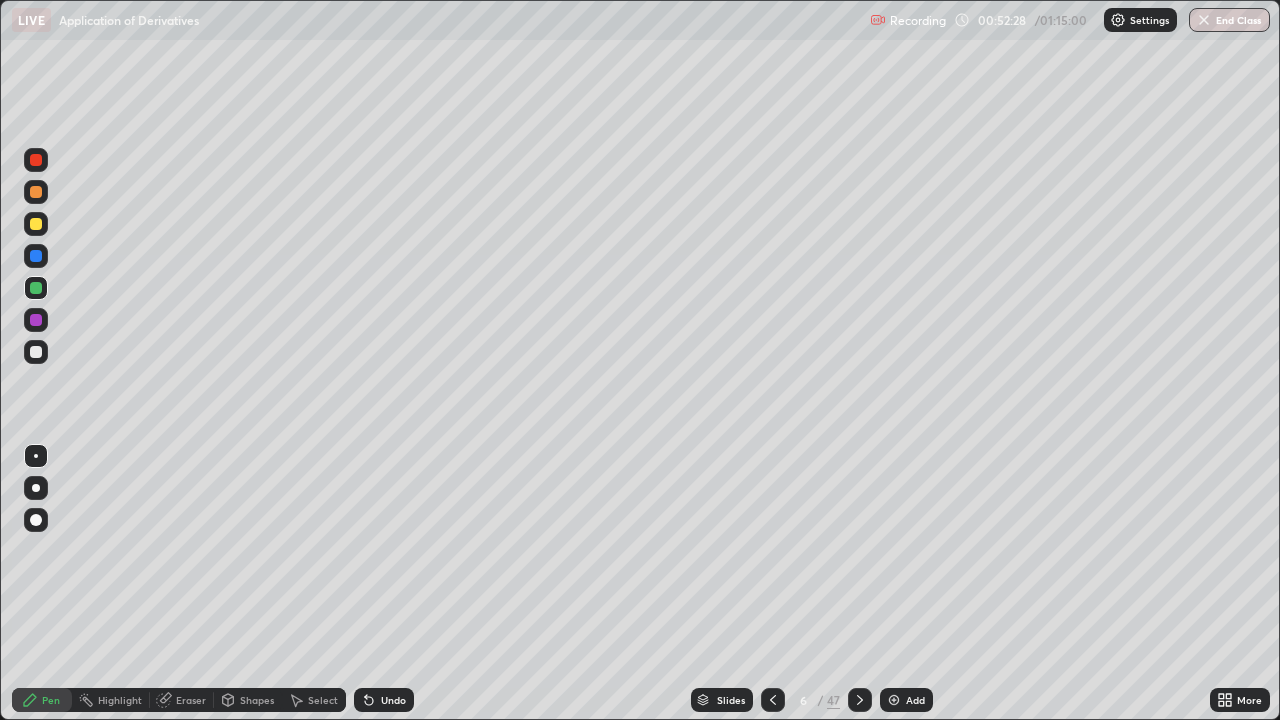 click at bounding box center (894, 700) 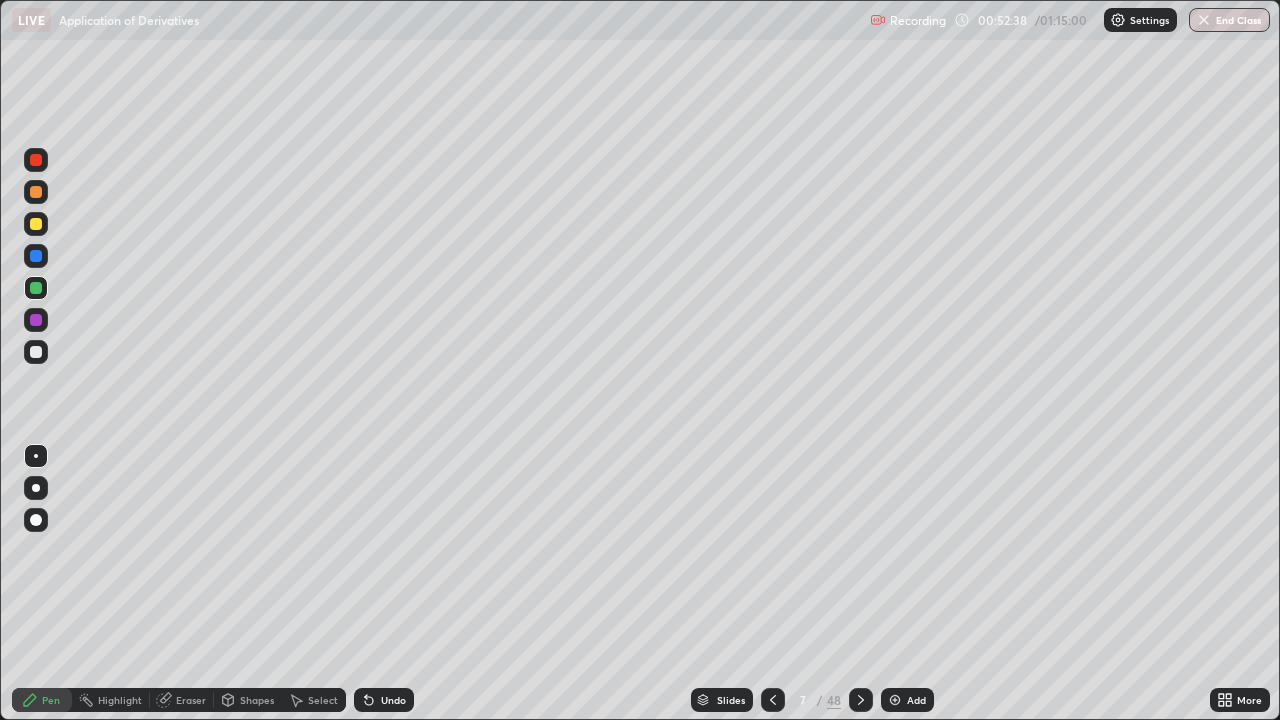click 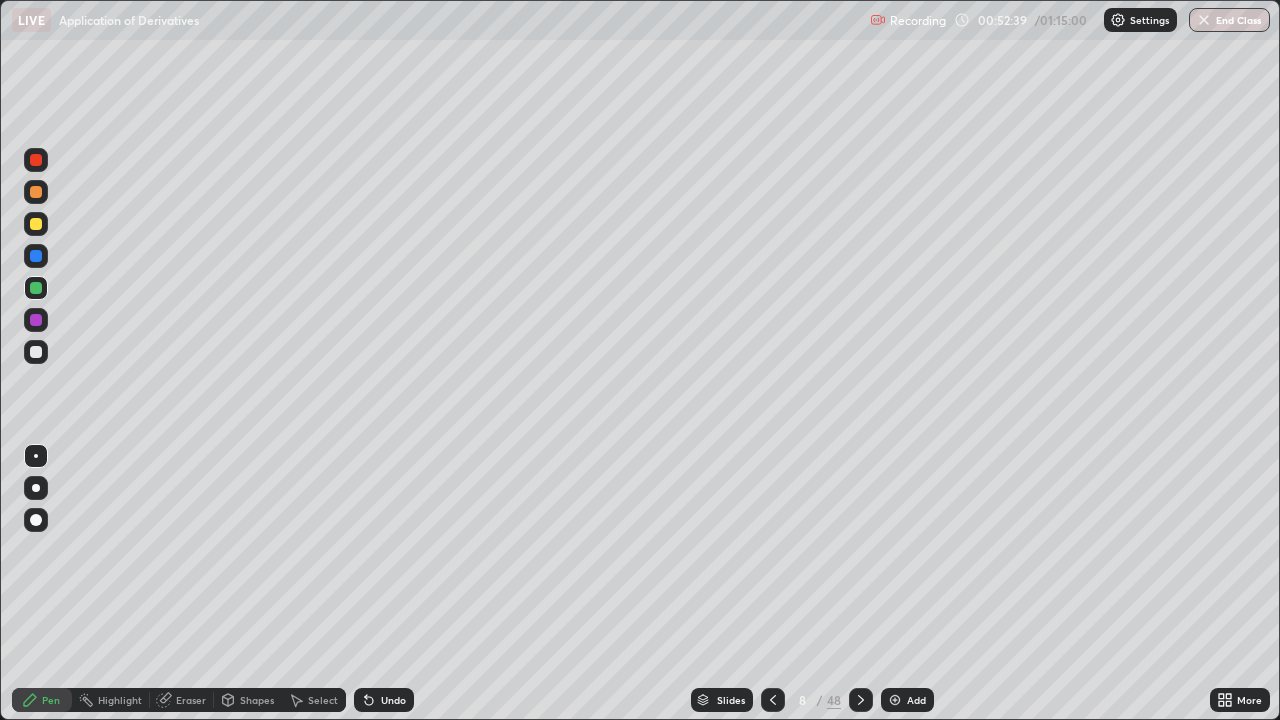 click on "Add" at bounding box center (907, 700) 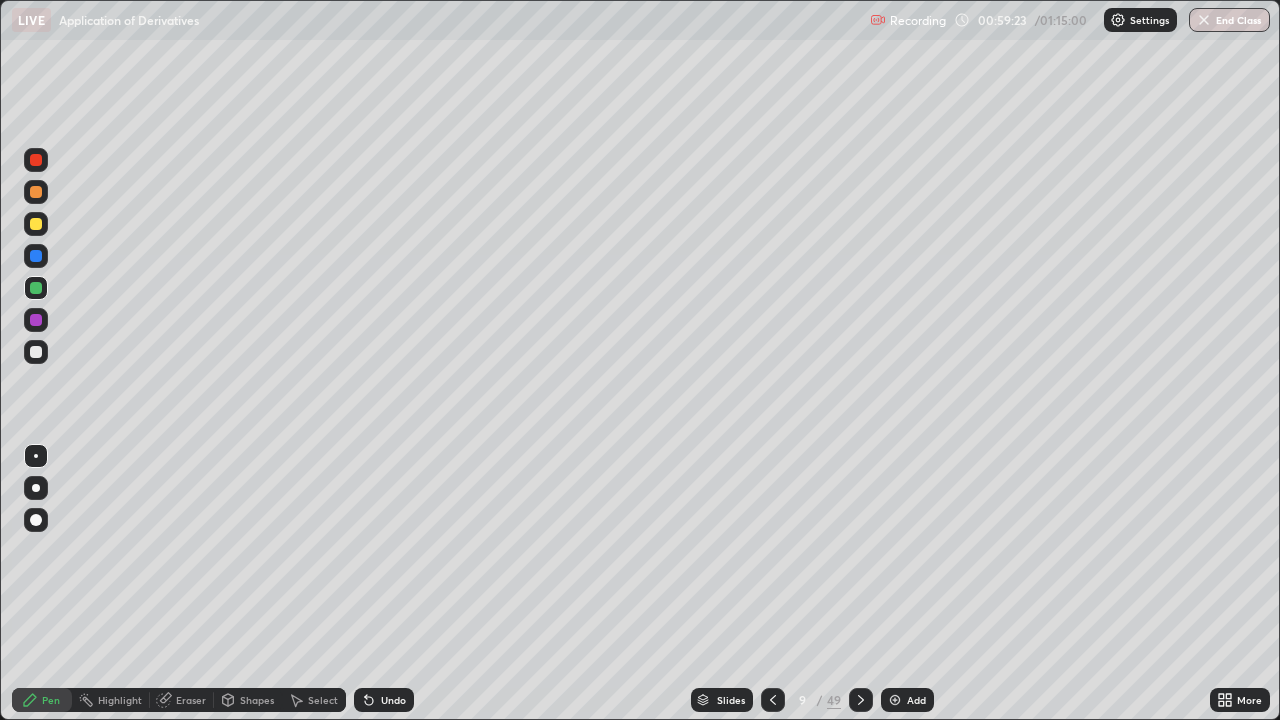 click at bounding box center [36, 224] 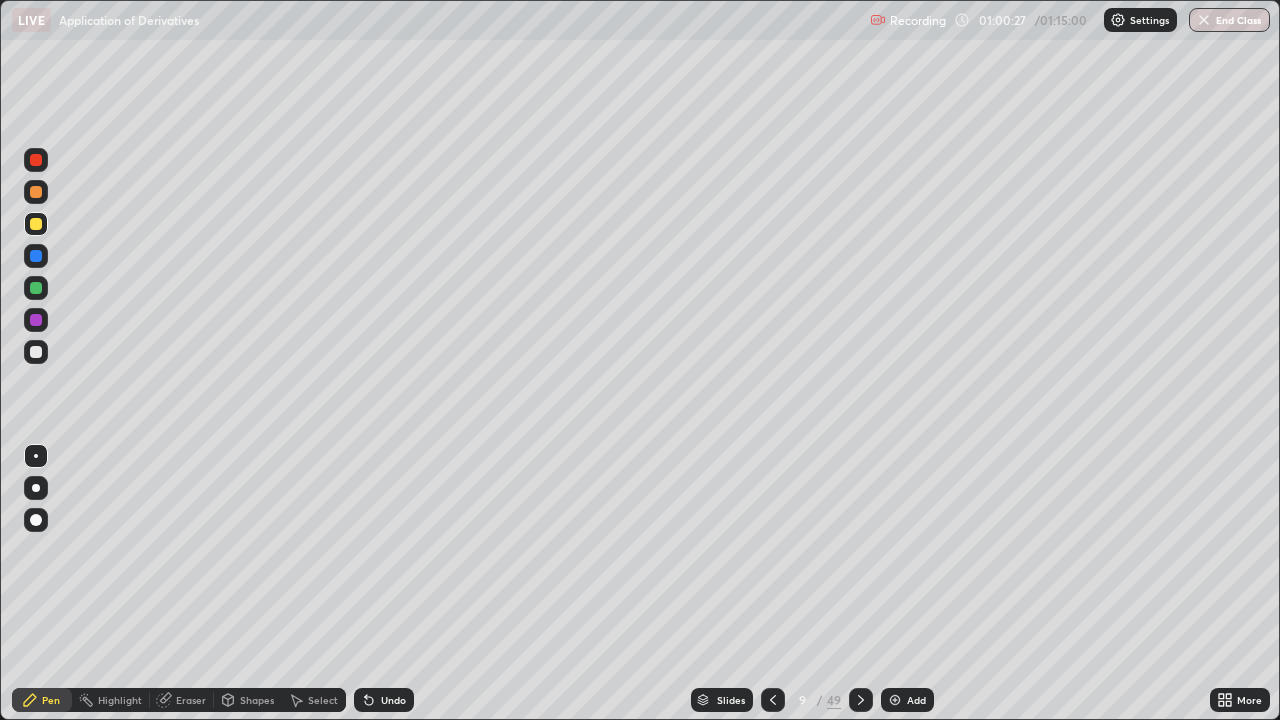 click on "Eraser" at bounding box center (191, 700) 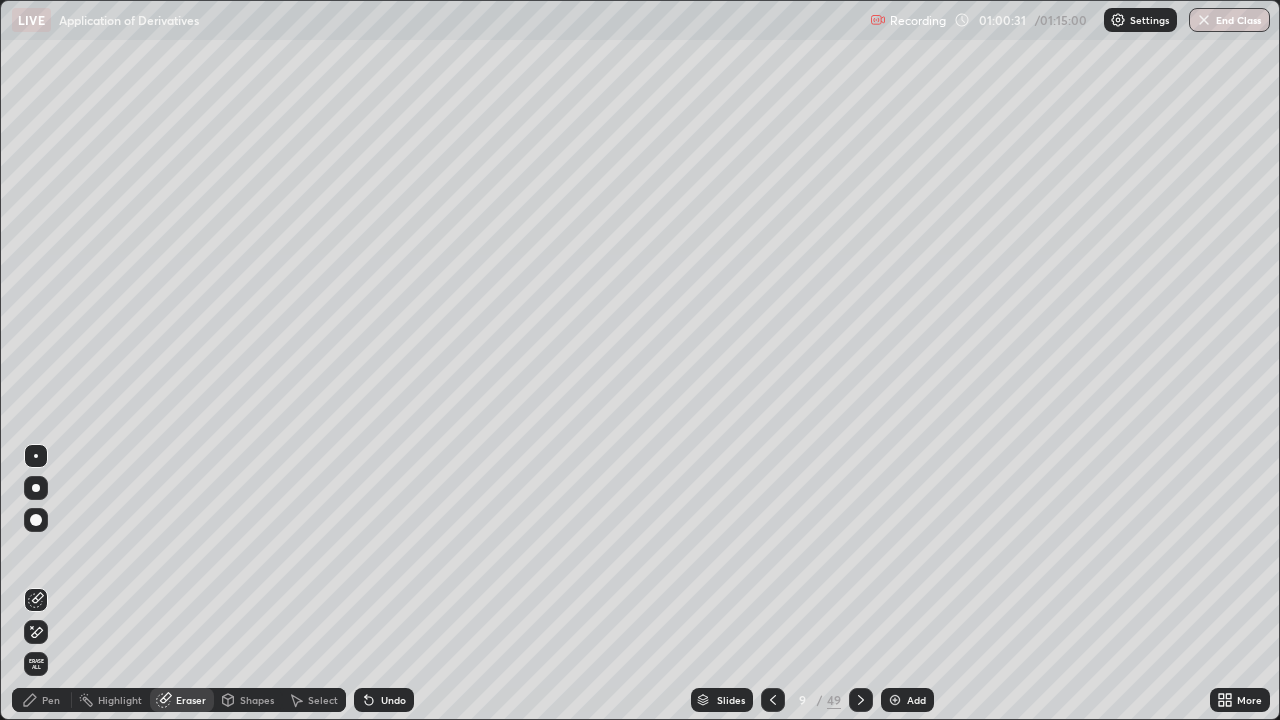 click on "Pen" at bounding box center [42, 700] 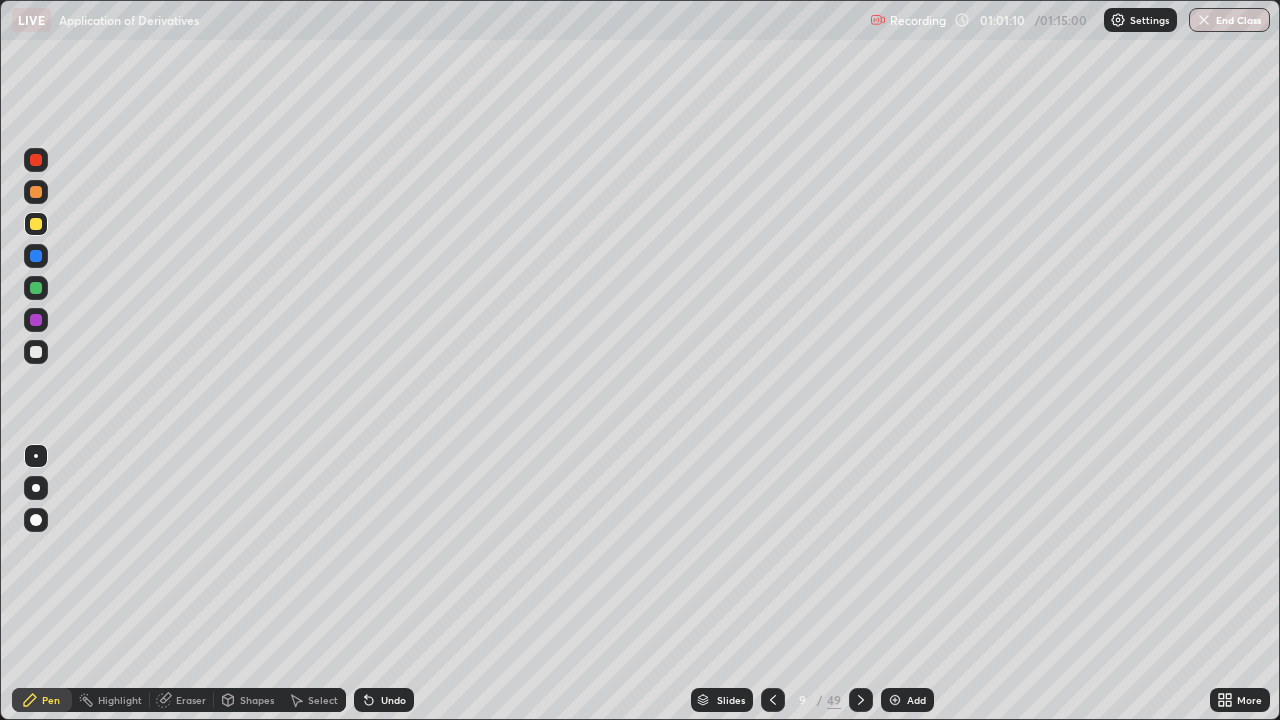 click at bounding box center (36, 352) 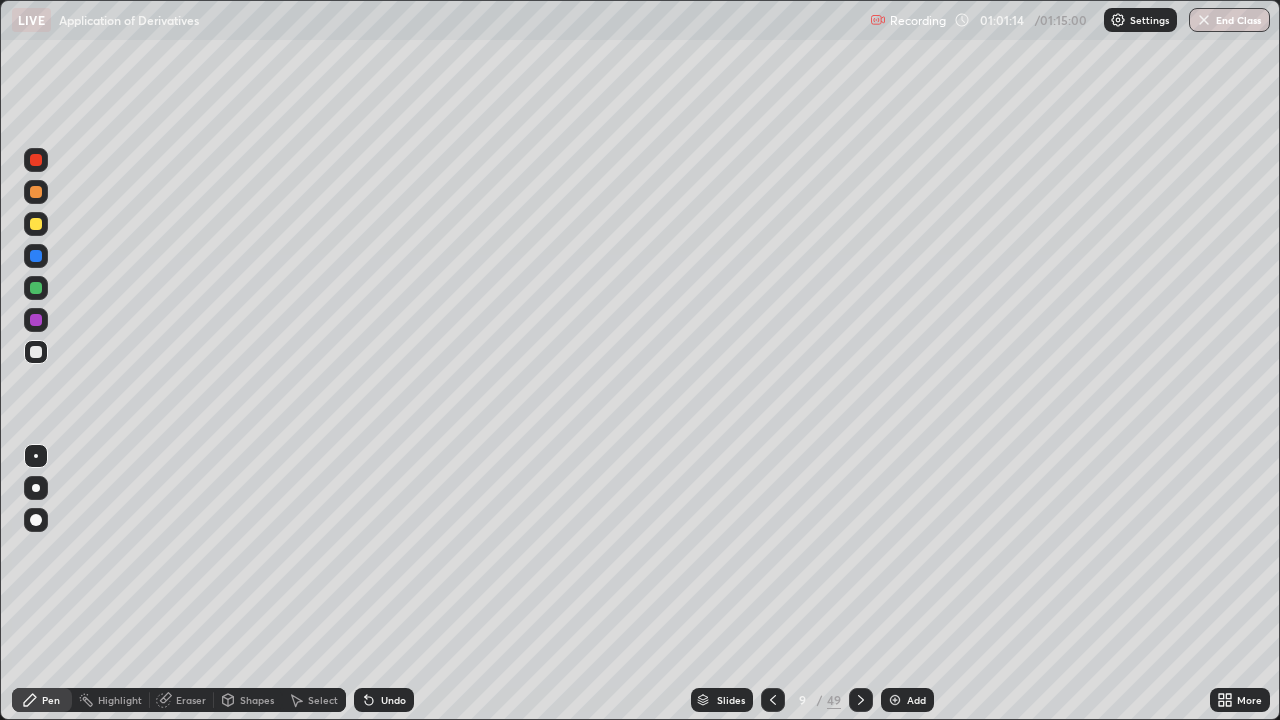 click on "Undo" at bounding box center [393, 700] 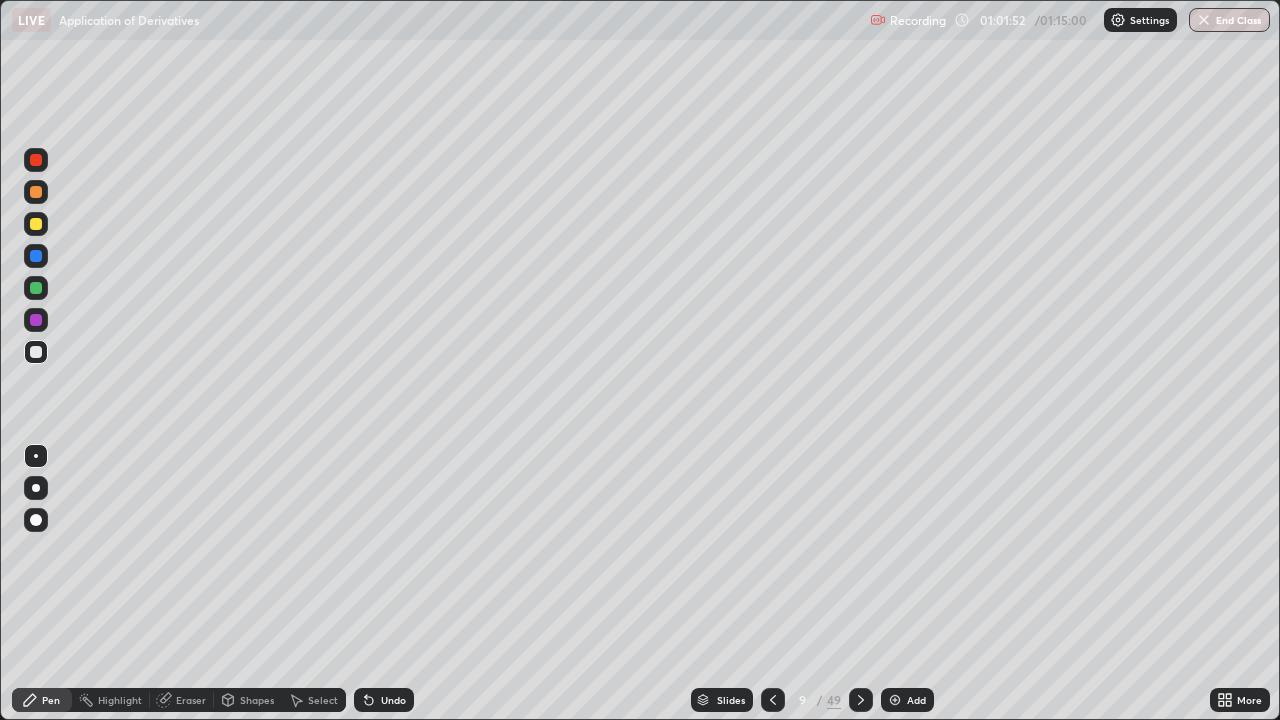click at bounding box center [36, 288] 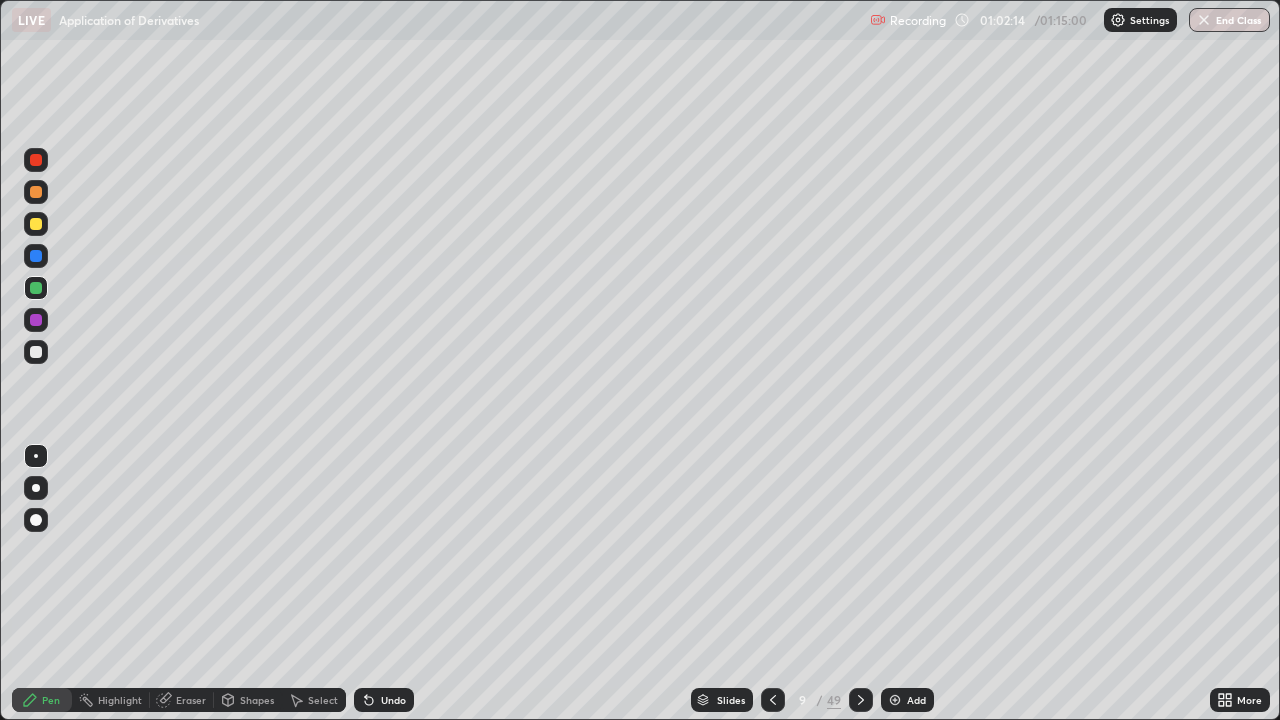 click at bounding box center (36, 352) 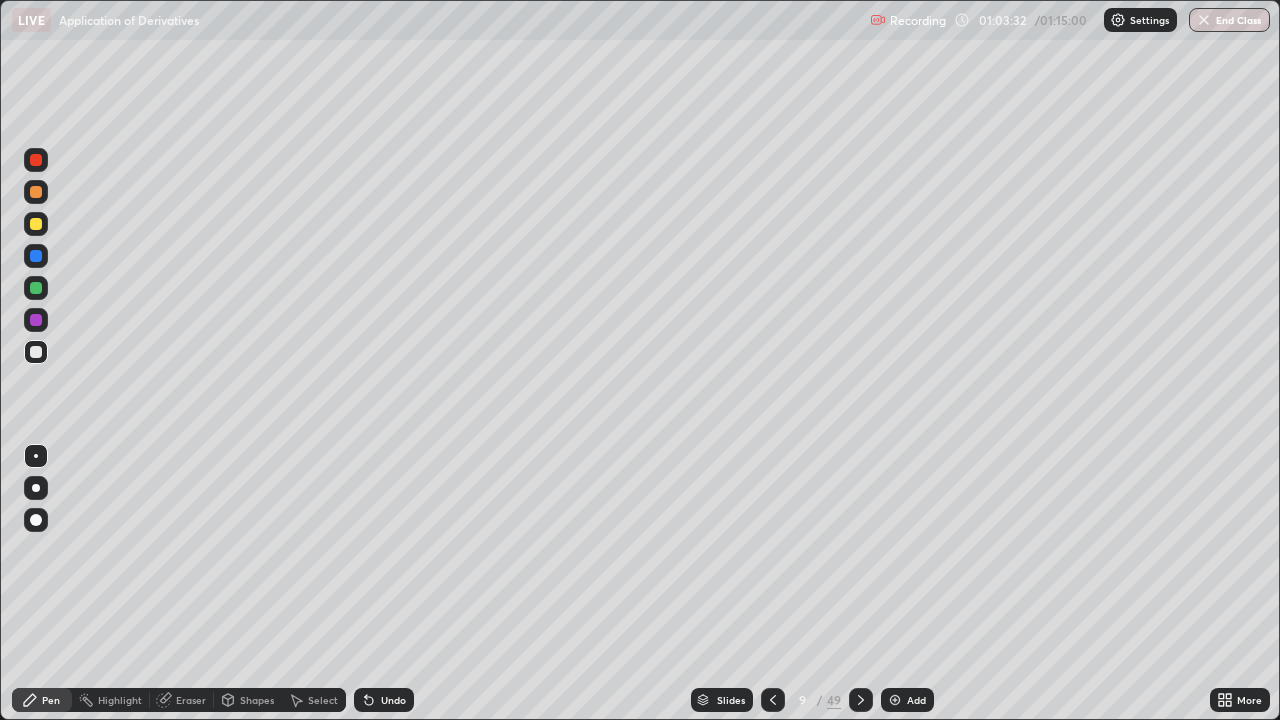click at bounding box center (36, 288) 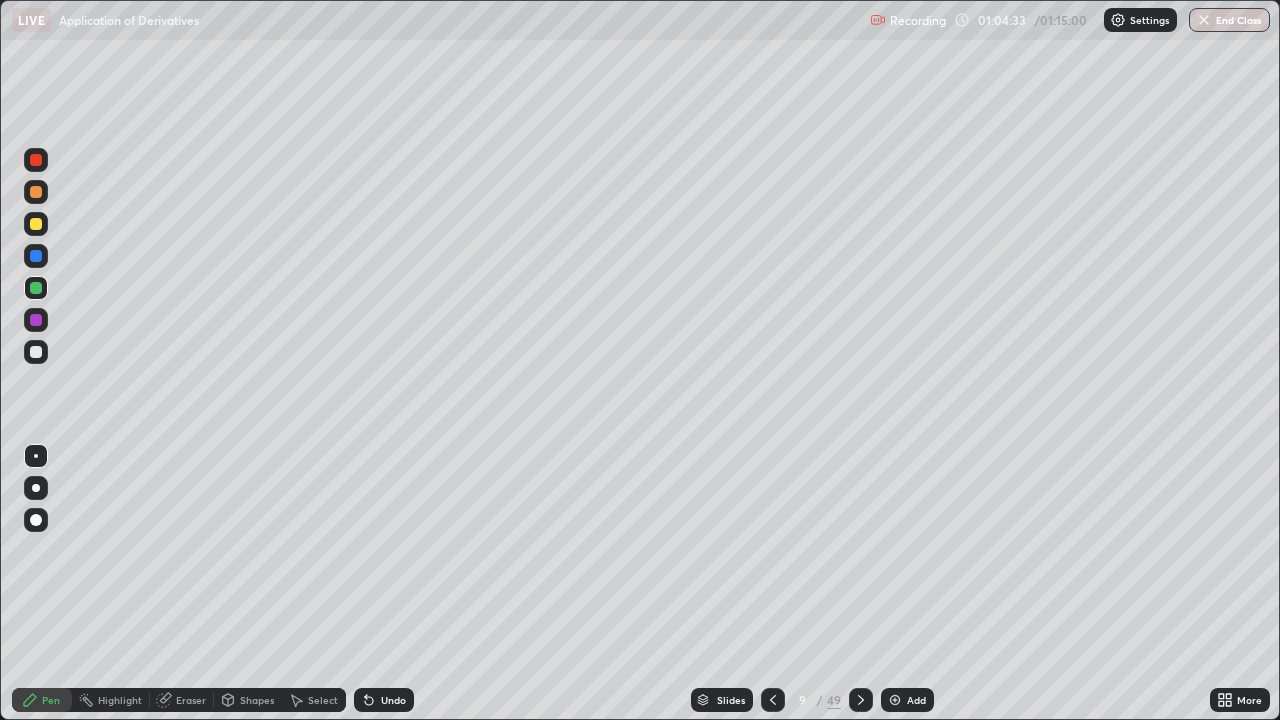 click at bounding box center [36, 352] 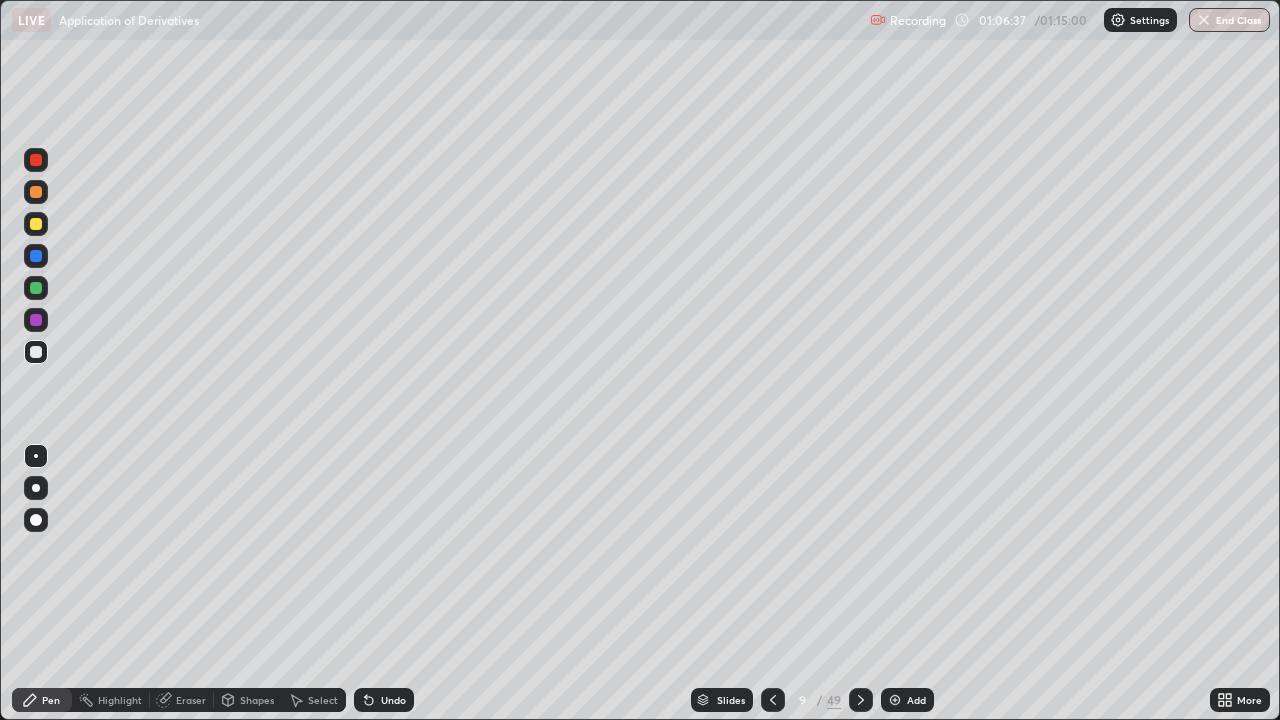 click on "Add" at bounding box center [907, 700] 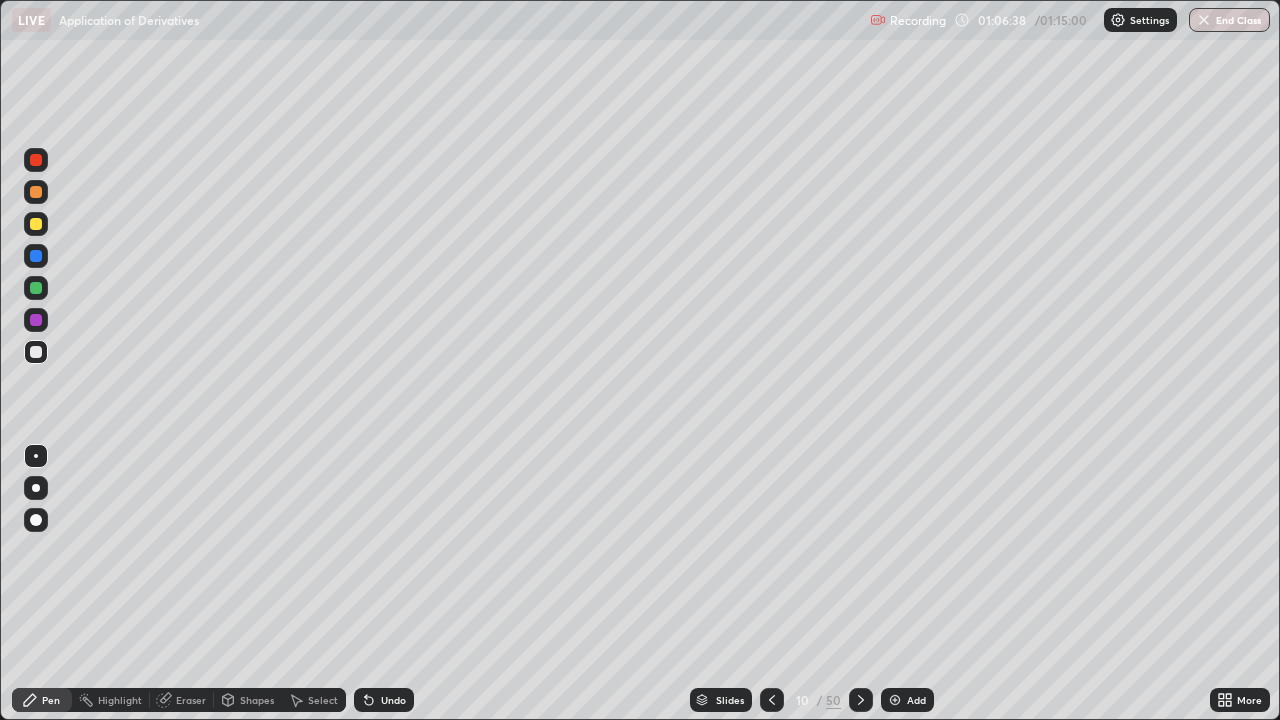 click at bounding box center [36, 224] 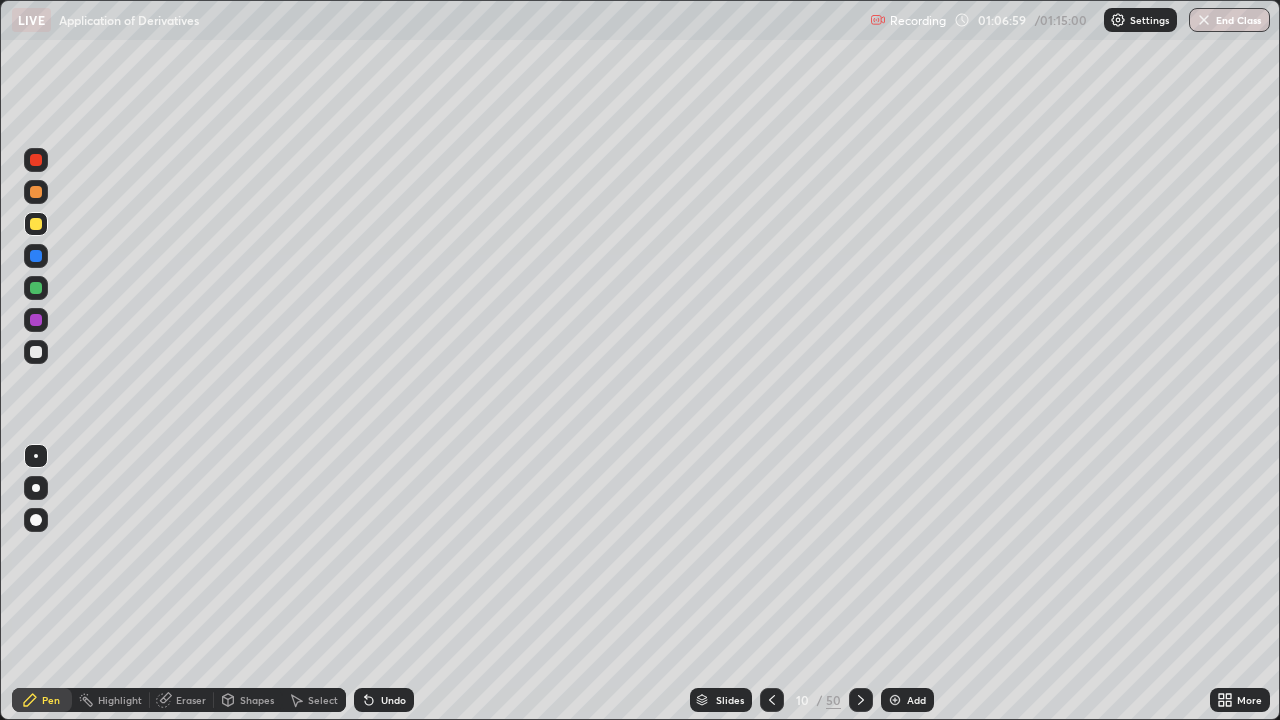 click at bounding box center (36, 352) 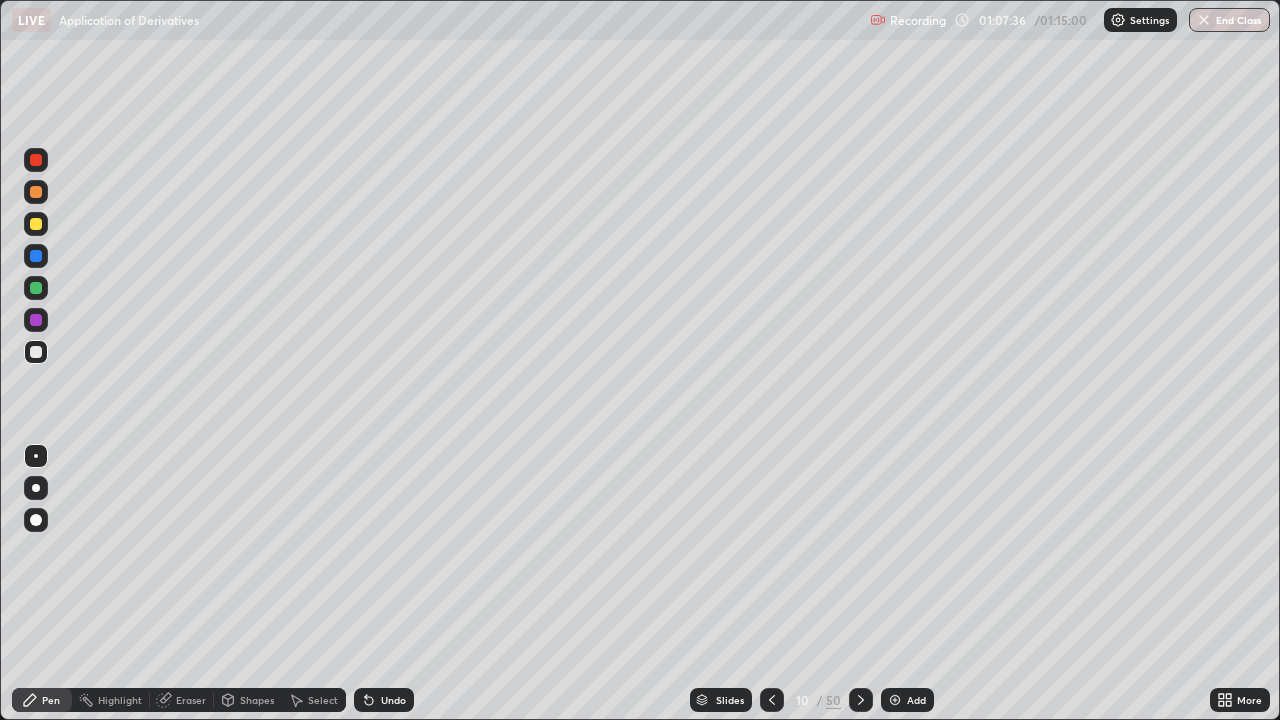 click at bounding box center (36, 288) 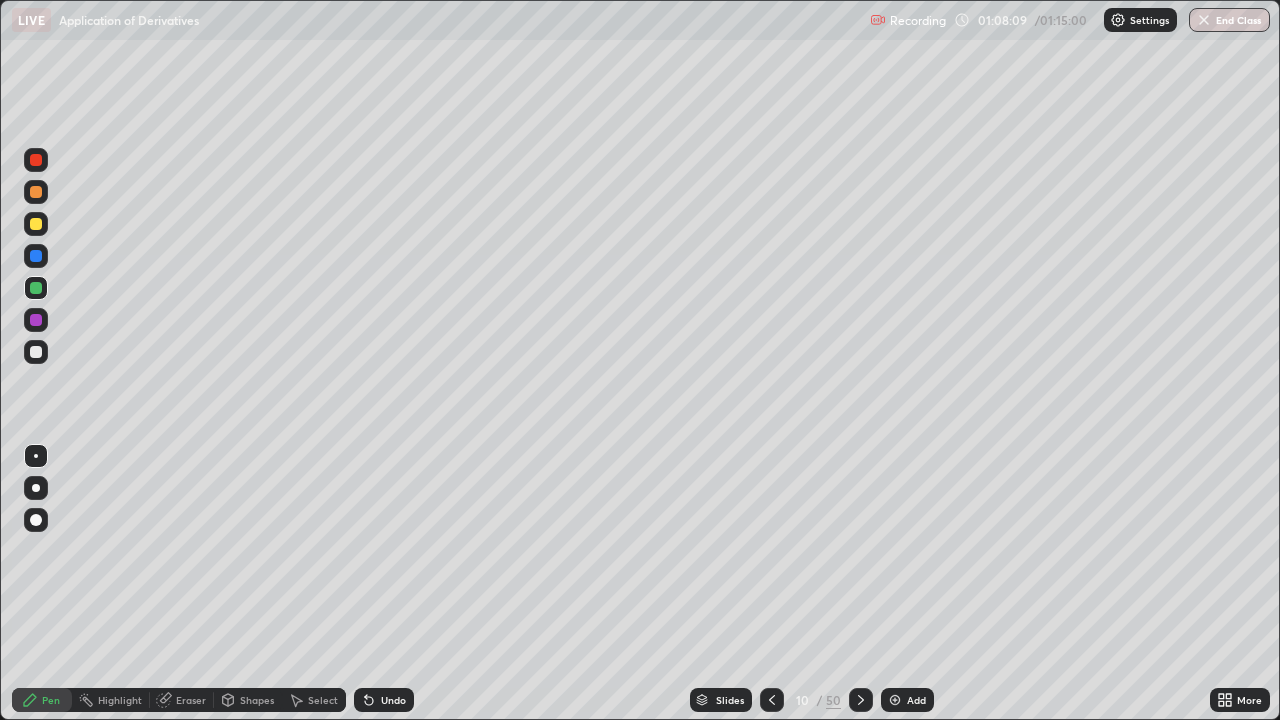 click on "Undo" at bounding box center [393, 700] 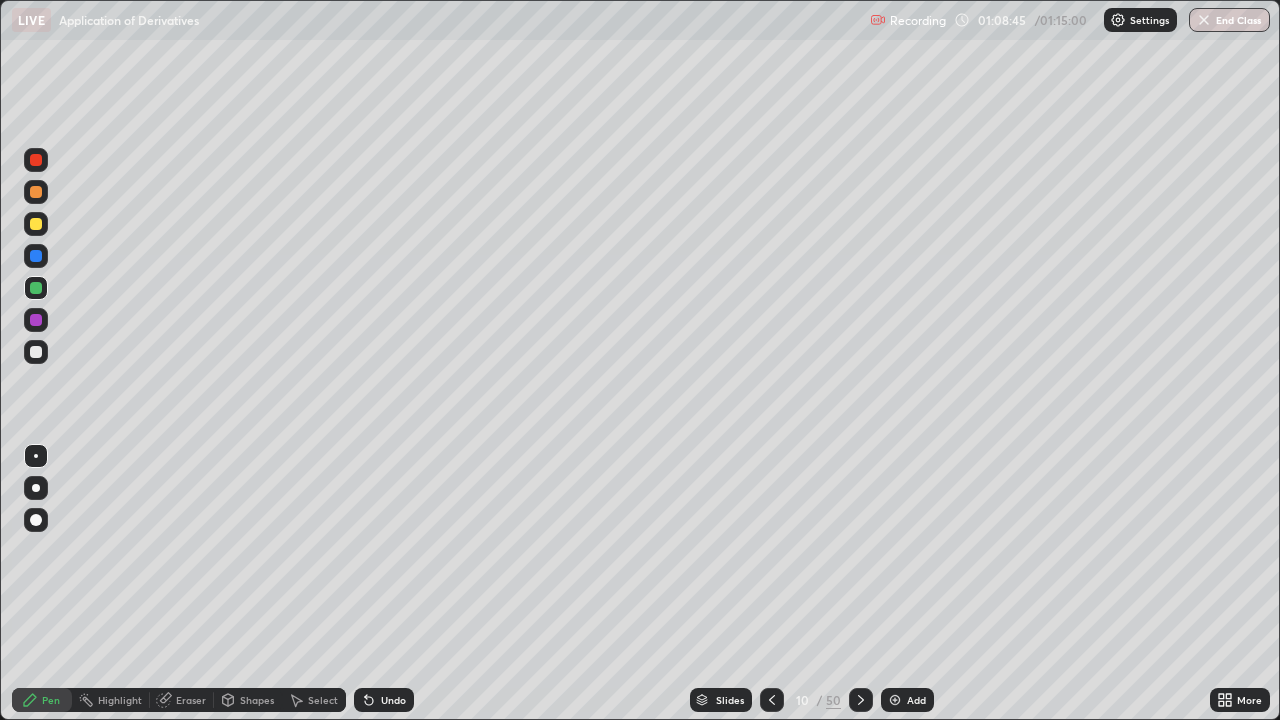 click at bounding box center (36, 352) 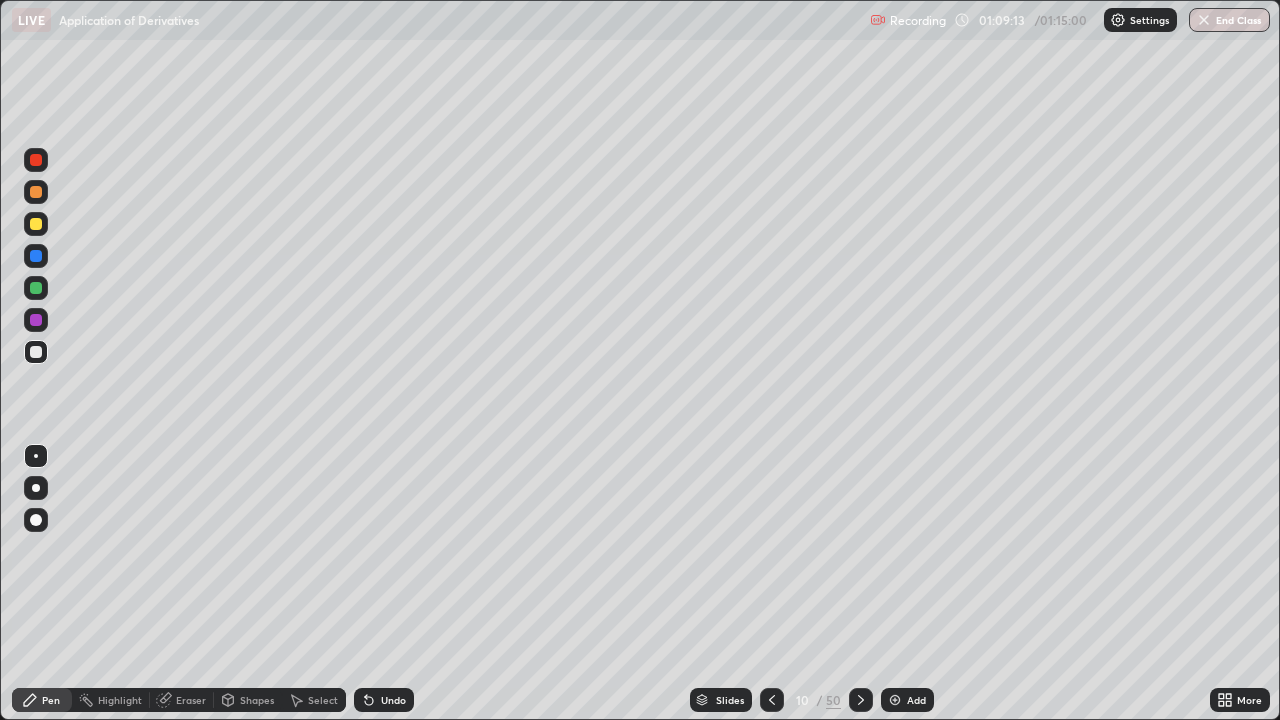 click on "Undo" at bounding box center [384, 700] 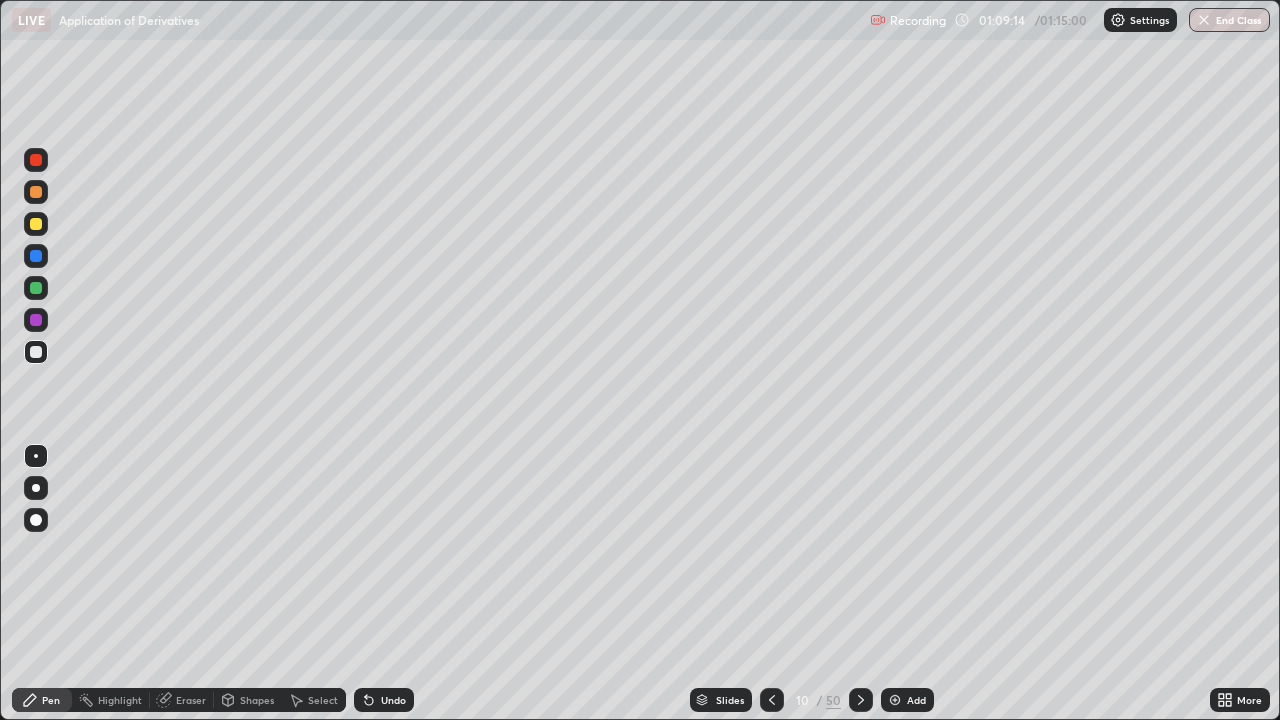 click on "Undo" at bounding box center [393, 700] 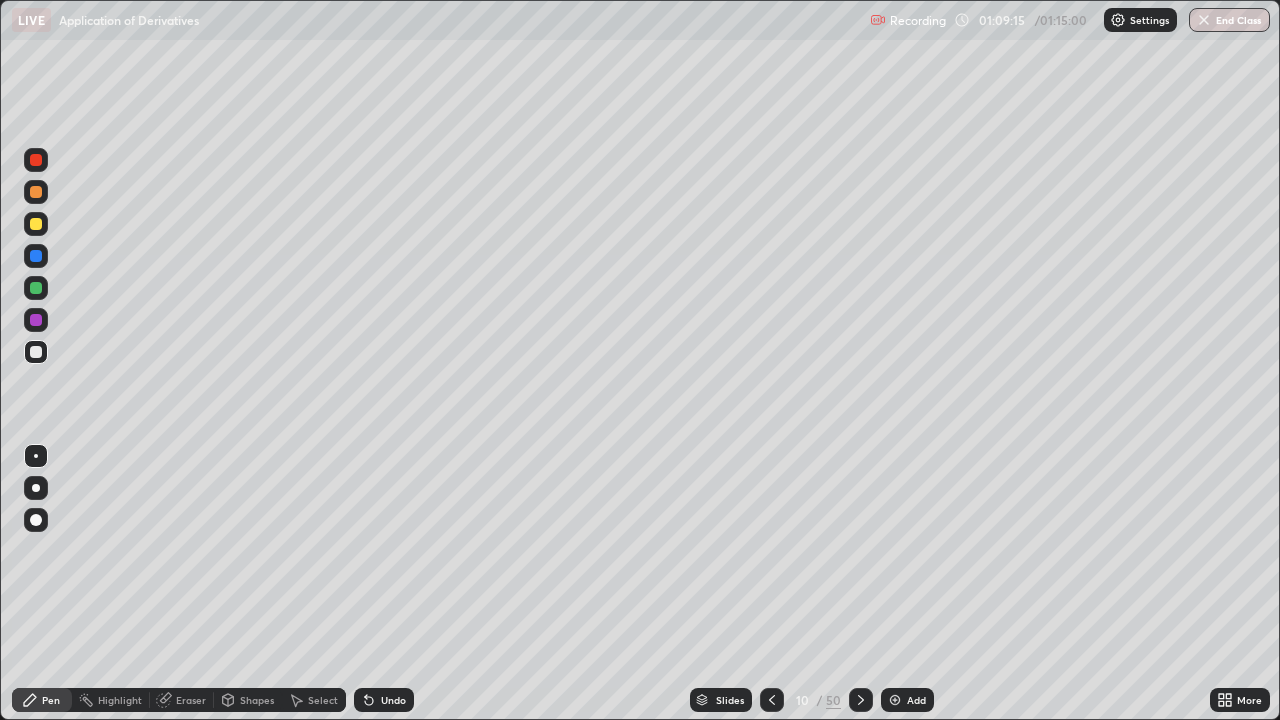 click 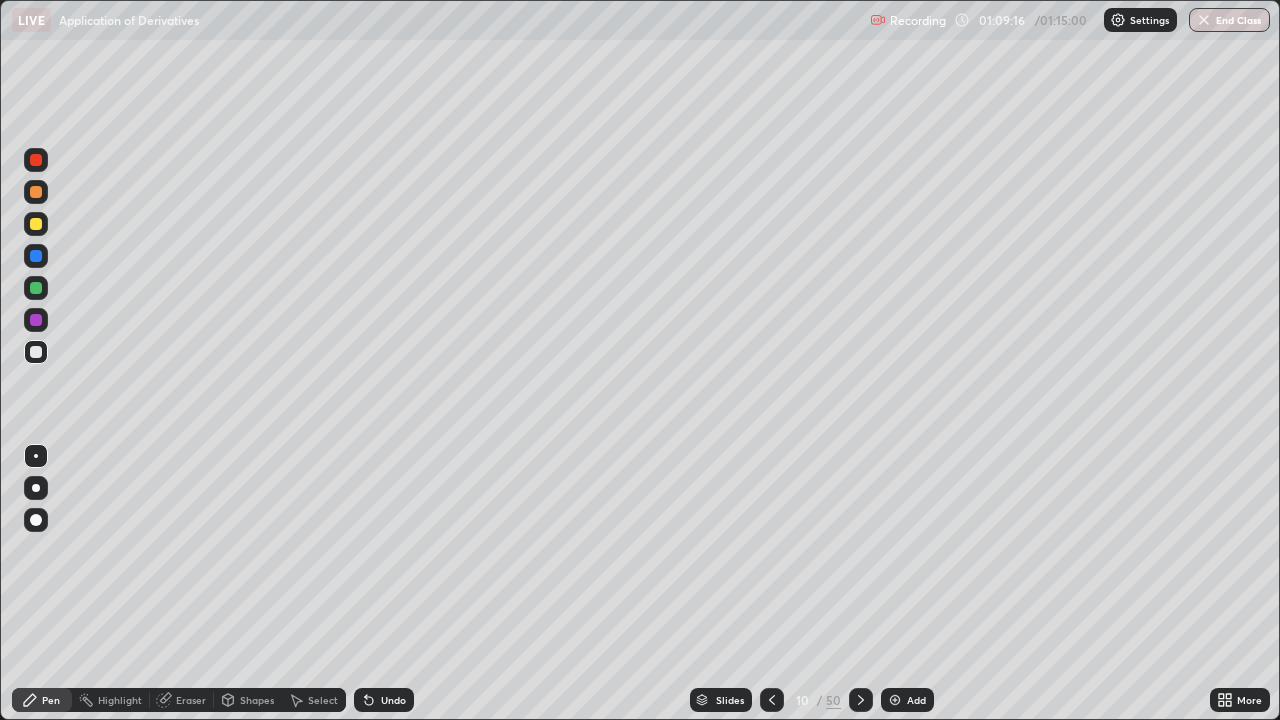 click 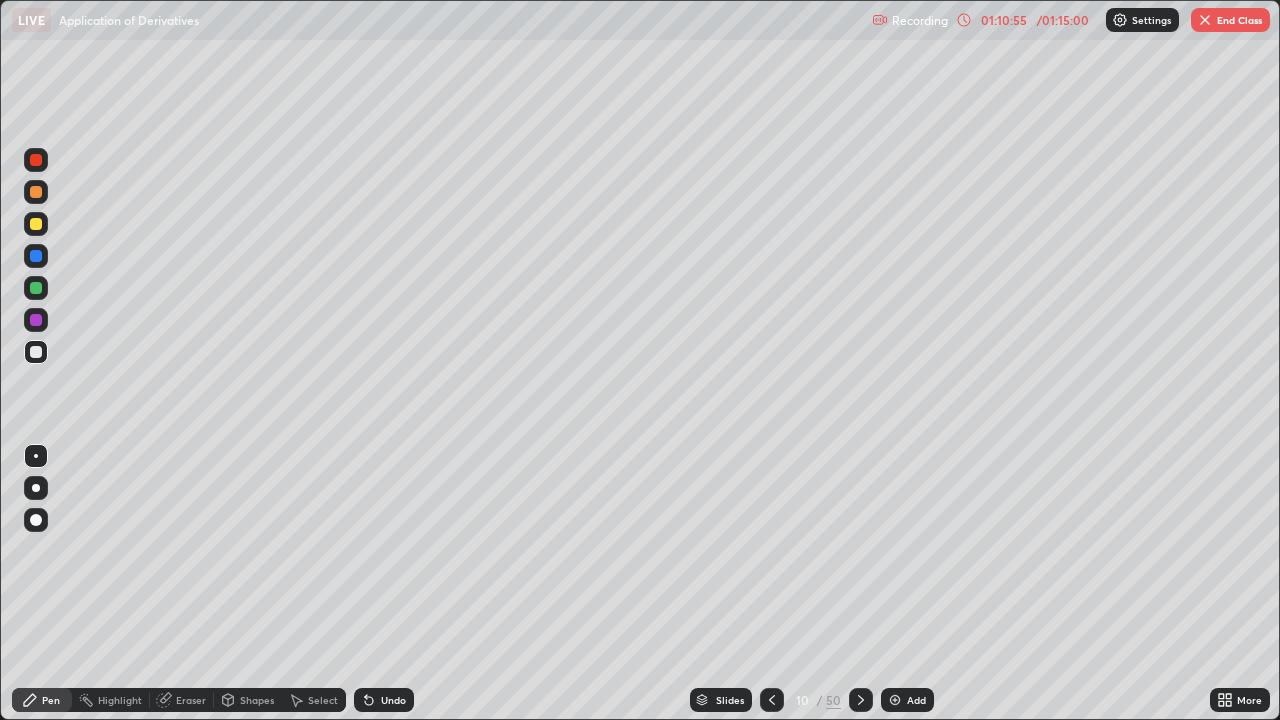 click on "Add" at bounding box center [907, 700] 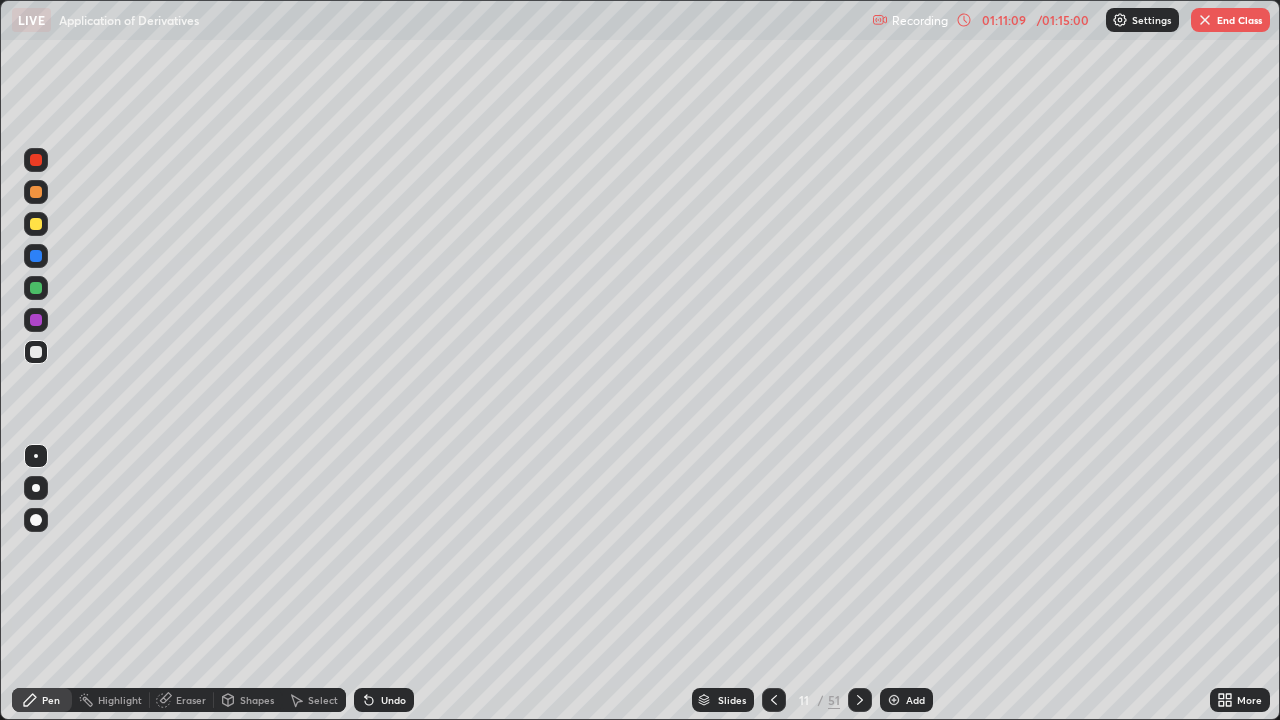 click at bounding box center (36, 224) 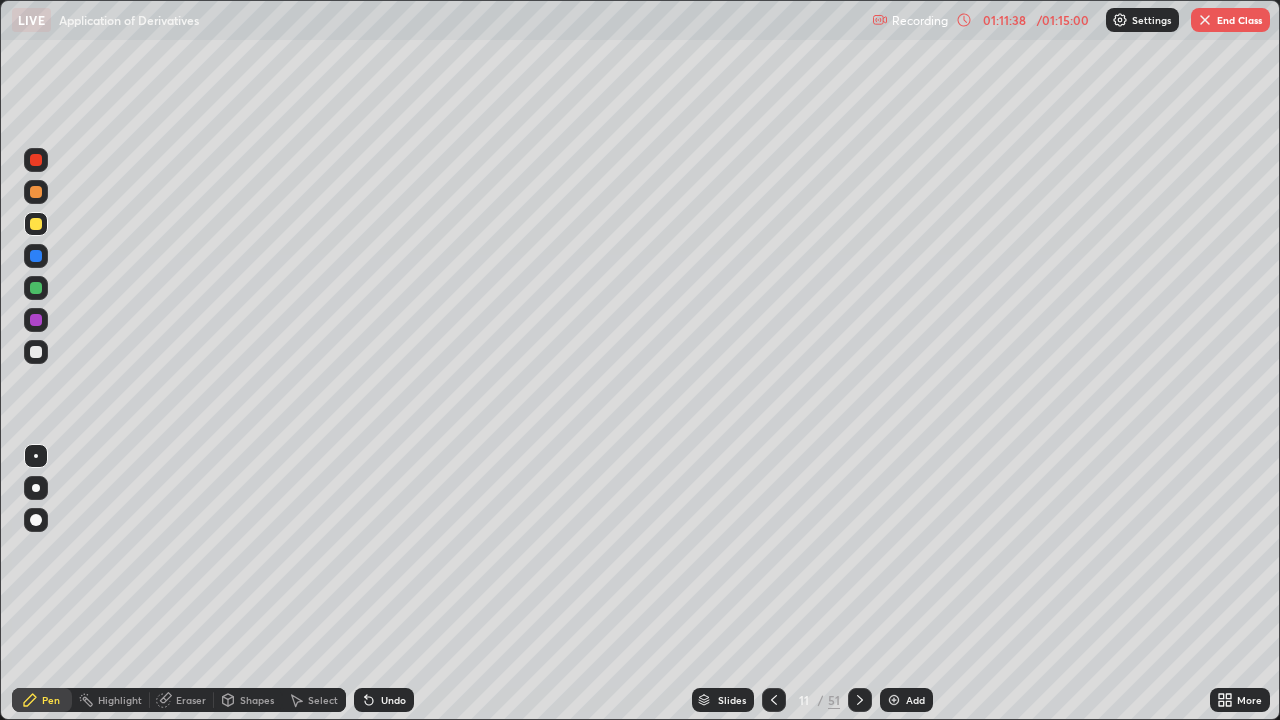 click at bounding box center [36, 352] 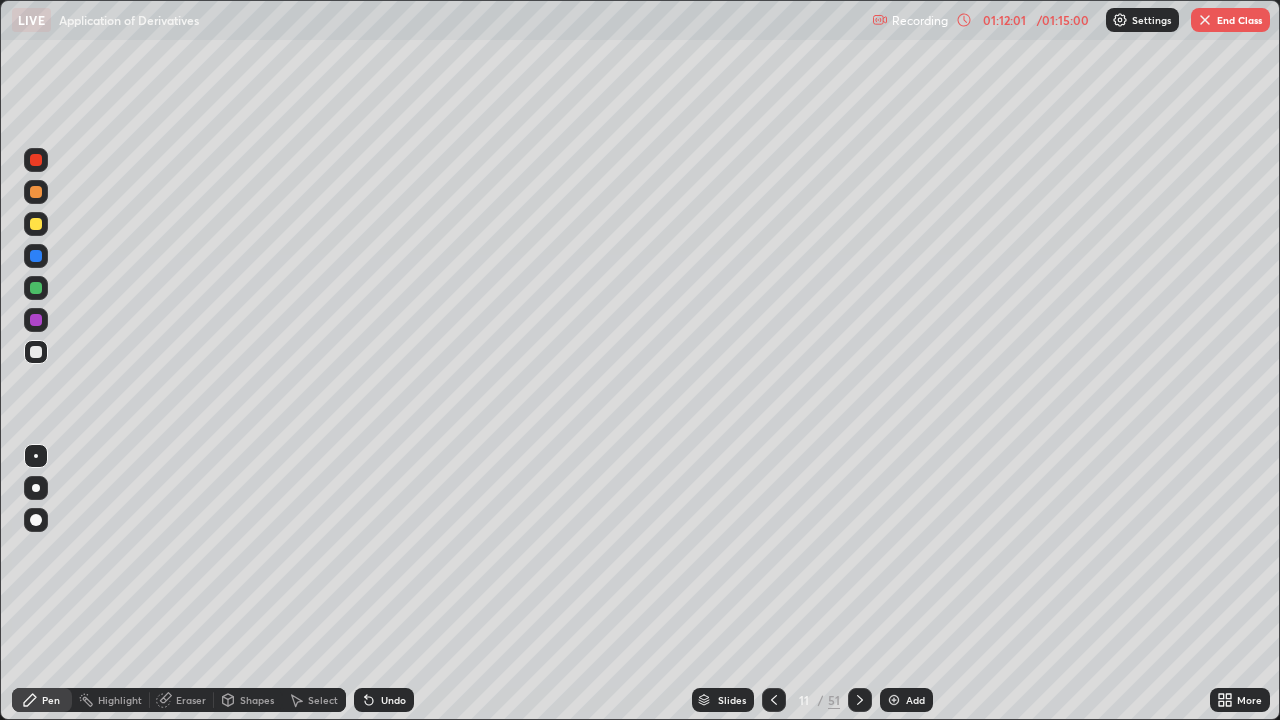 click at bounding box center (36, 288) 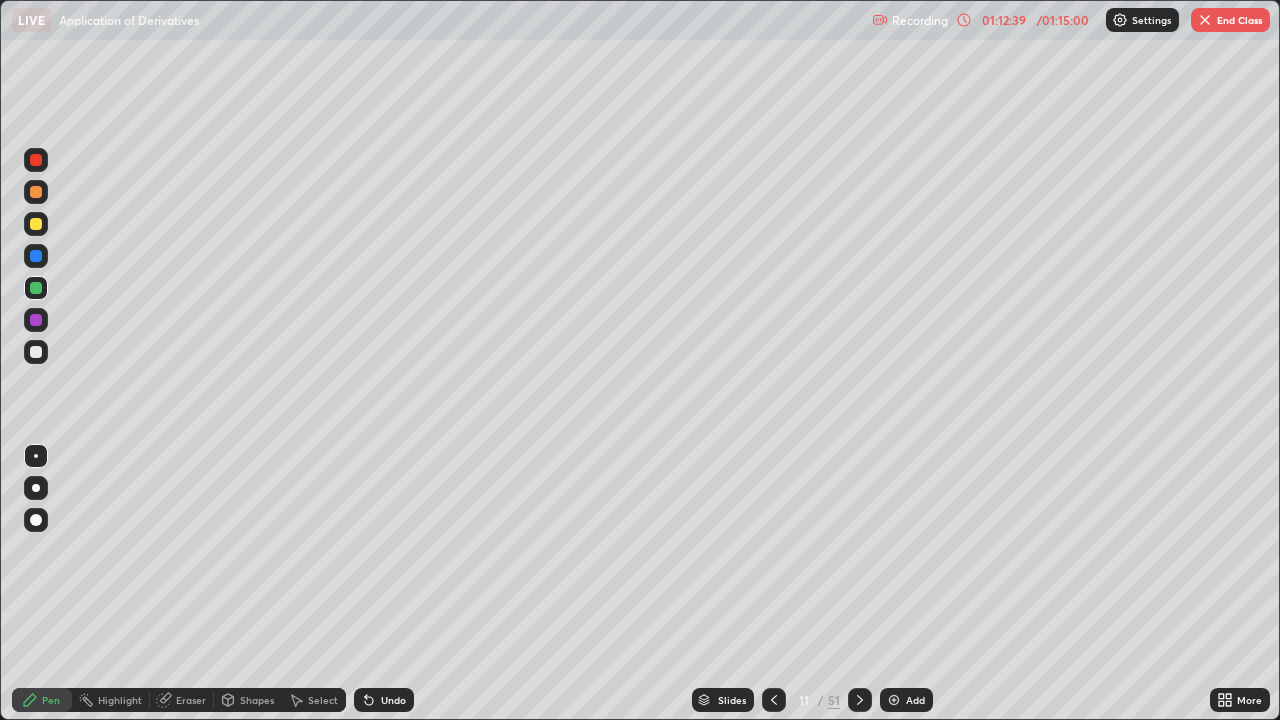 click on "Undo" at bounding box center [384, 700] 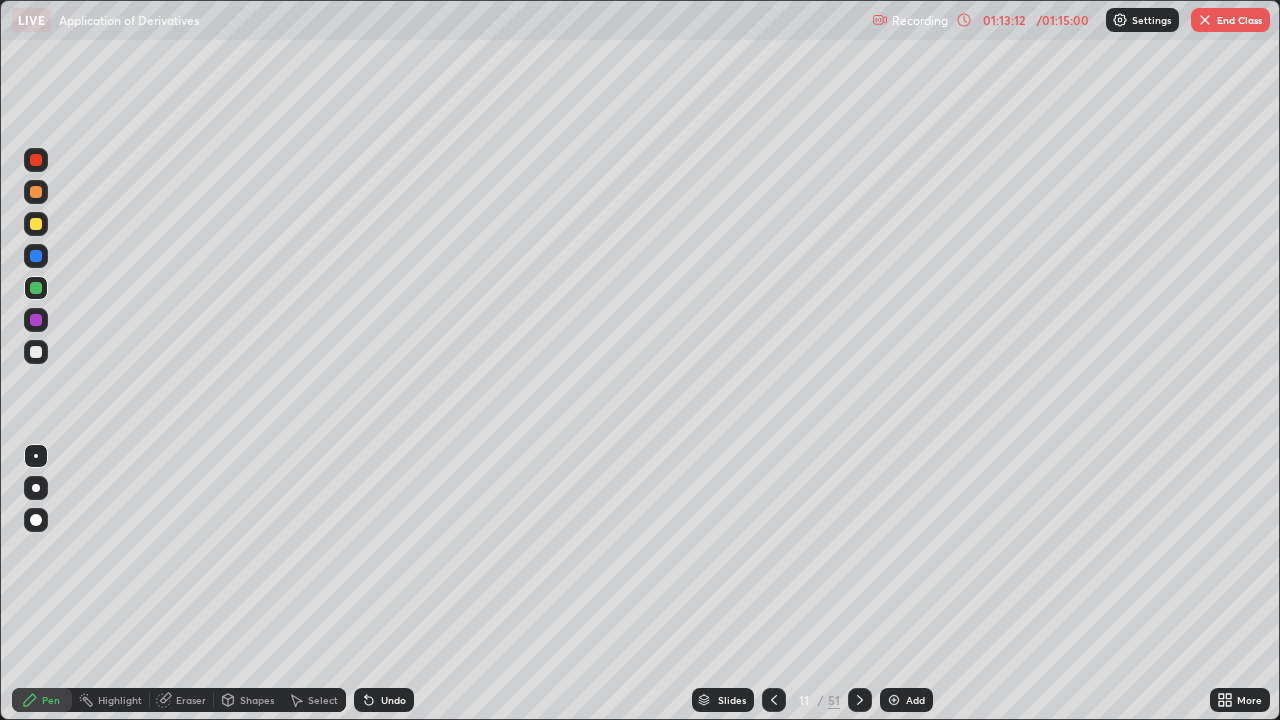 click at bounding box center (36, 224) 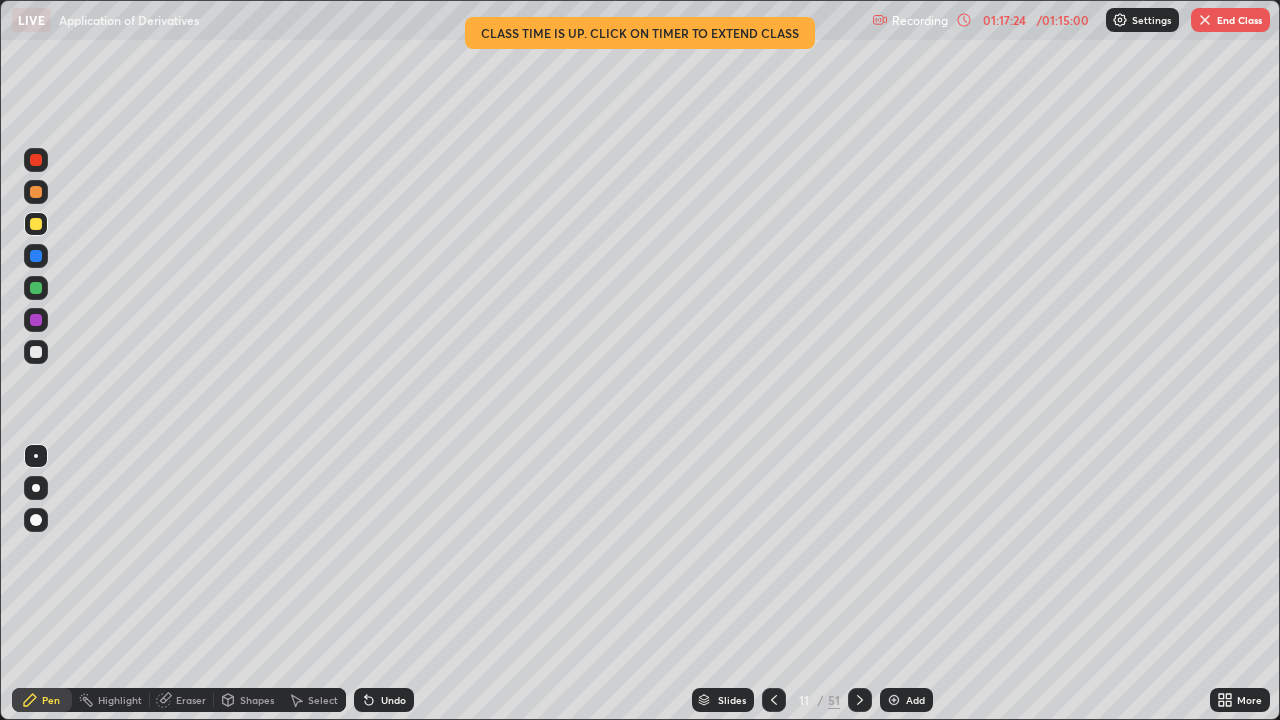 click on "End Class" at bounding box center (1230, 20) 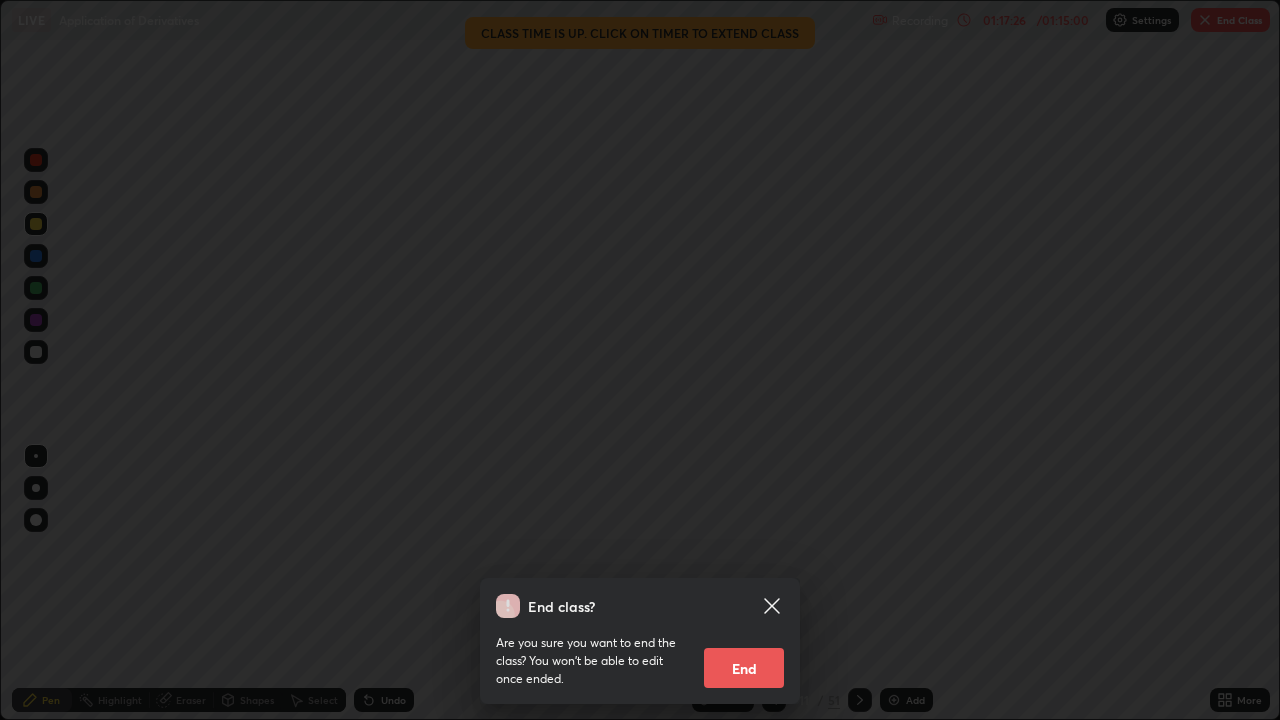 click on "End" at bounding box center [744, 668] 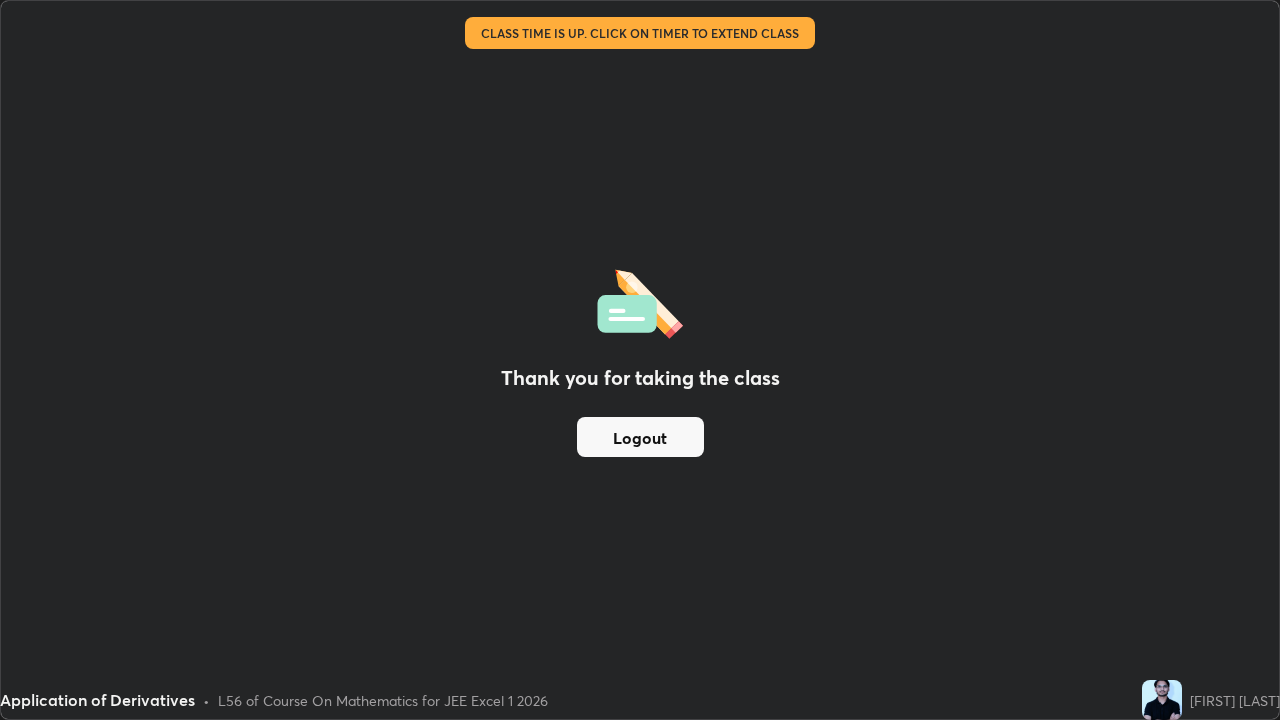 click on "Logout" at bounding box center [640, 437] 